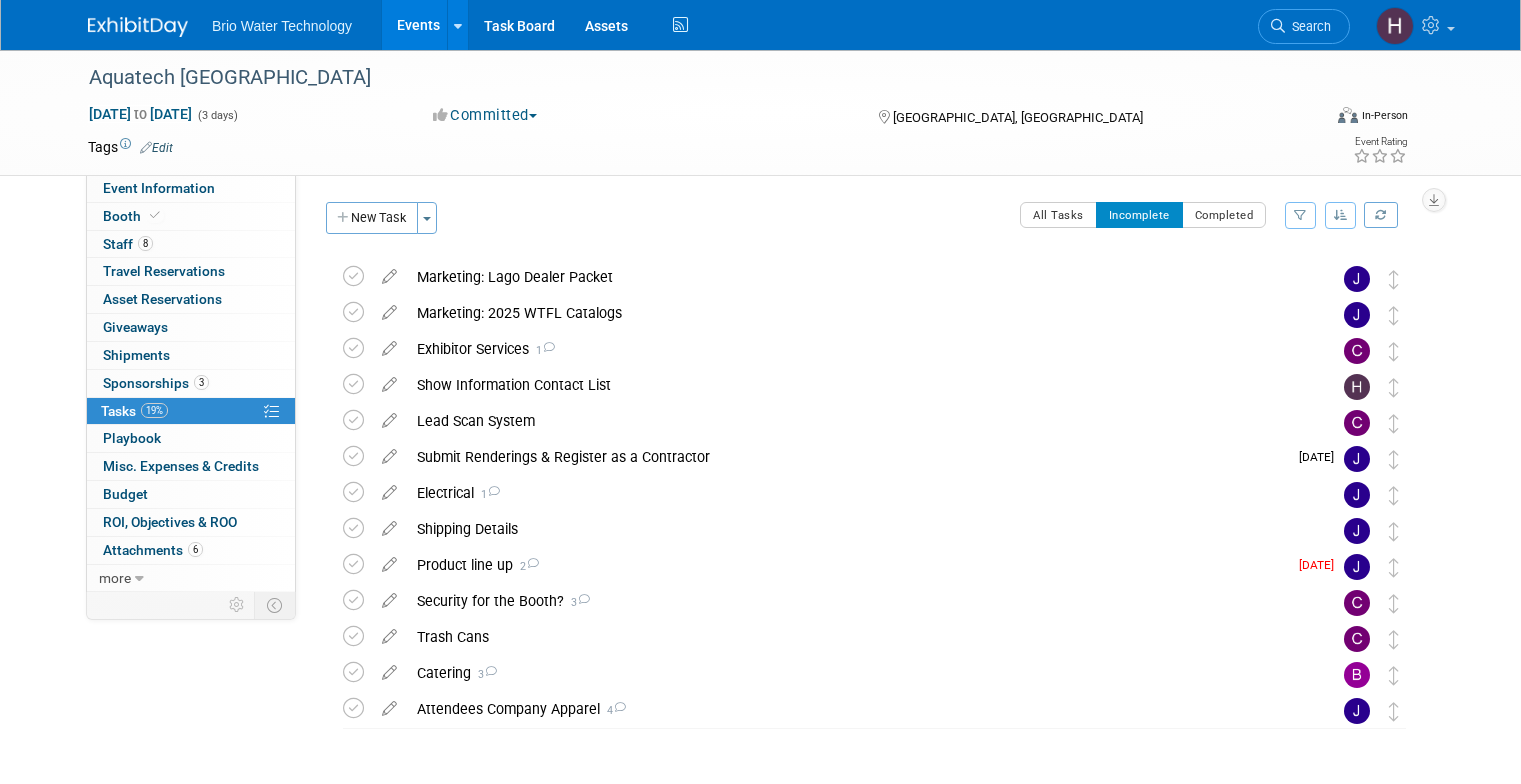 scroll, scrollTop: 0, scrollLeft: 0, axis: both 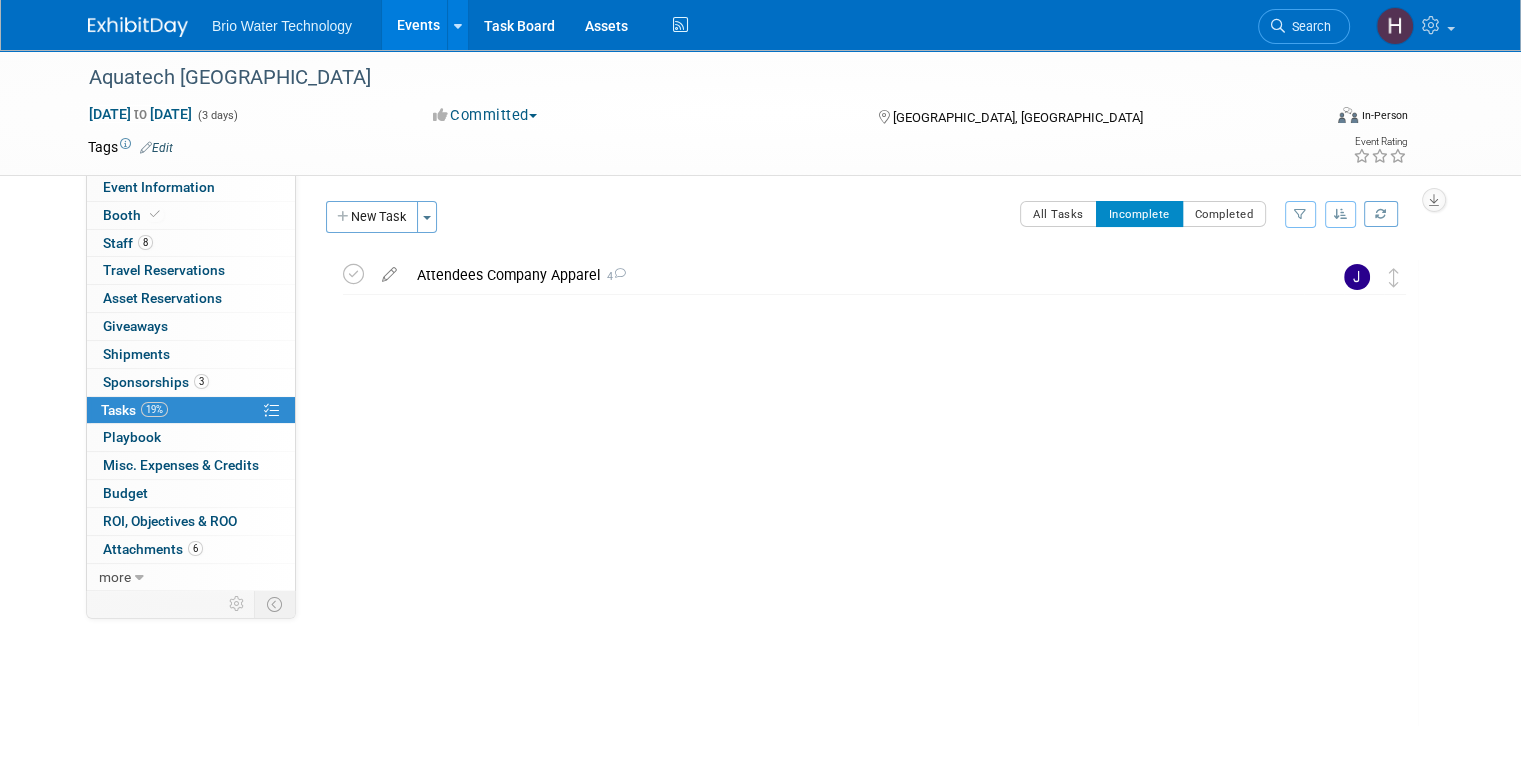 click on "Events" at bounding box center [418, 25] 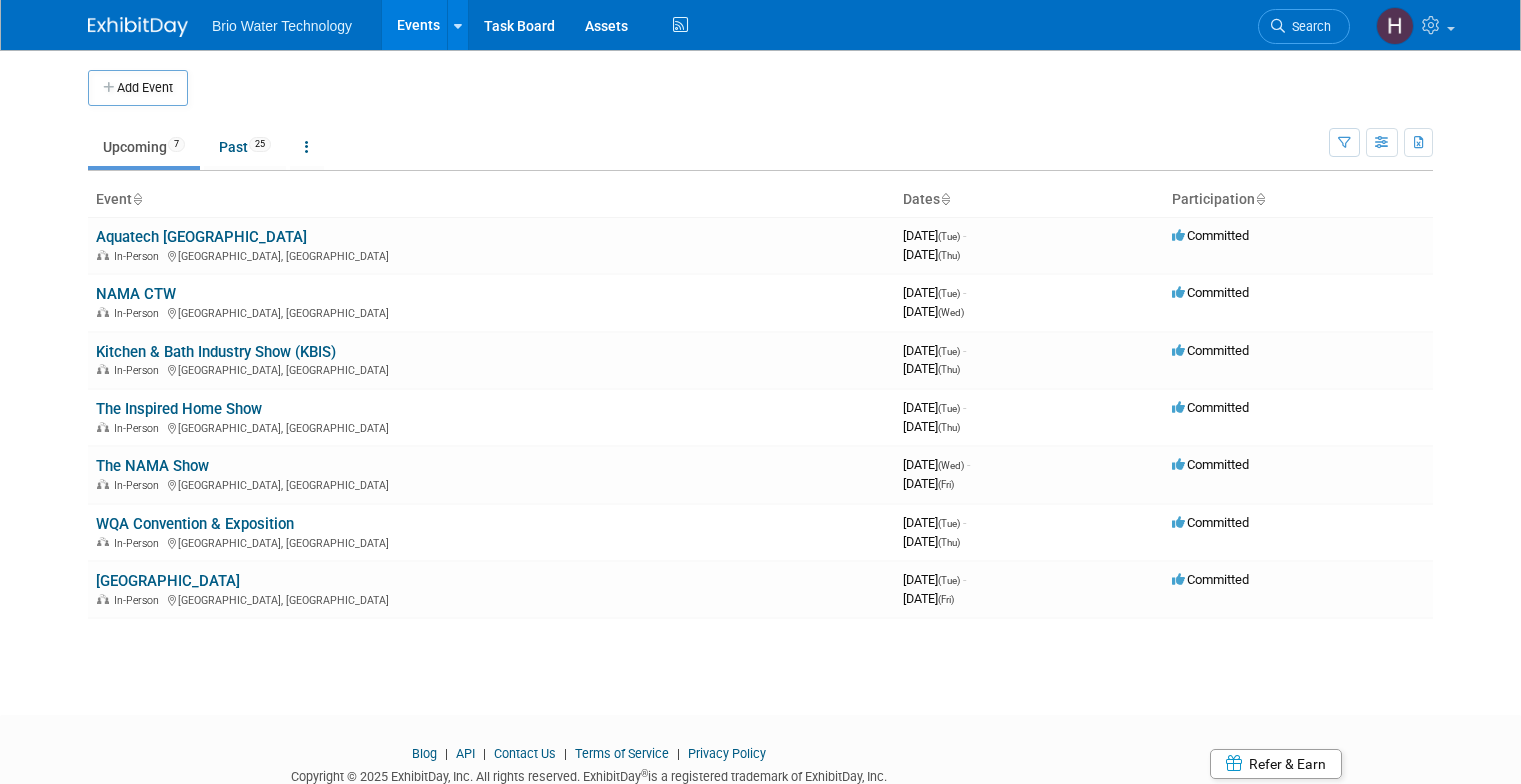 scroll, scrollTop: 0, scrollLeft: 0, axis: both 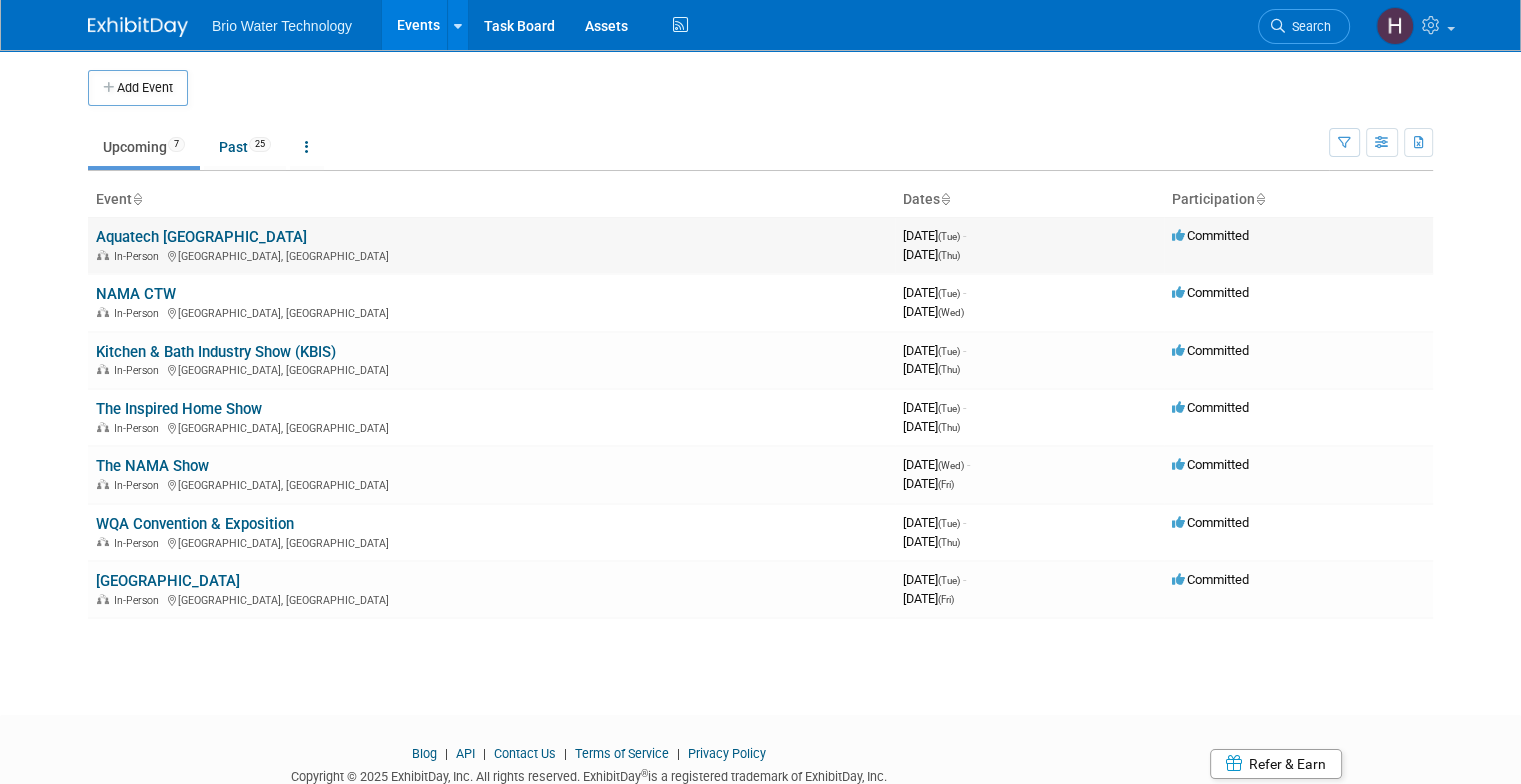 click on "Aquatech [GEOGRAPHIC_DATA]" at bounding box center [201, 237] 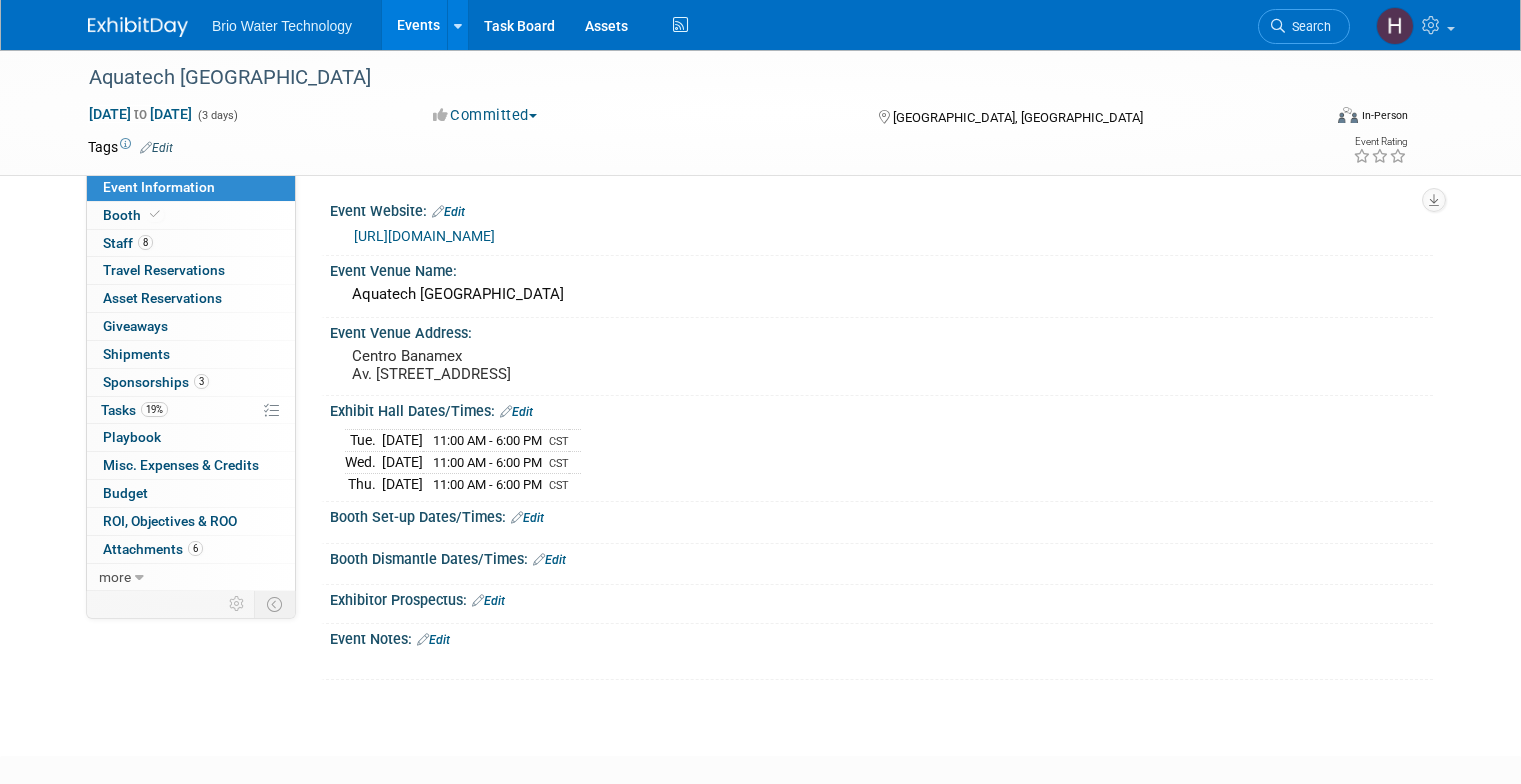 scroll, scrollTop: 0, scrollLeft: 0, axis: both 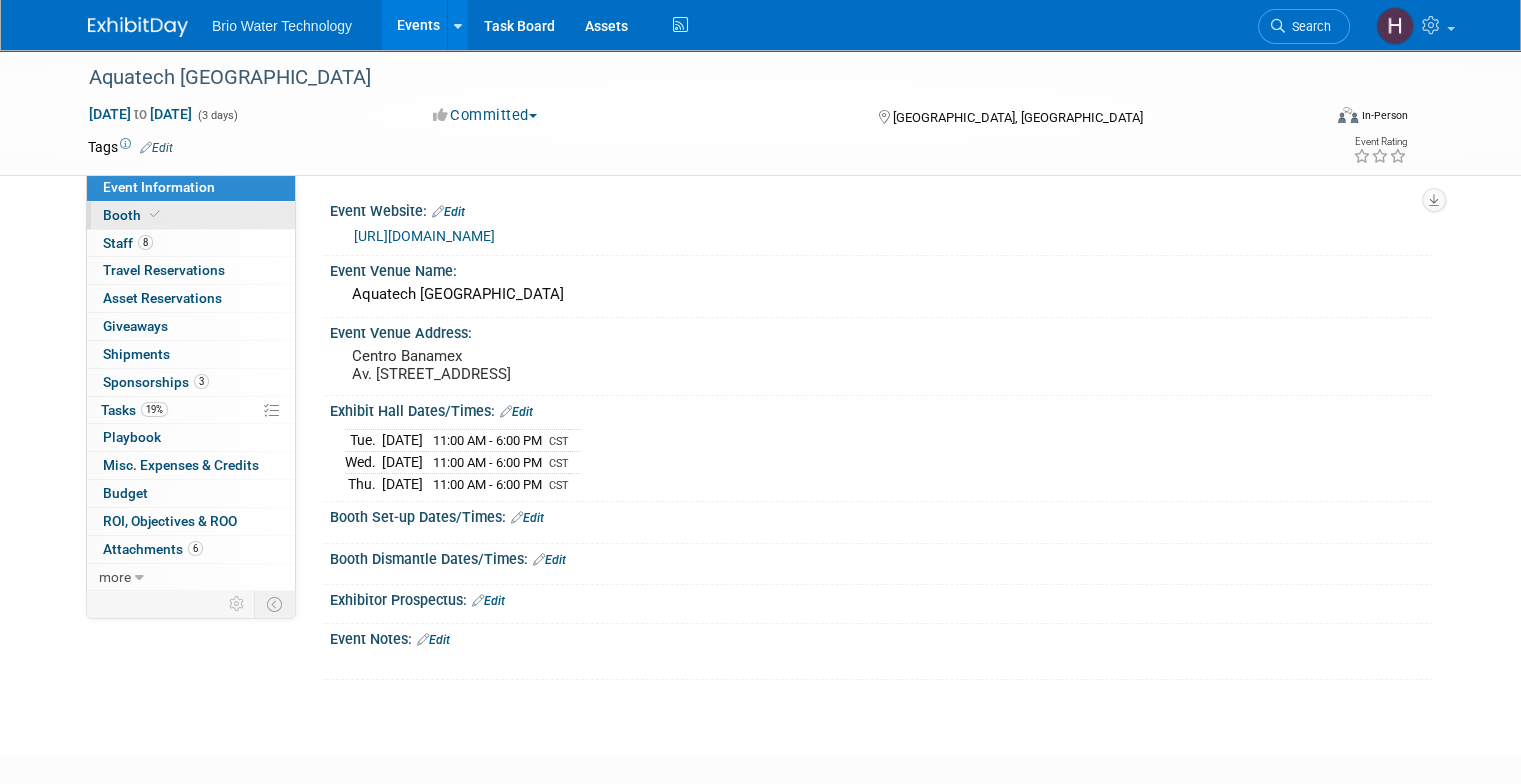 click on "Booth" at bounding box center [133, 215] 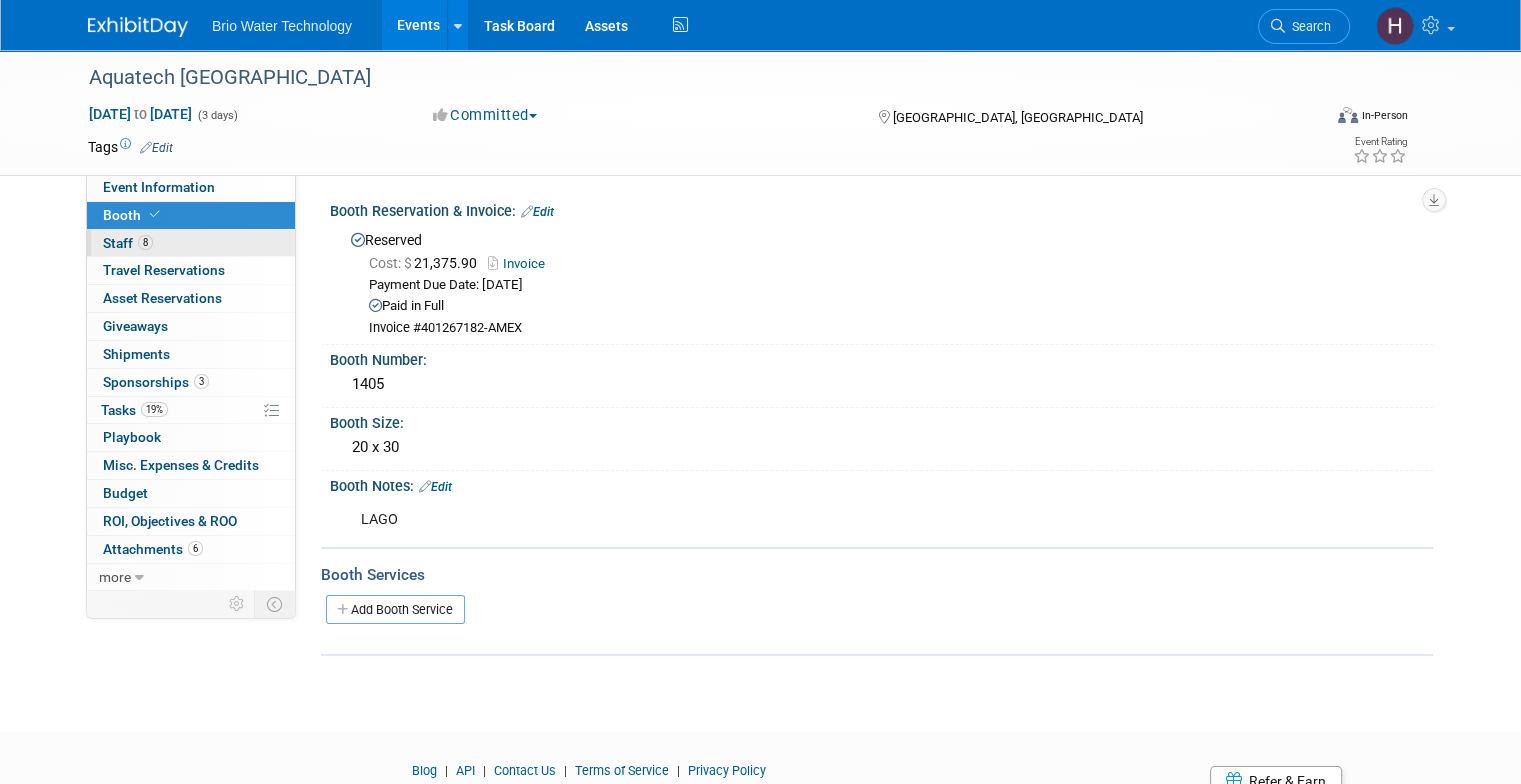 click on "8
Staff 8" at bounding box center (191, 243) 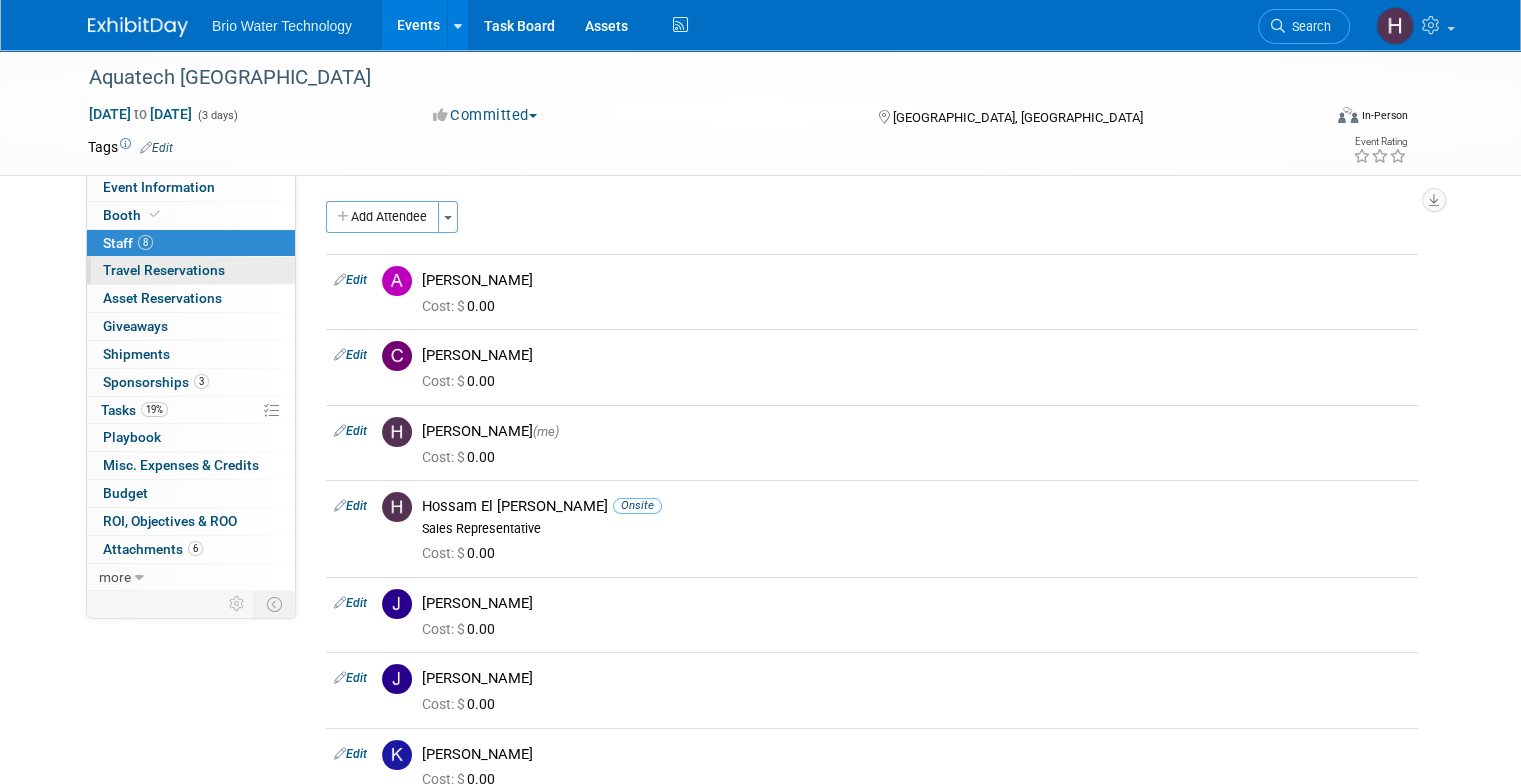 click on "0
Travel Reservations 0" at bounding box center (191, 270) 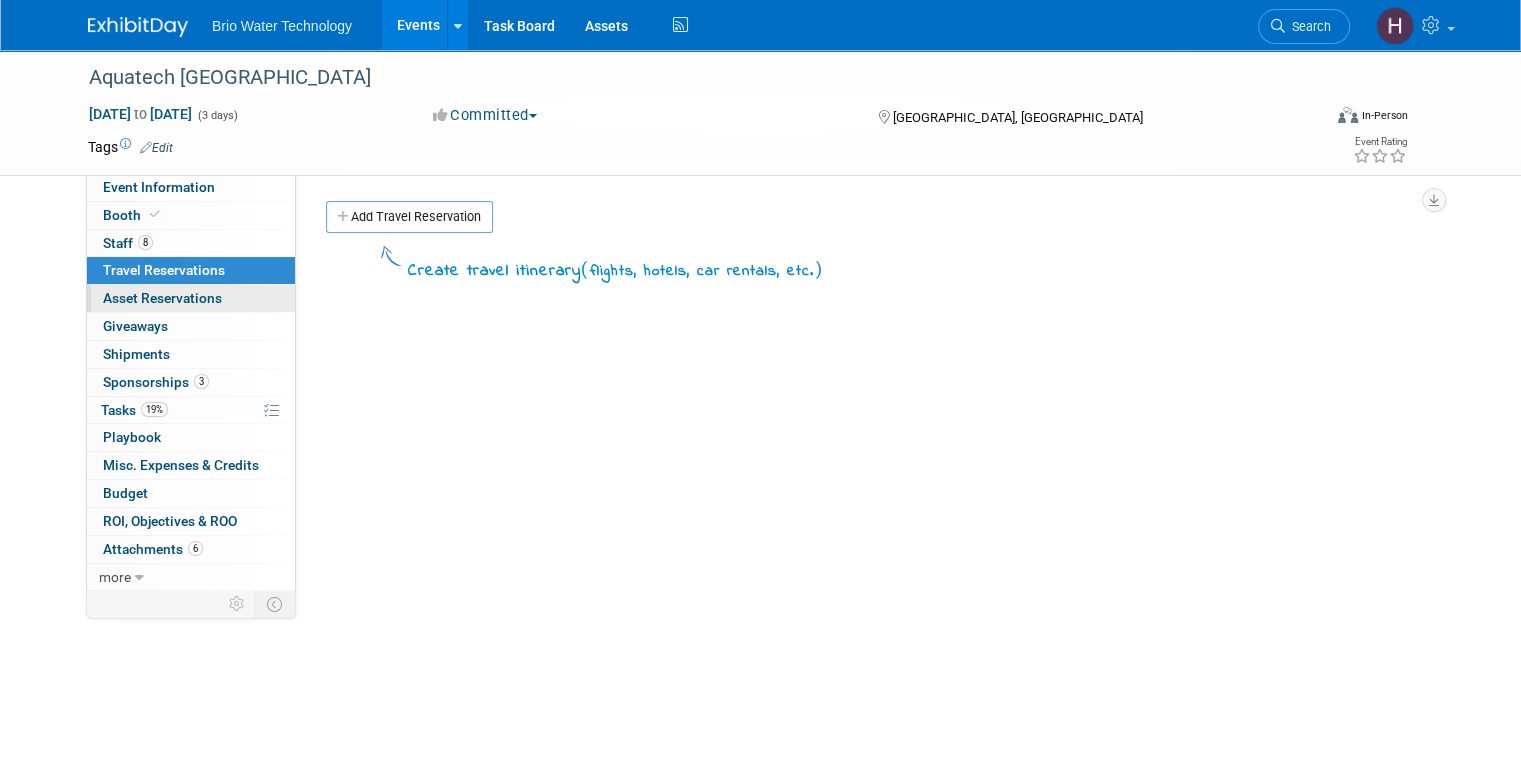 click on "Asset Reservations 0" at bounding box center [162, 298] 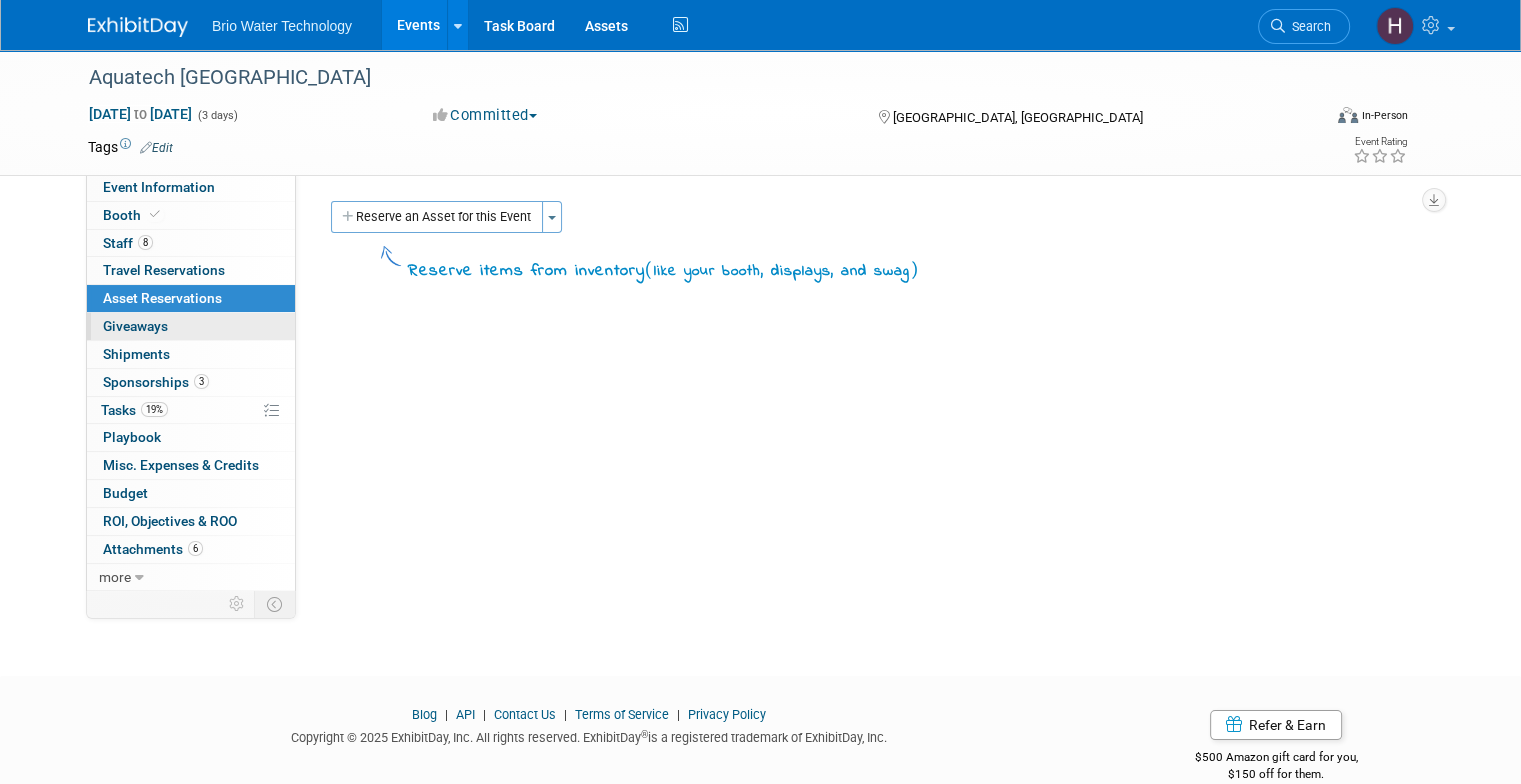click on "0
Giveaways 0" at bounding box center [191, 326] 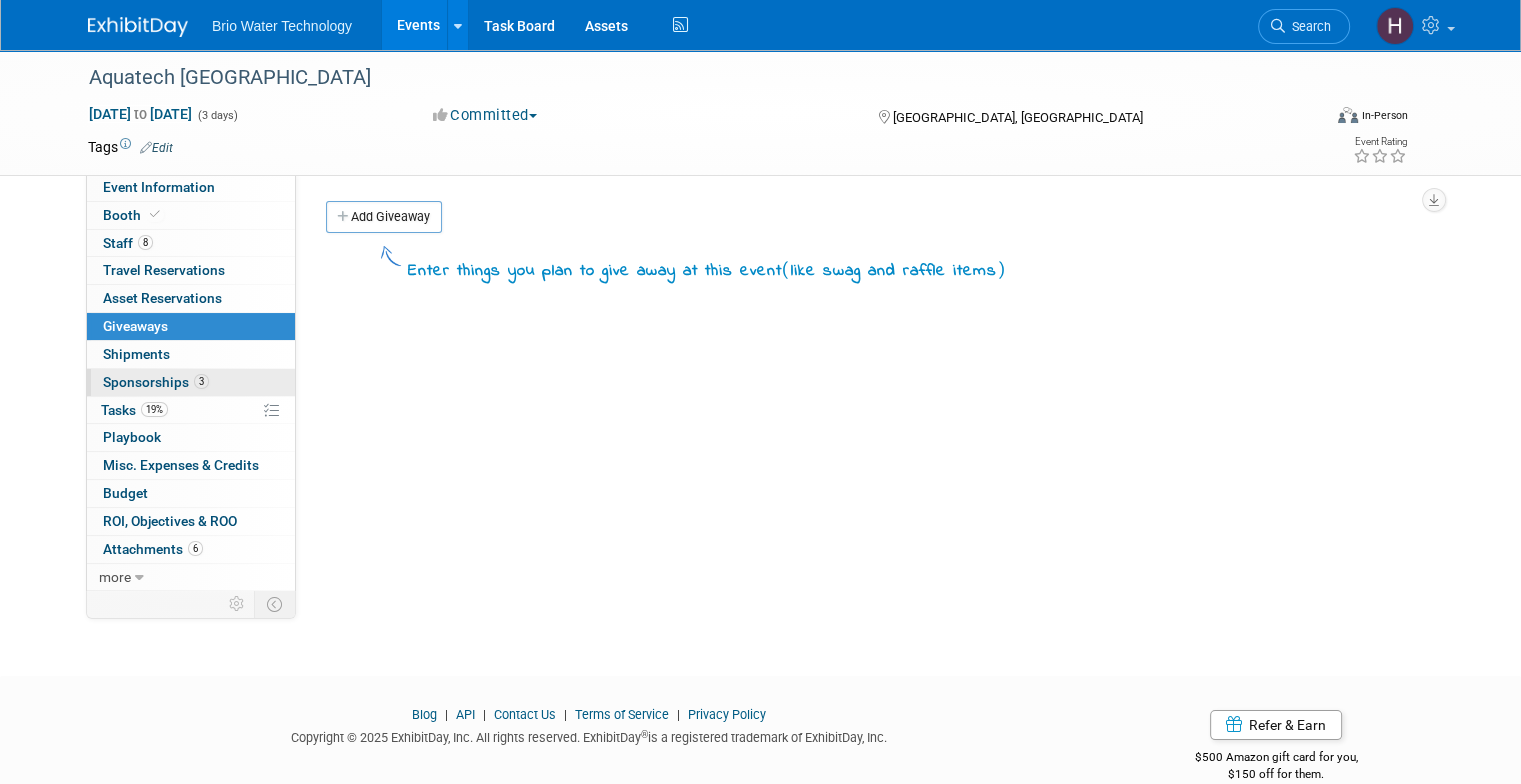 click on "Sponsorships 3" at bounding box center [156, 382] 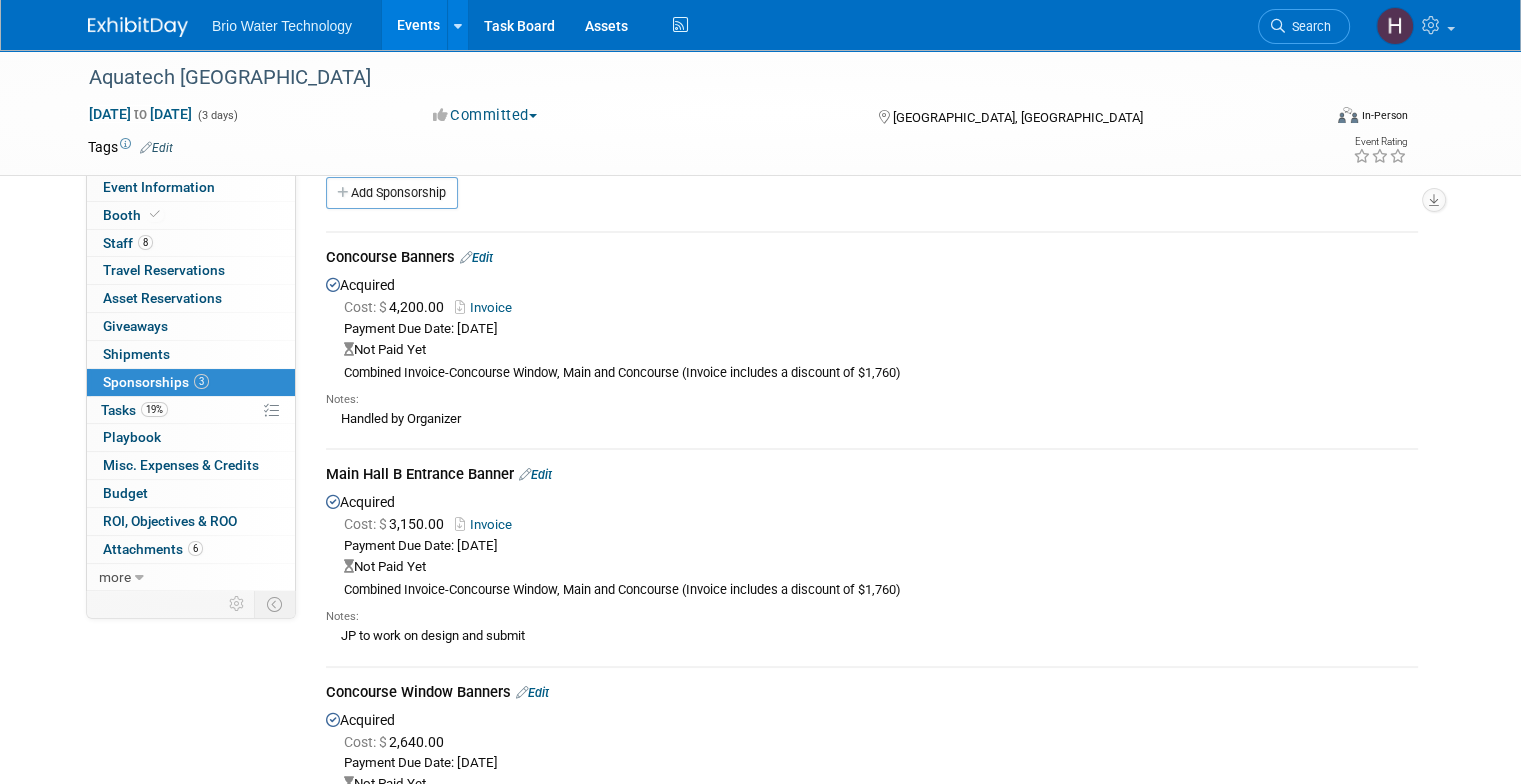 scroll, scrollTop: 0, scrollLeft: 0, axis: both 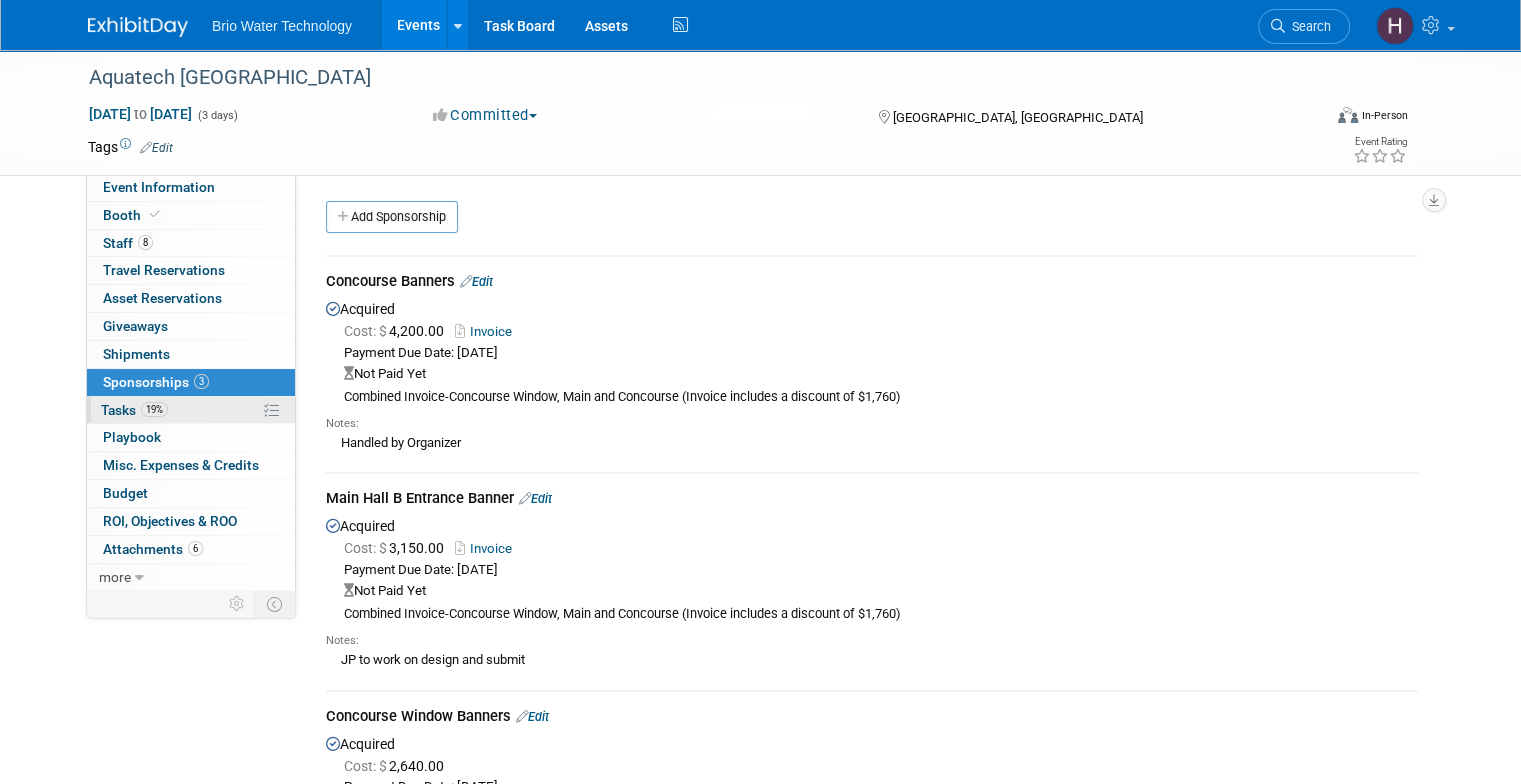 click on "19%" at bounding box center (154, 409) 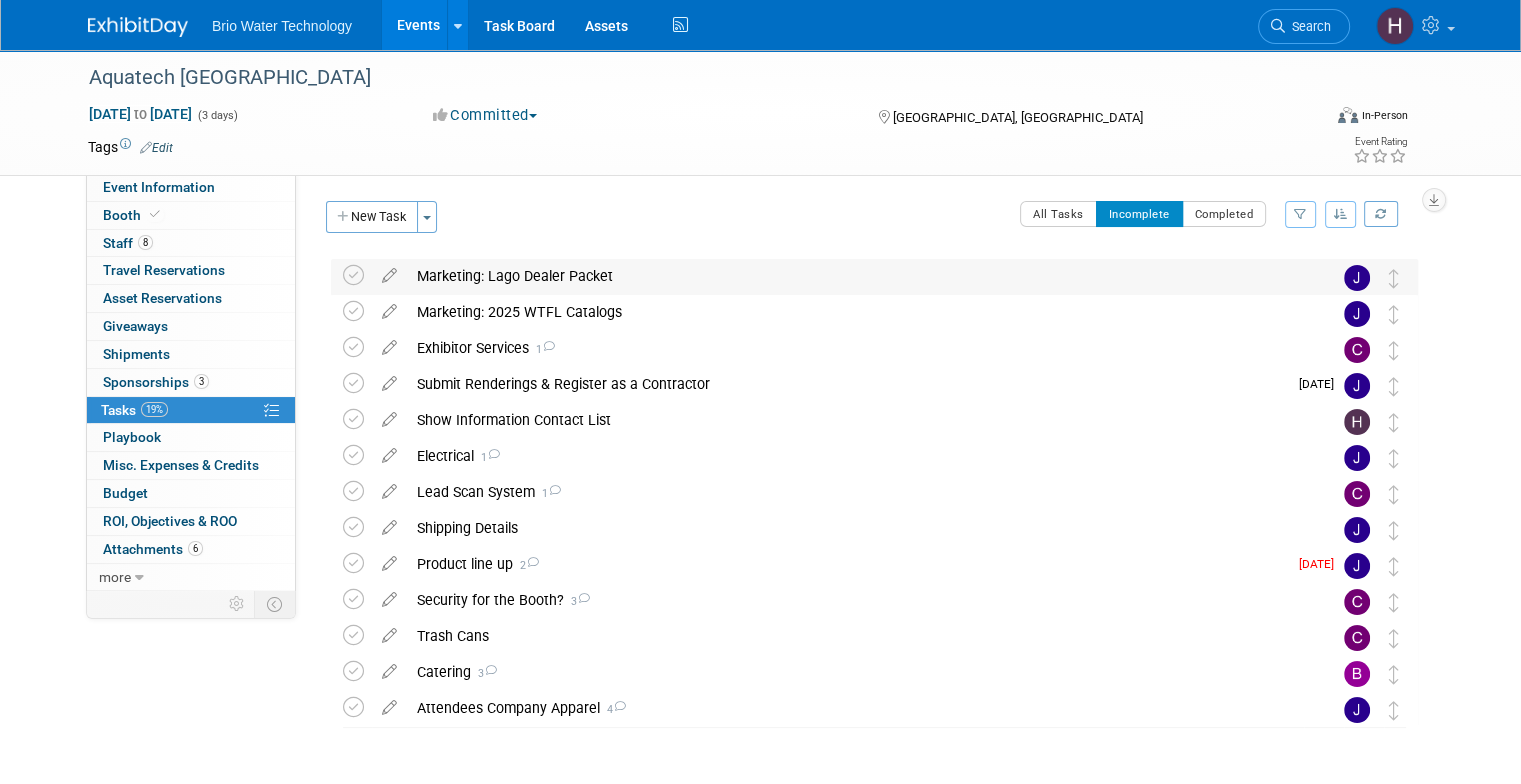 click on "Marketing: Lago Dealer Packet" at bounding box center (855, 276) 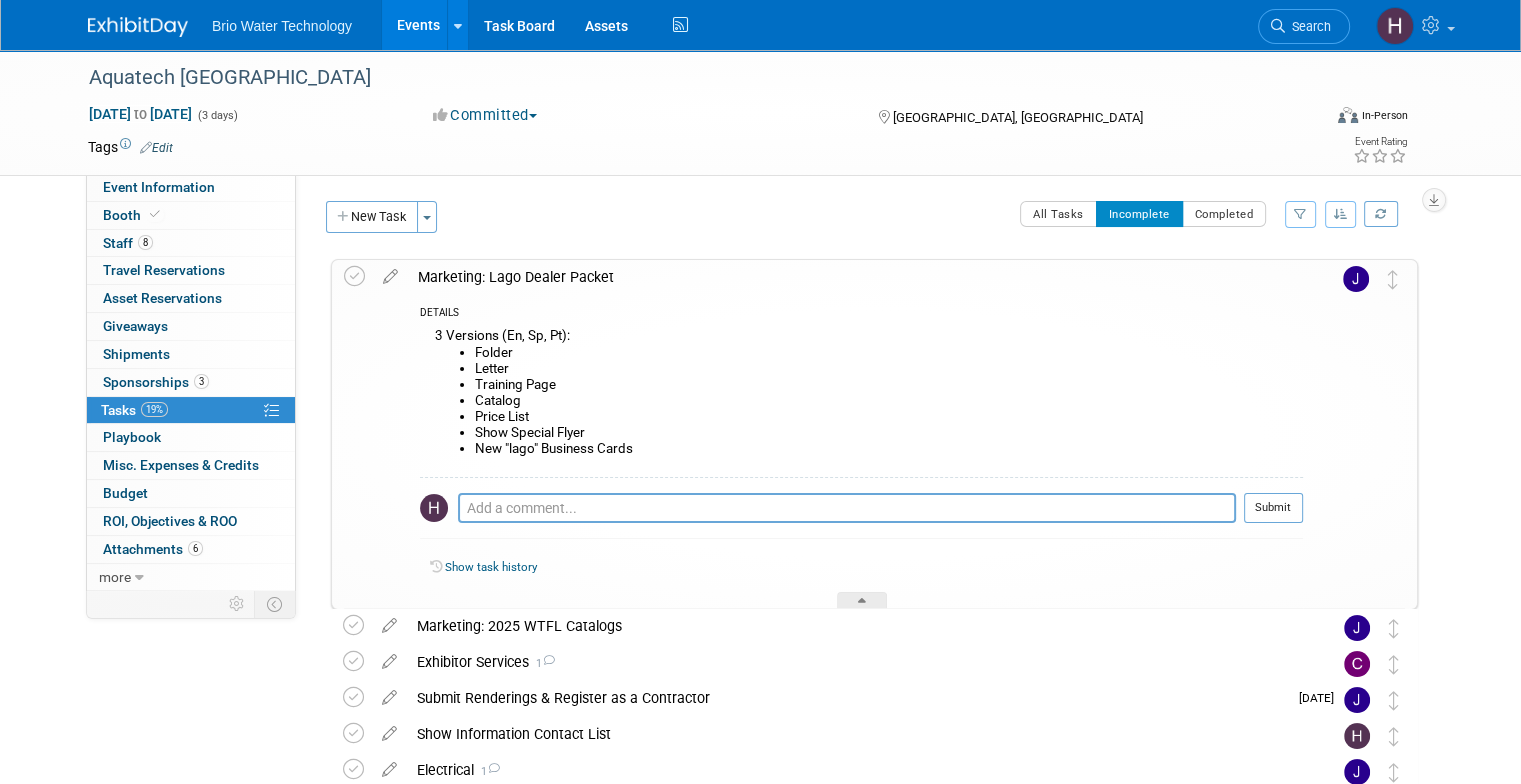 click on "Events" at bounding box center (418, 25) 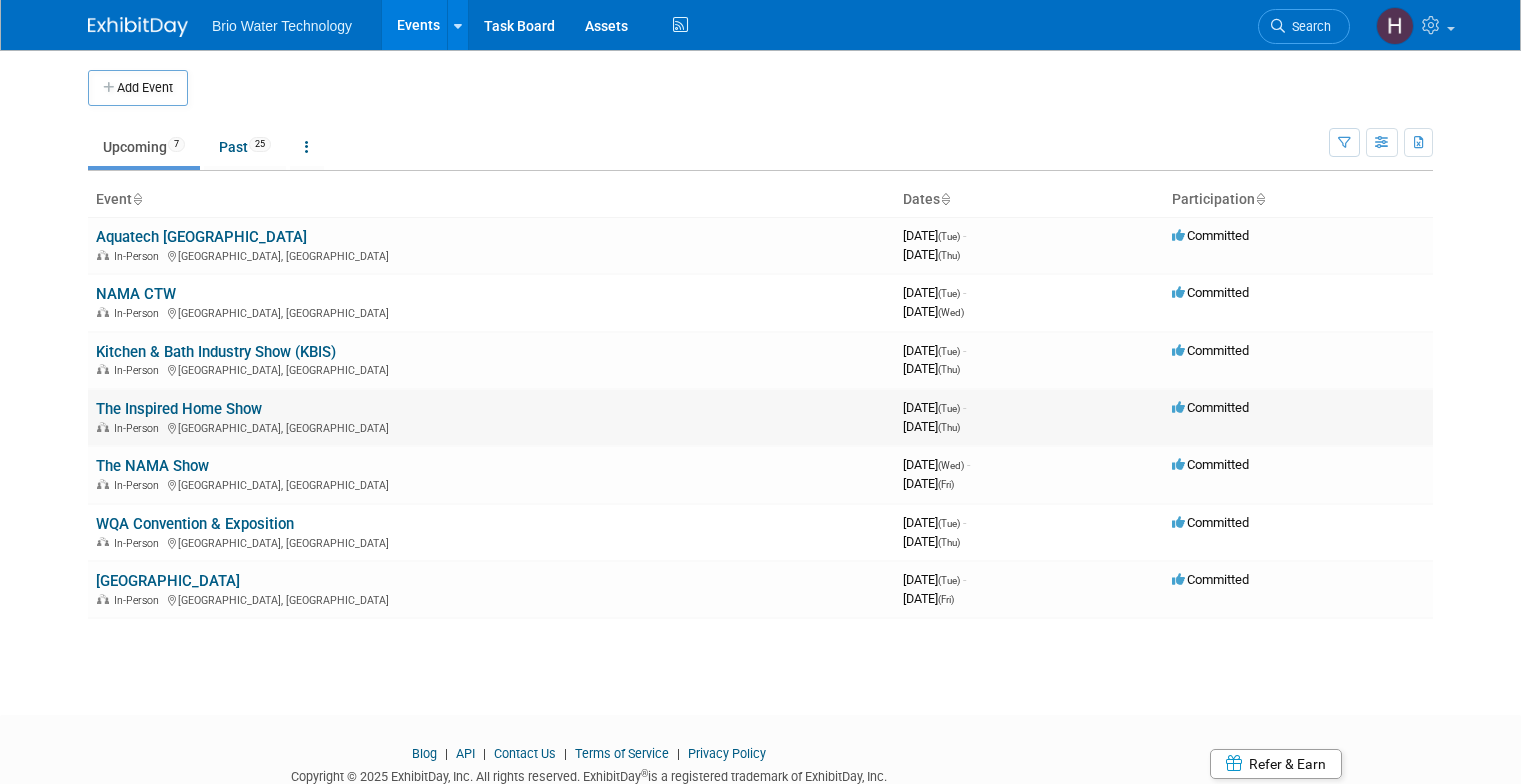 scroll, scrollTop: 0, scrollLeft: 0, axis: both 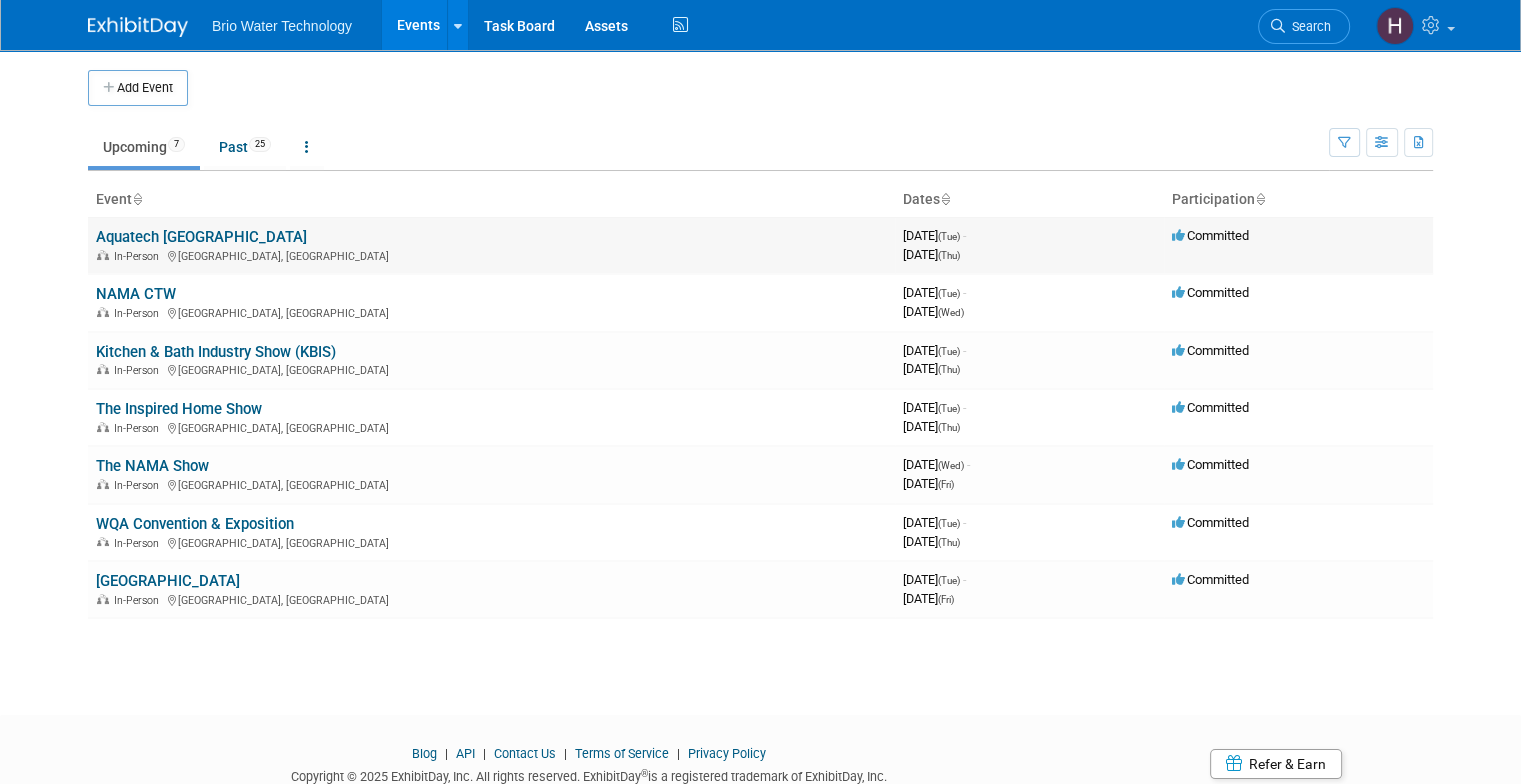 click on "Aquatech [GEOGRAPHIC_DATA]" at bounding box center (201, 237) 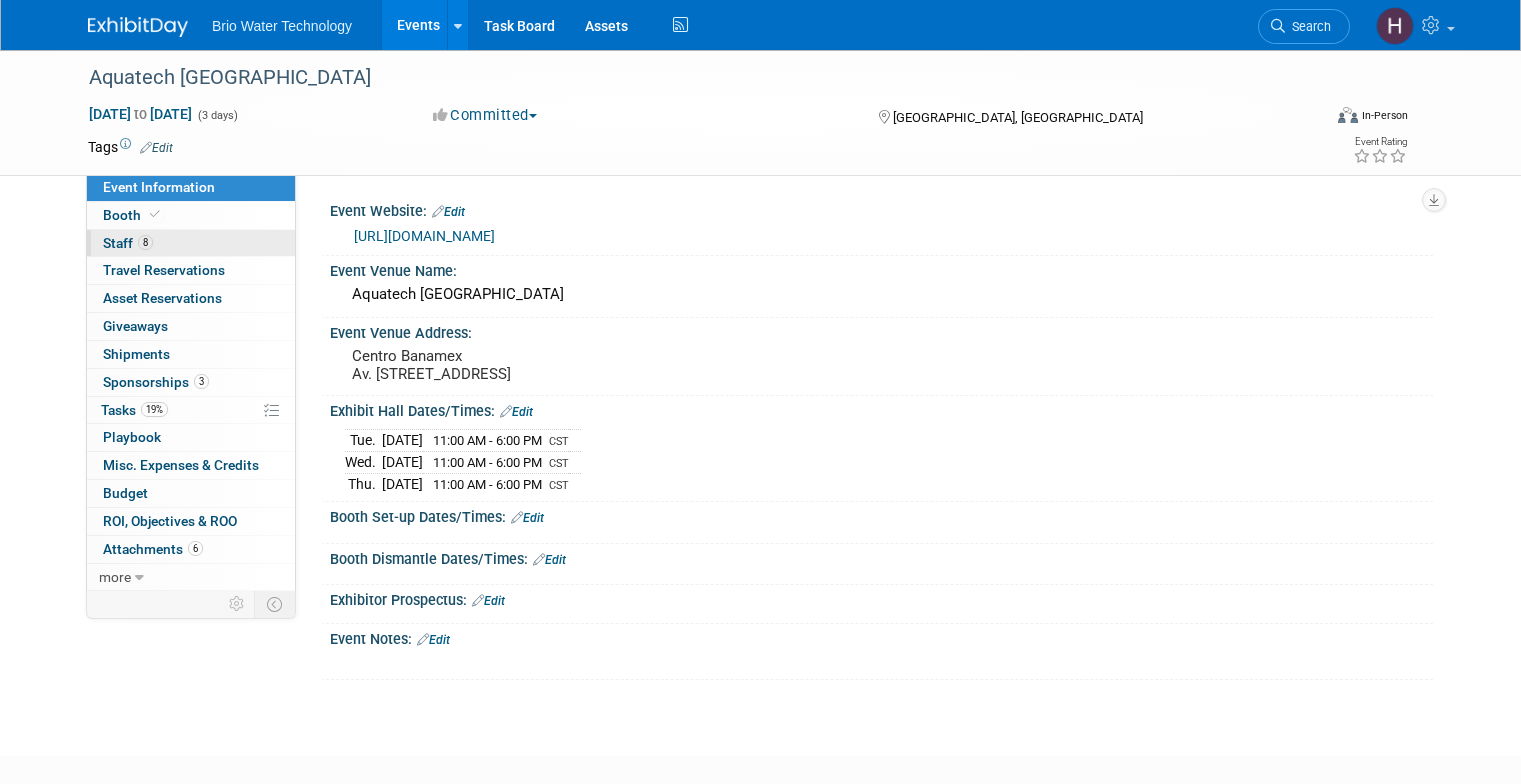 scroll, scrollTop: 0, scrollLeft: 0, axis: both 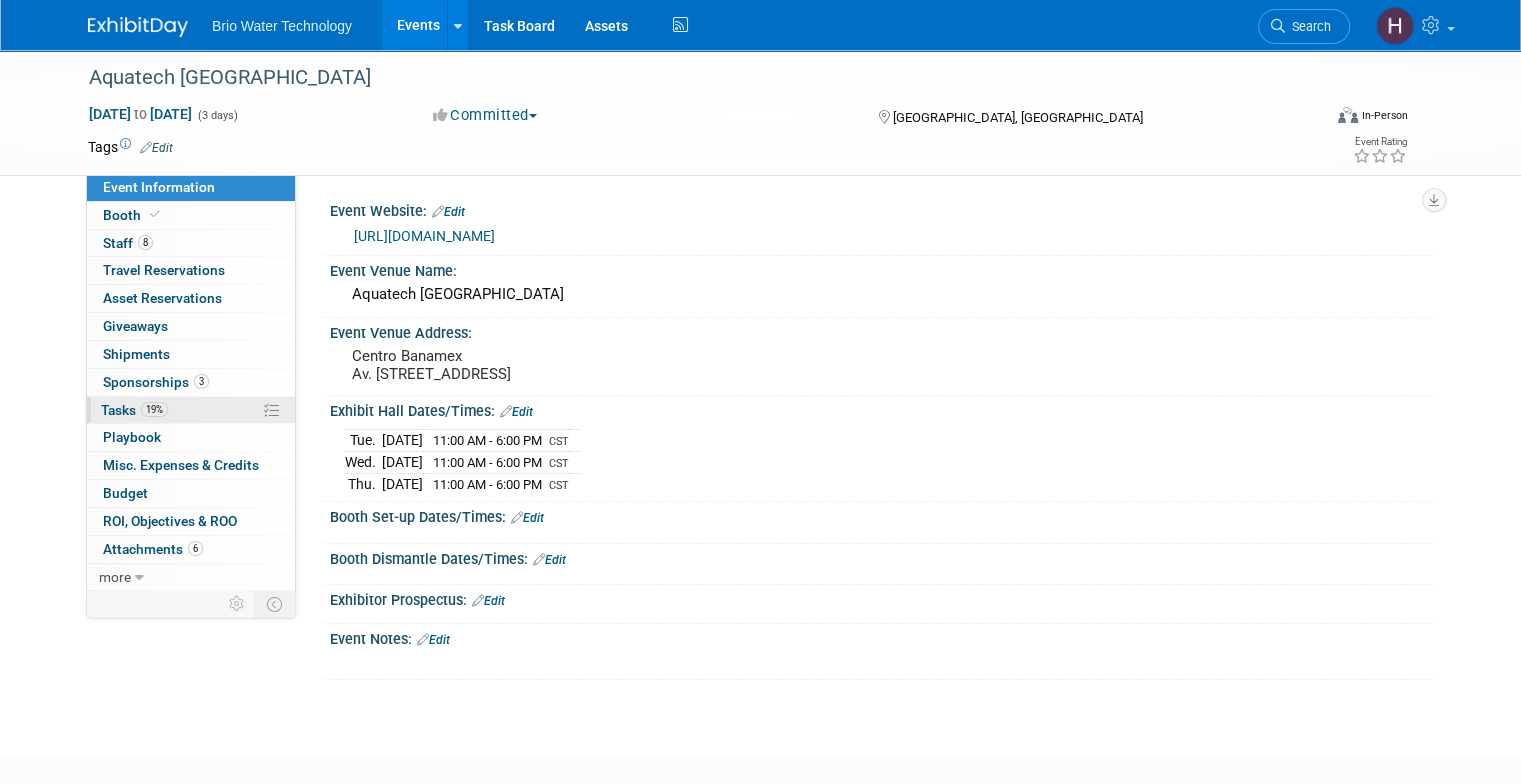 click on "19%
Tasks 19%" at bounding box center (191, 410) 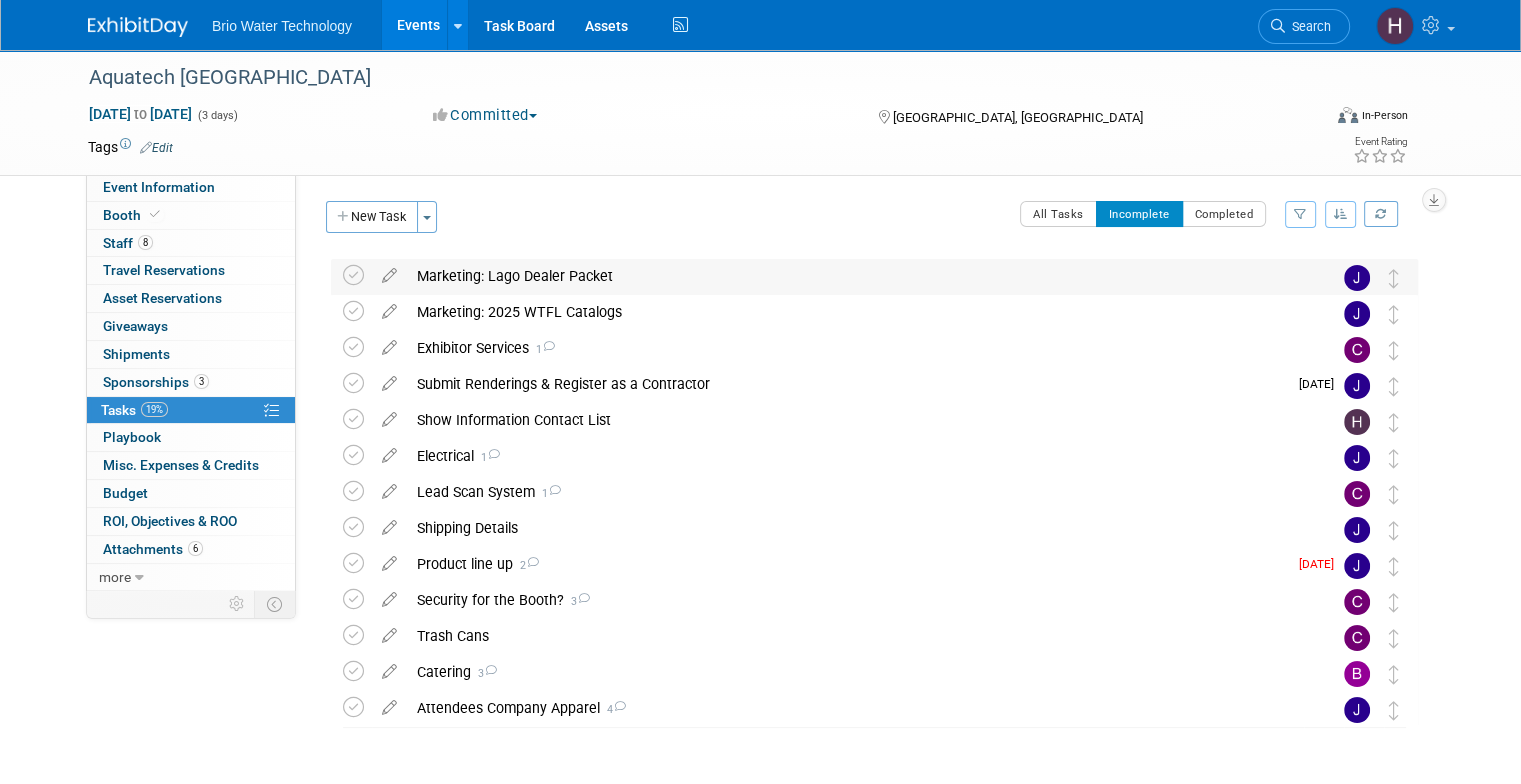 click on "Marketing: Lago Dealer Packet" at bounding box center (855, 276) 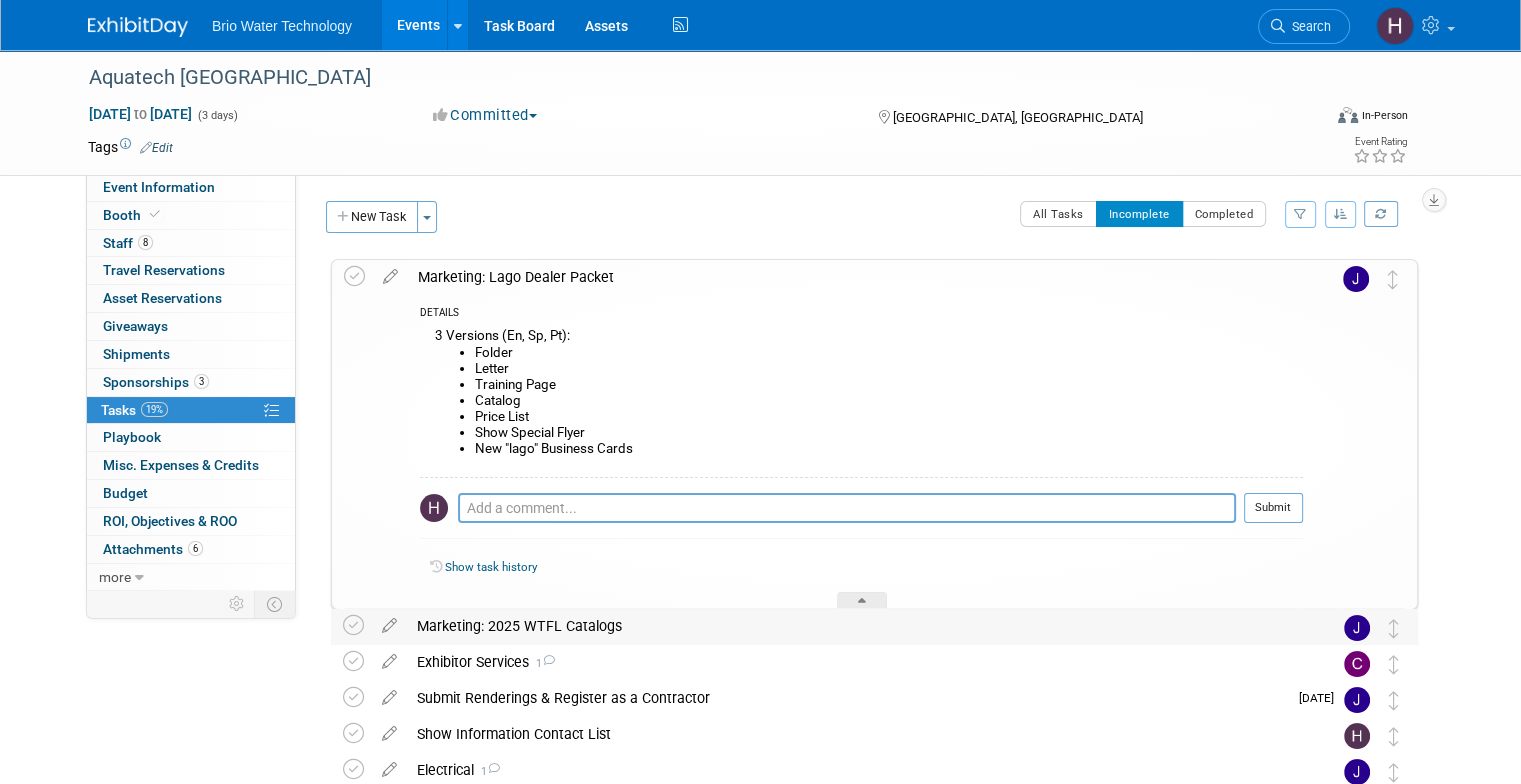 click on "Marketing: 2025 WTFL Catalogs" at bounding box center [855, 626] 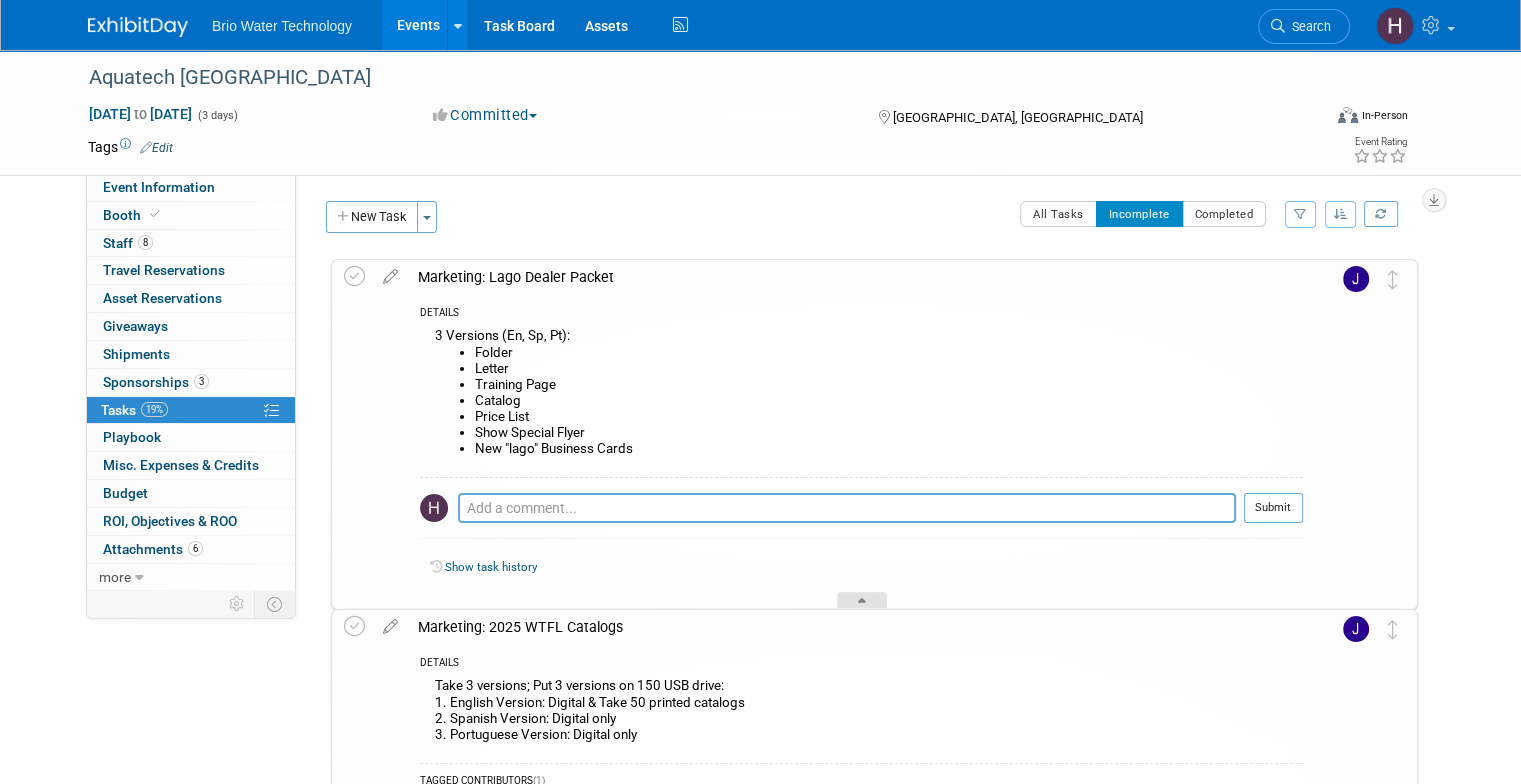 click at bounding box center (862, 600) 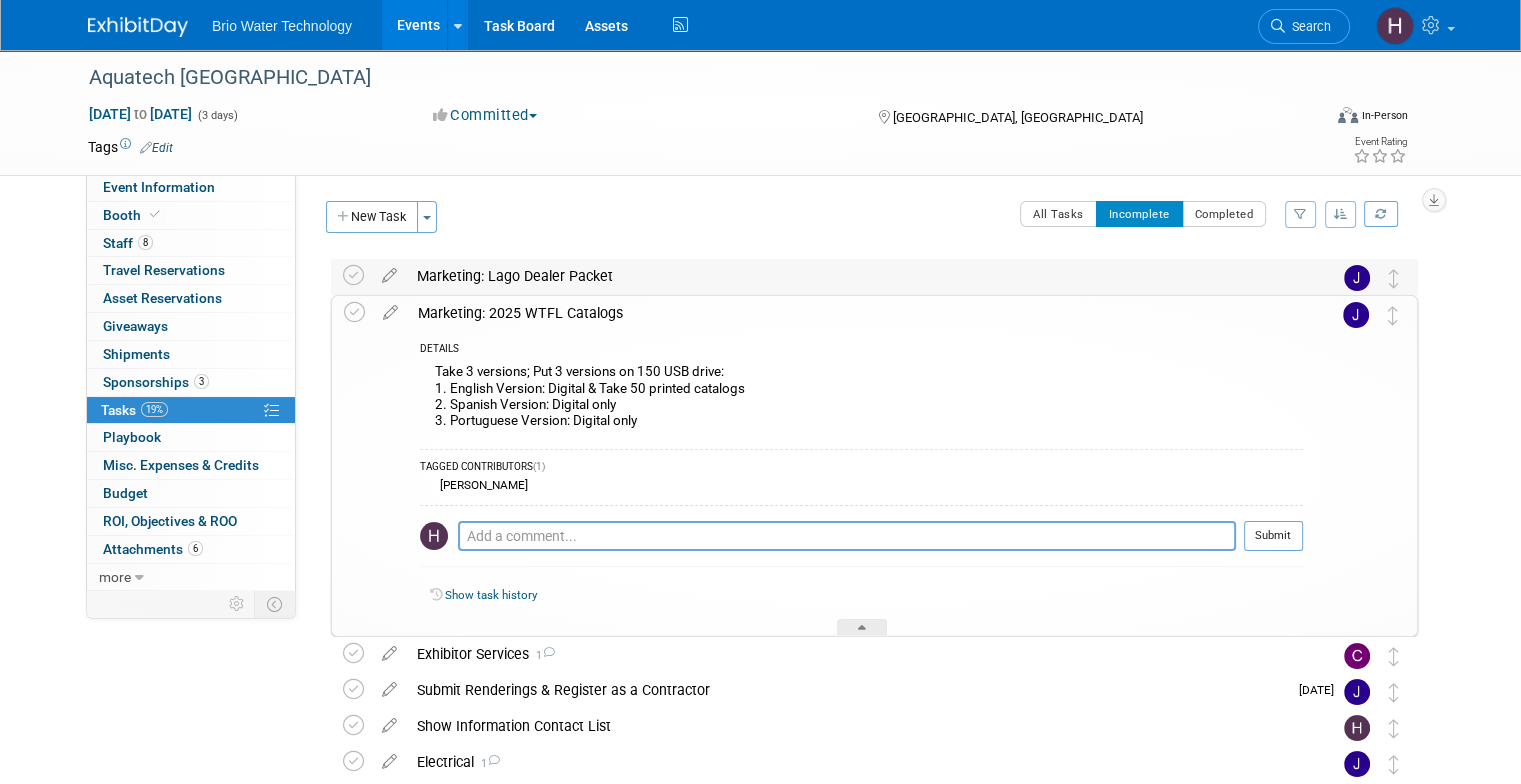click on "Marketing: Lago Dealer Packet" at bounding box center (855, 276) 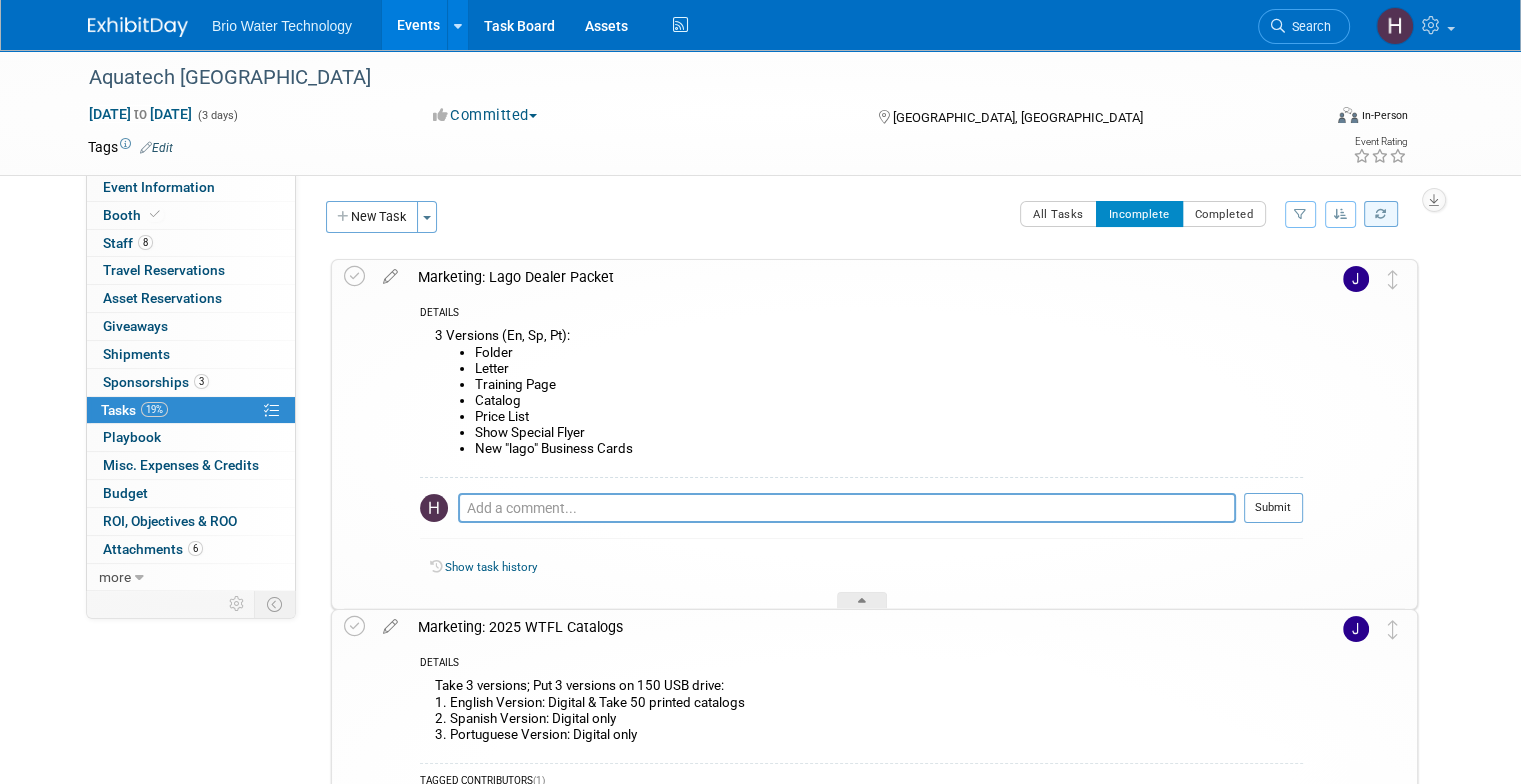 click at bounding box center (1380, 213) 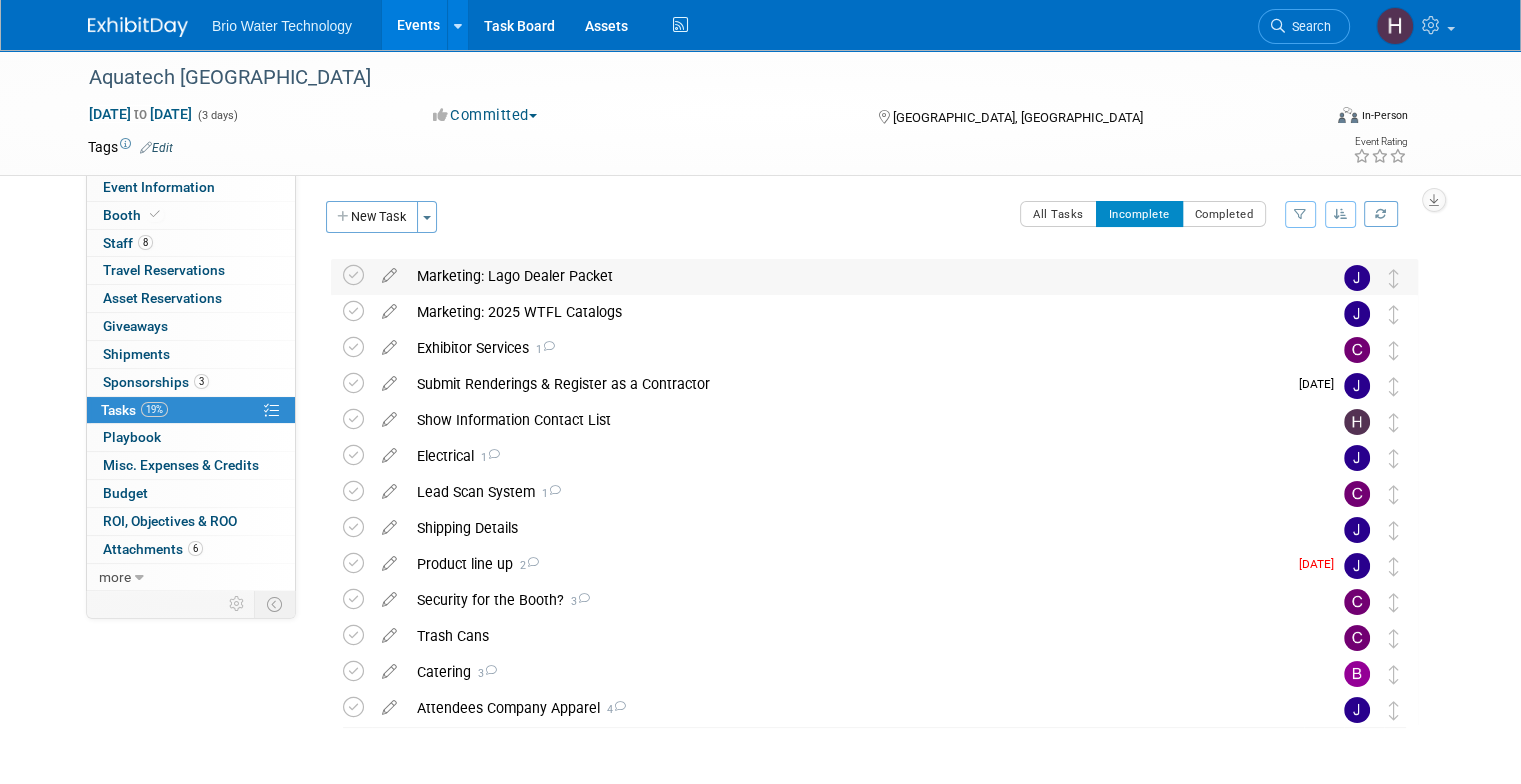 click on "Marketing: Lago Dealer Packet" at bounding box center (855, 276) 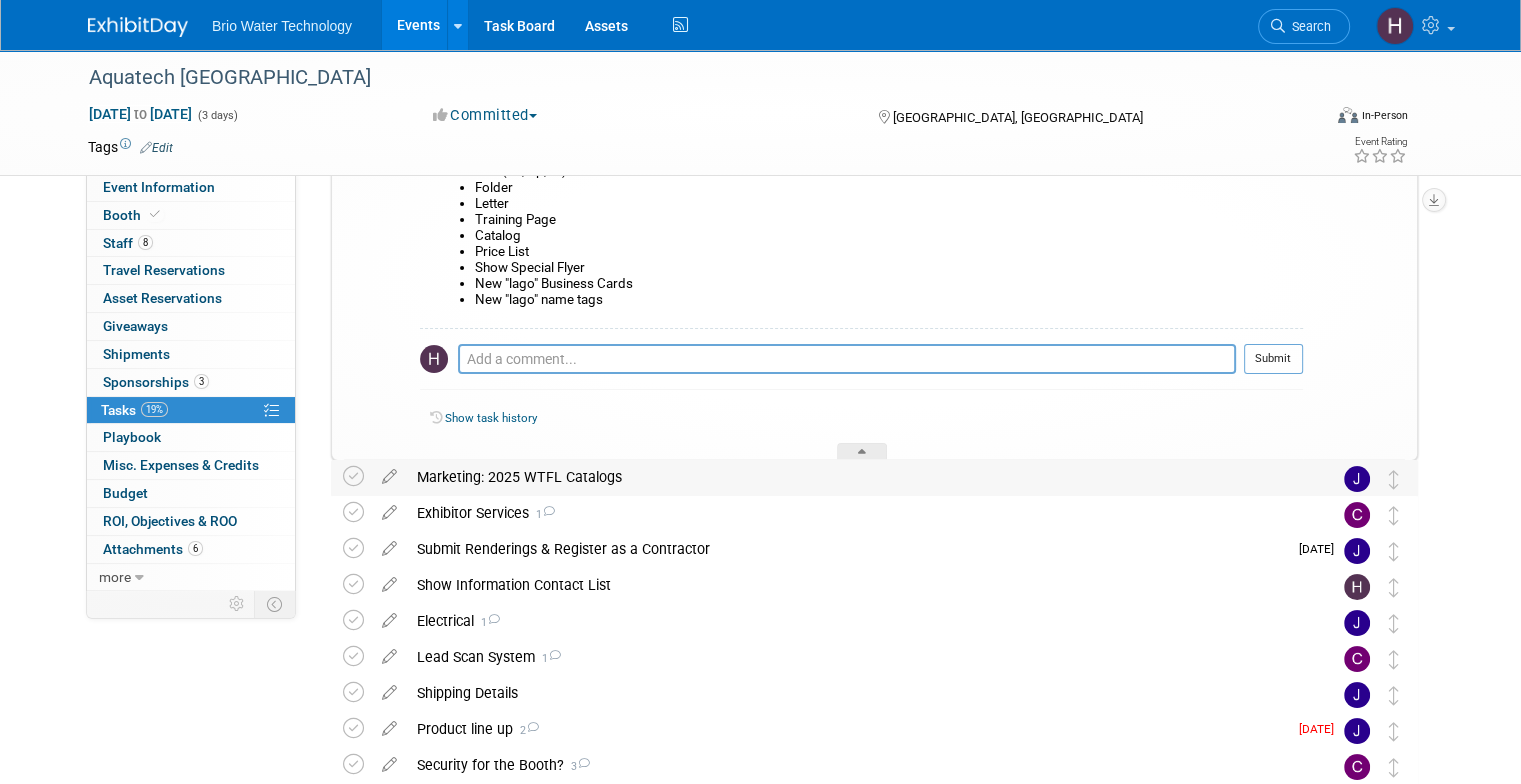 scroll, scrollTop: 200, scrollLeft: 0, axis: vertical 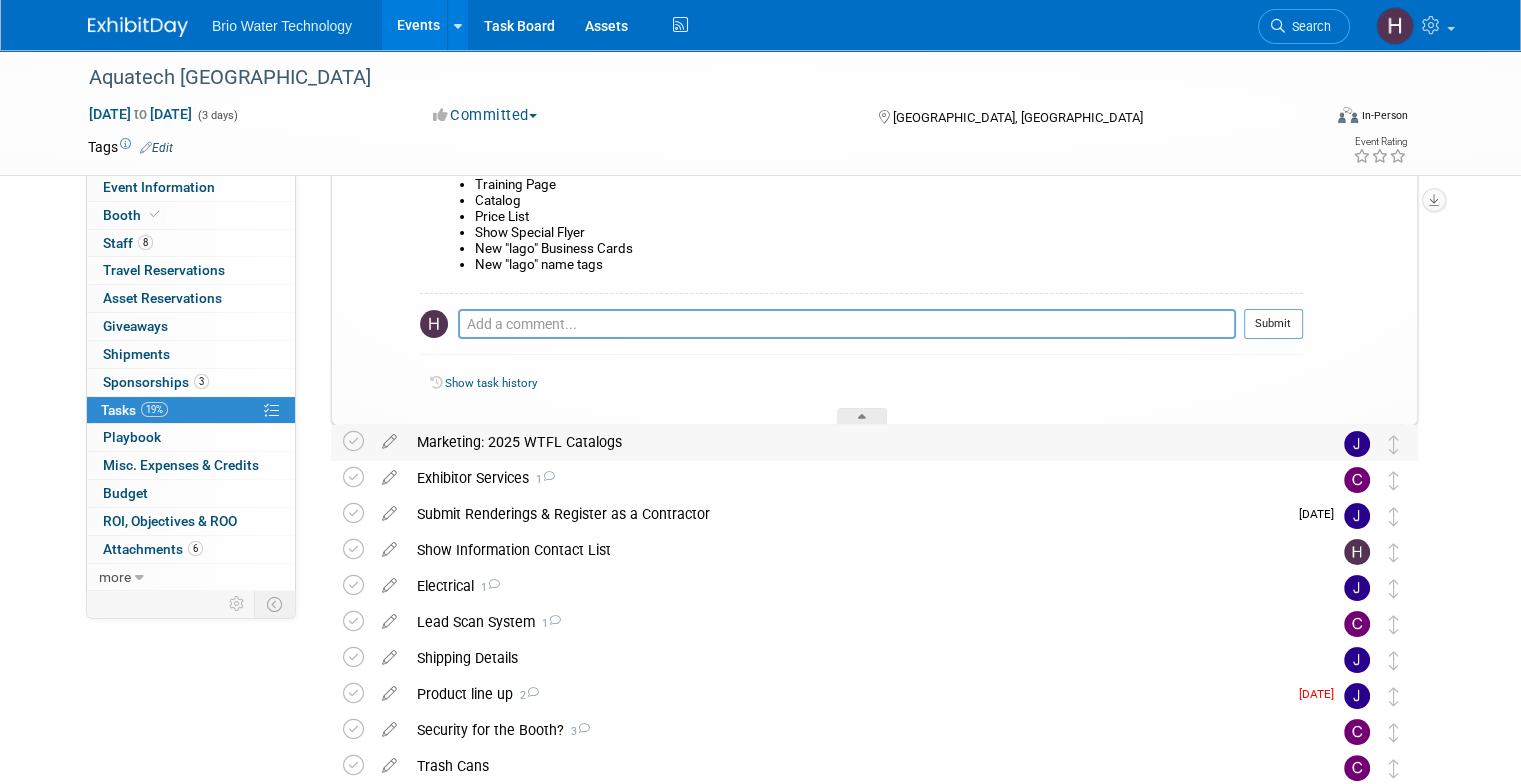 click on "Marketing: 2025 WTFL Catalogs" at bounding box center (855, 442) 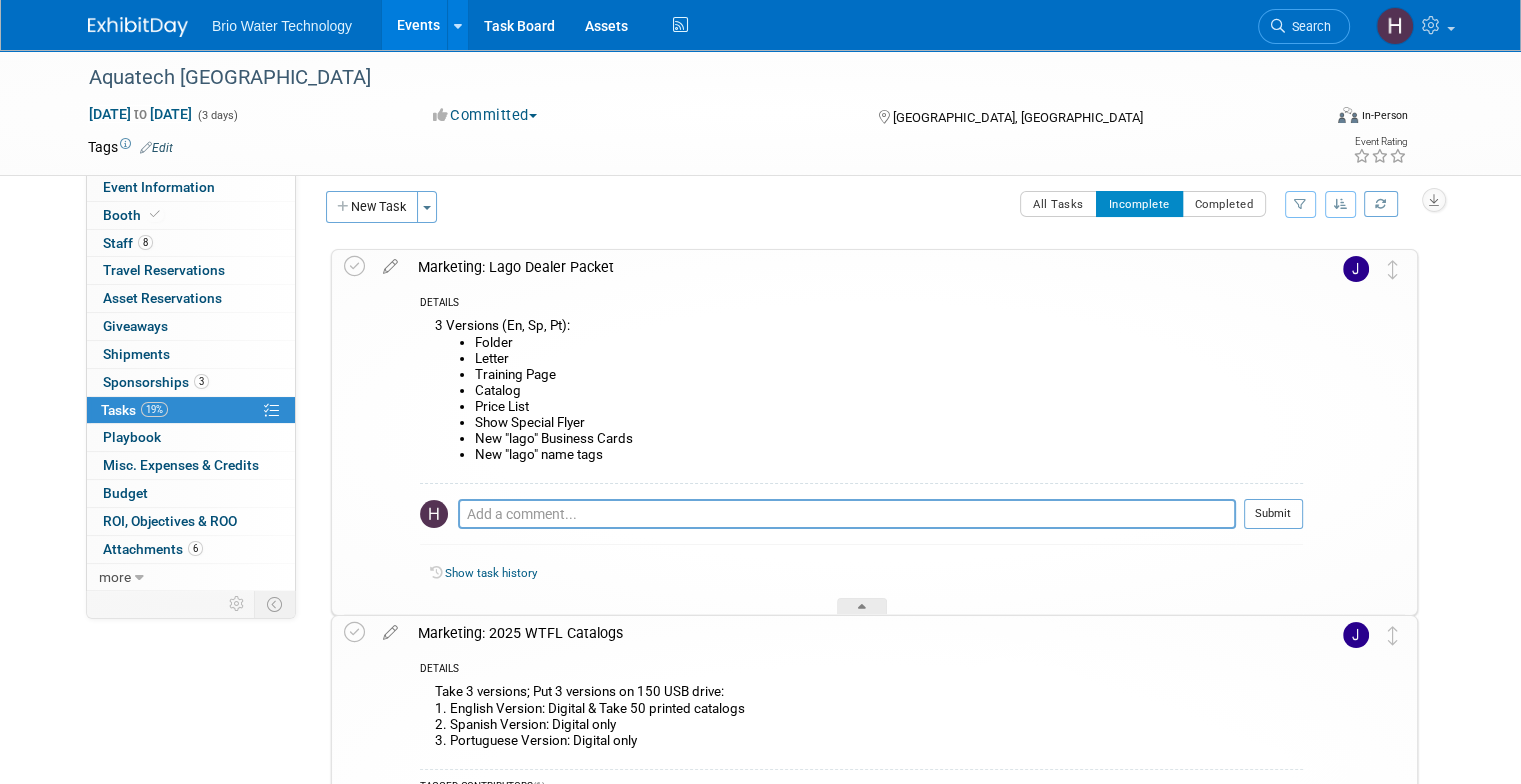 scroll, scrollTop: 0, scrollLeft: 0, axis: both 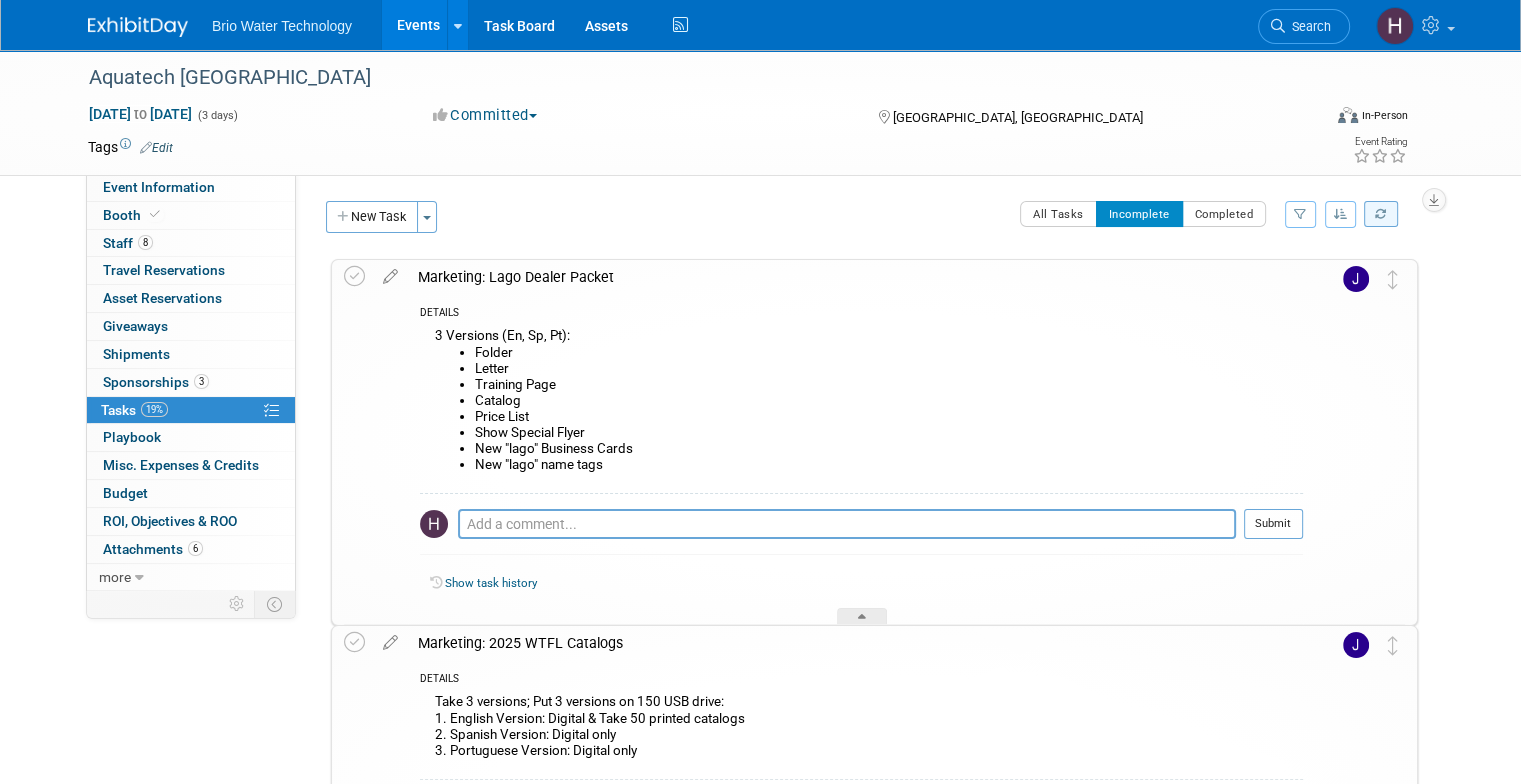 click at bounding box center [1381, 214] 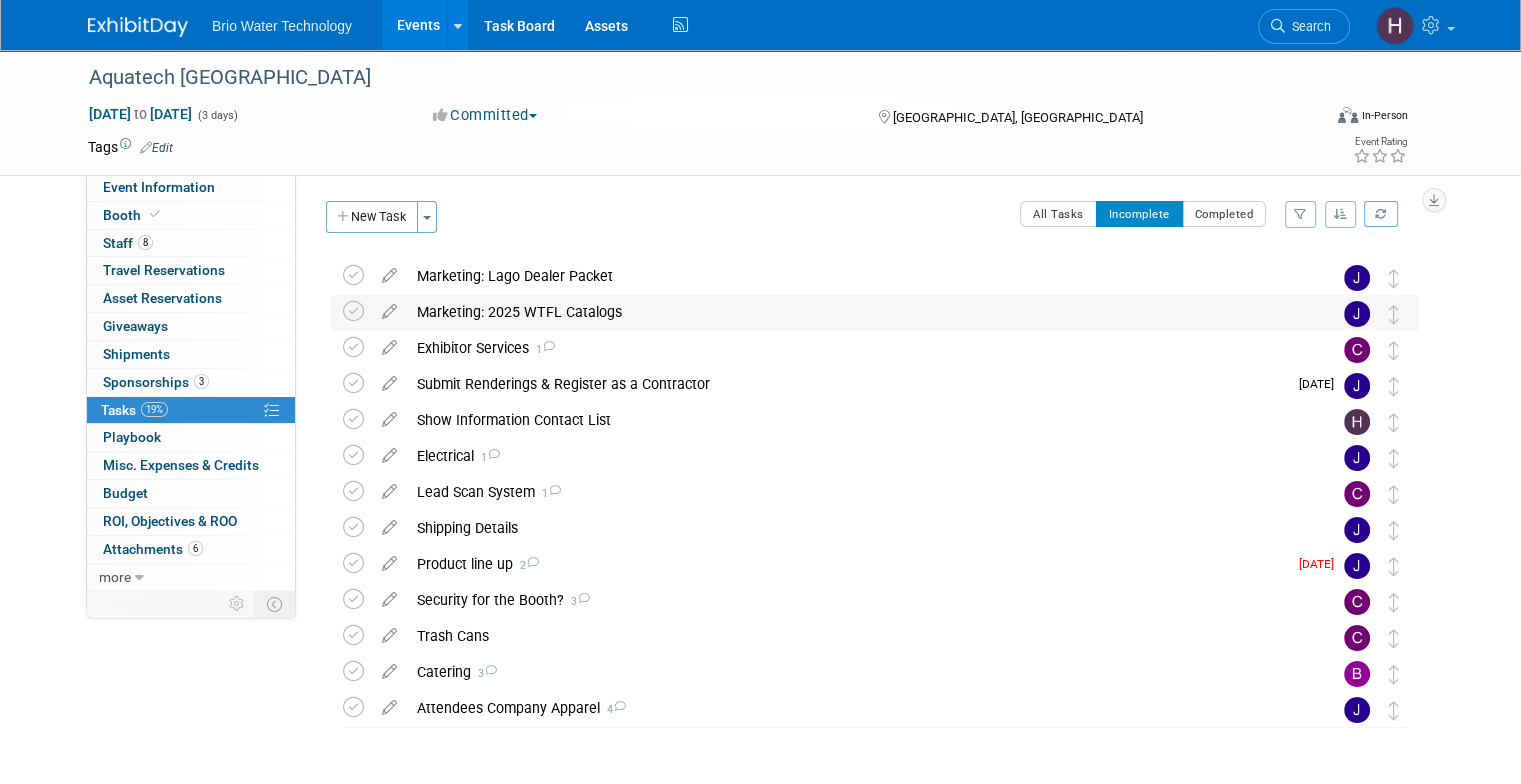 click on "Marketing: 2025 WTFL Catalogs" at bounding box center (855, 312) 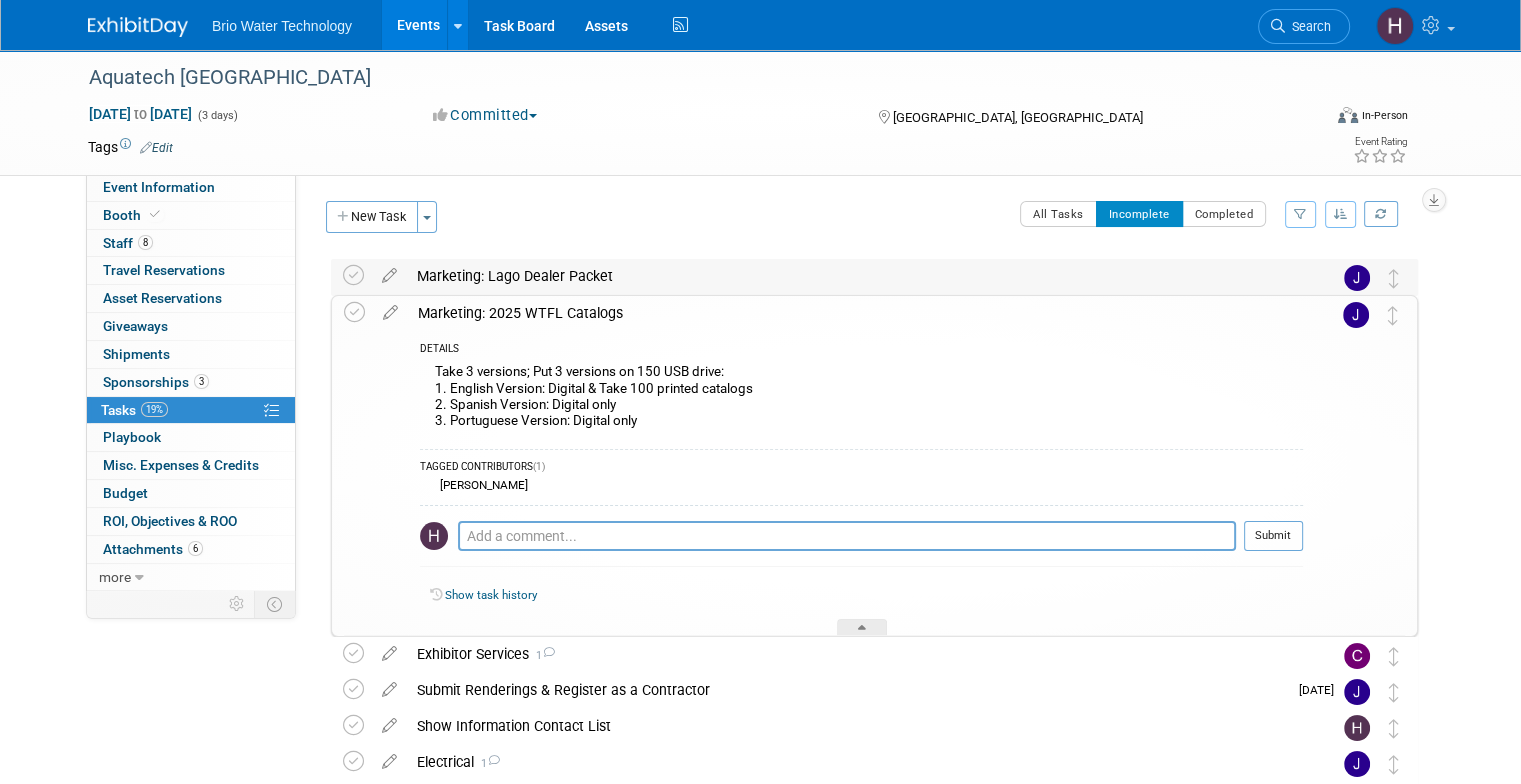 click on "Marketing: Lago Dealer Packet" at bounding box center (855, 276) 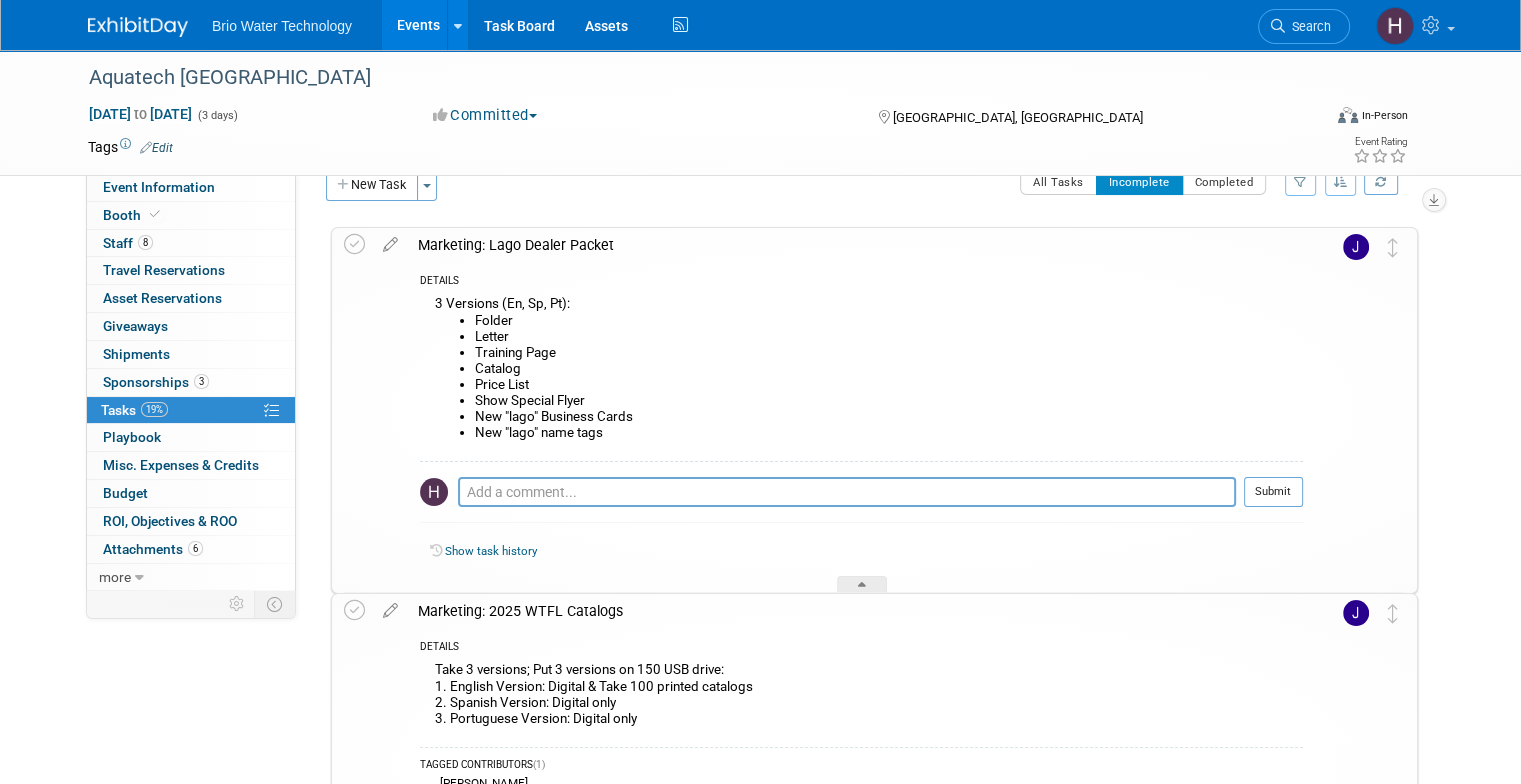 scroll, scrollTop: 0, scrollLeft: 0, axis: both 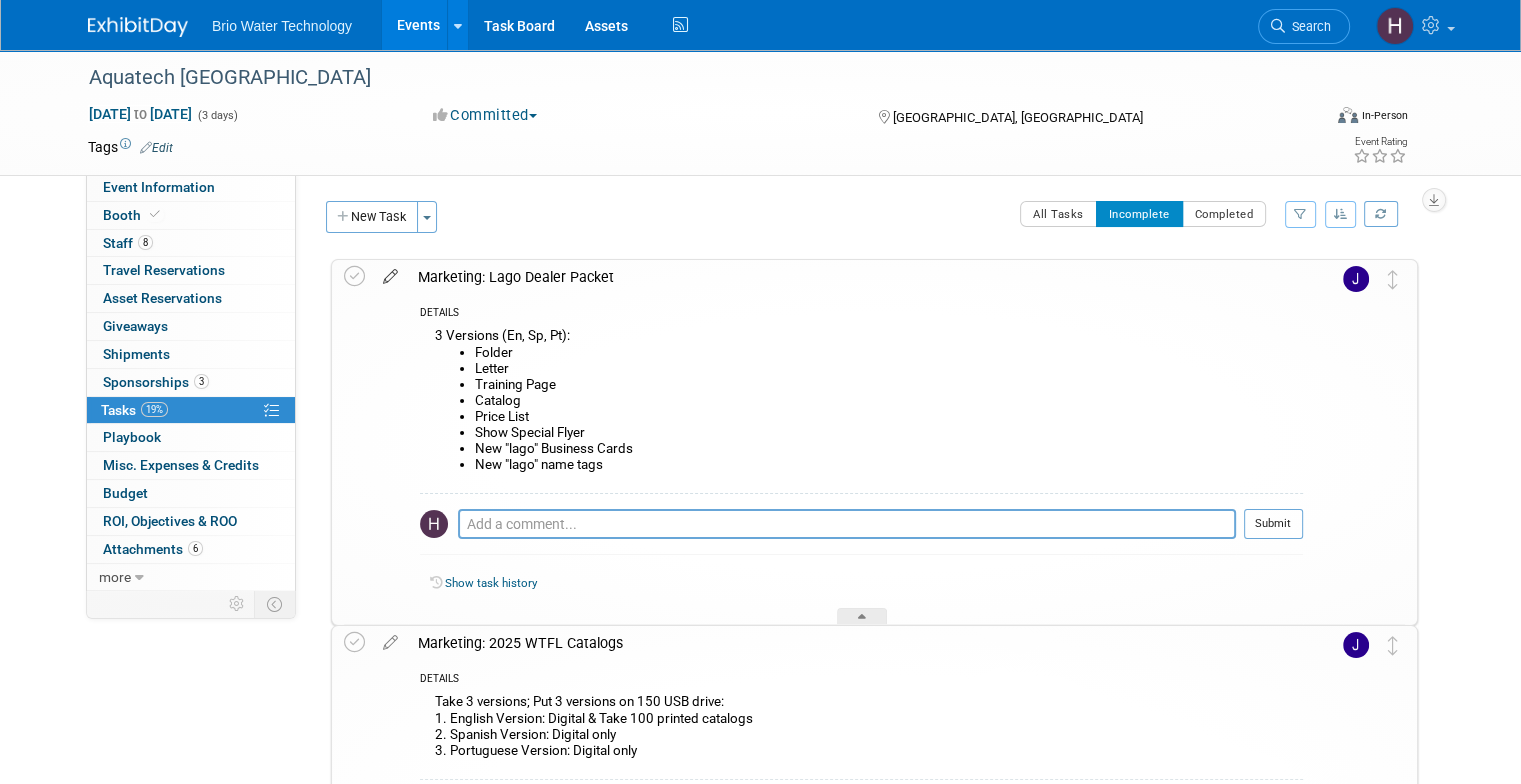 click at bounding box center [390, 272] 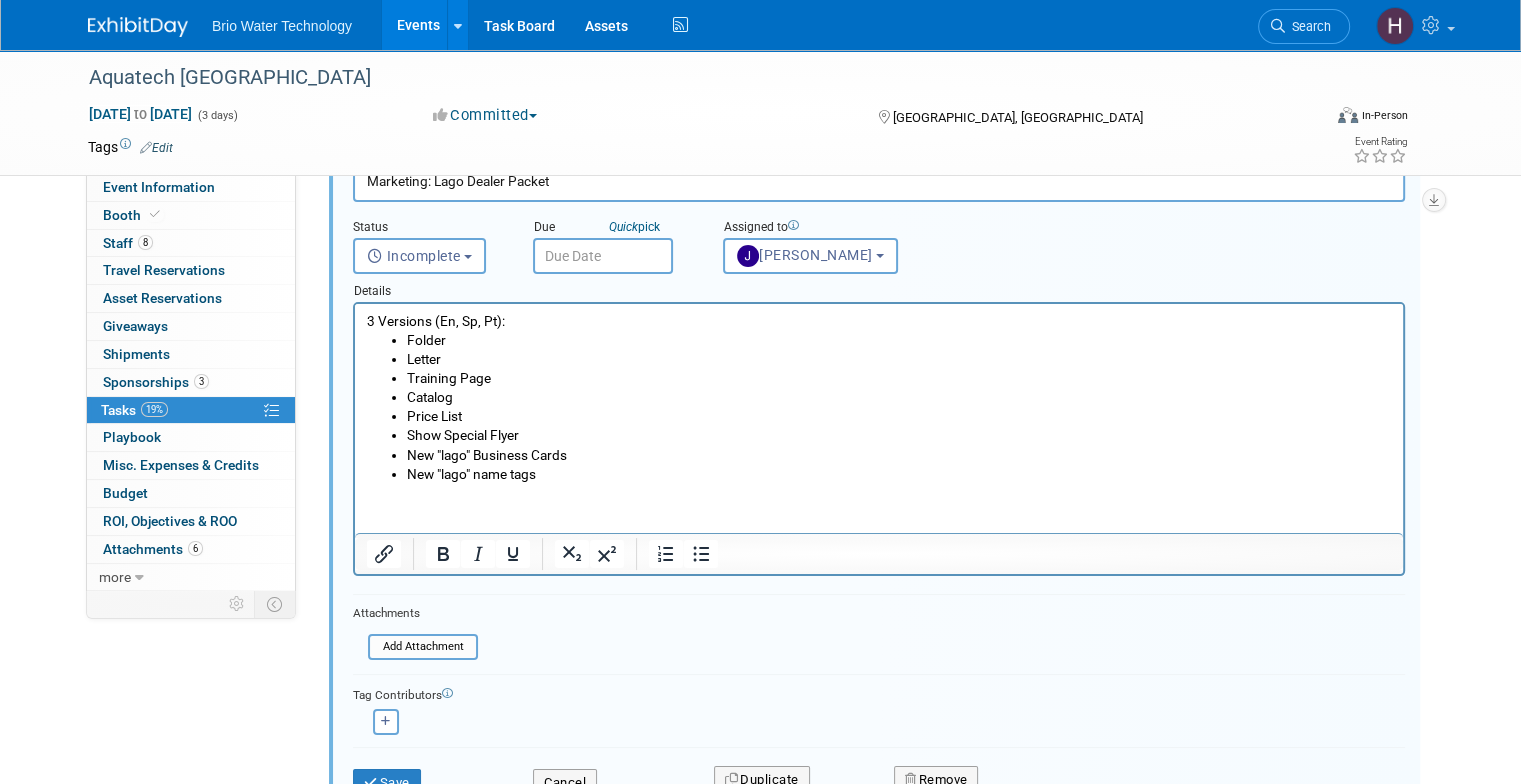 scroll, scrollTop: 100, scrollLeft: 0, axis: vertical 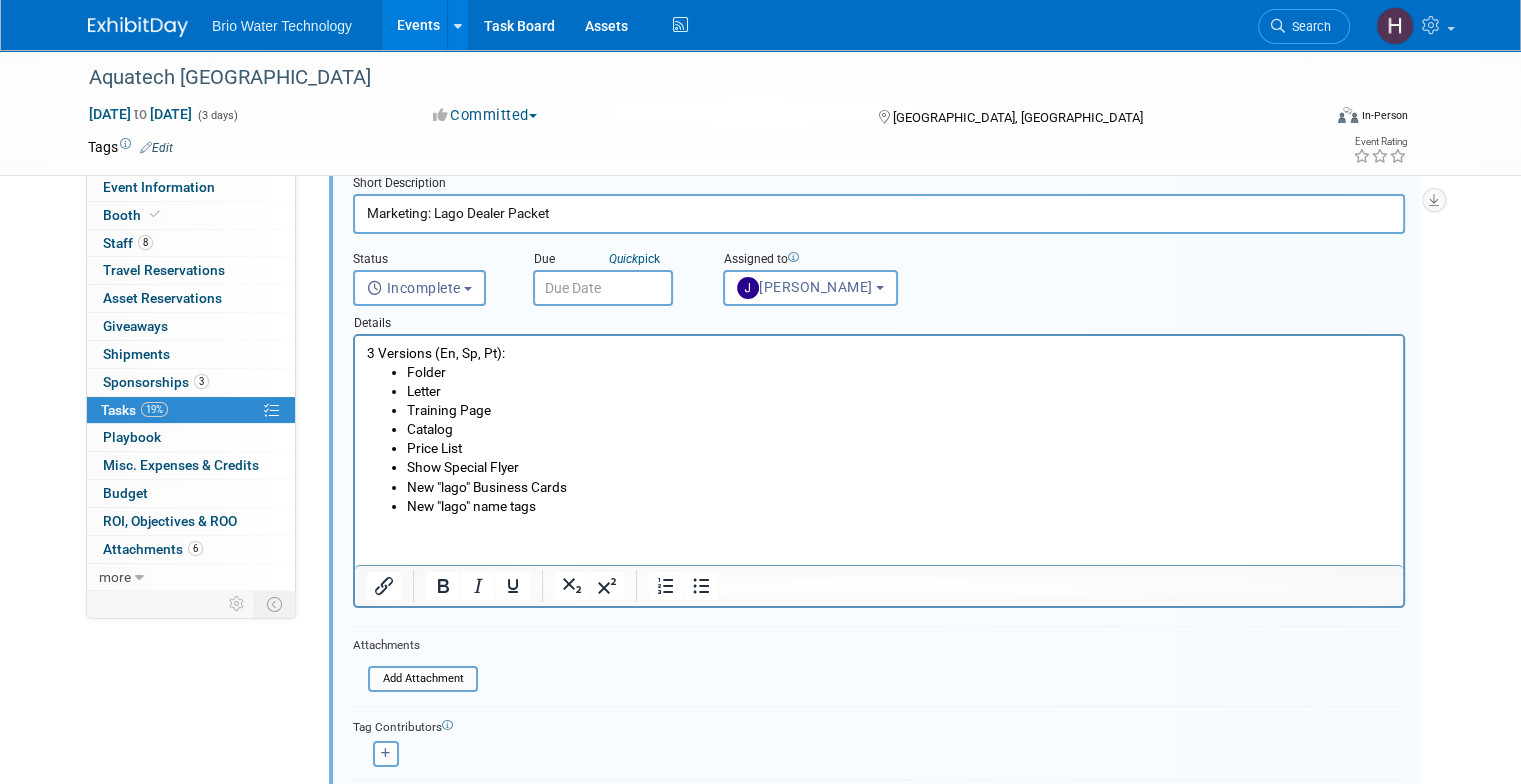 click on "Folder" at bounding box center [899, 372] 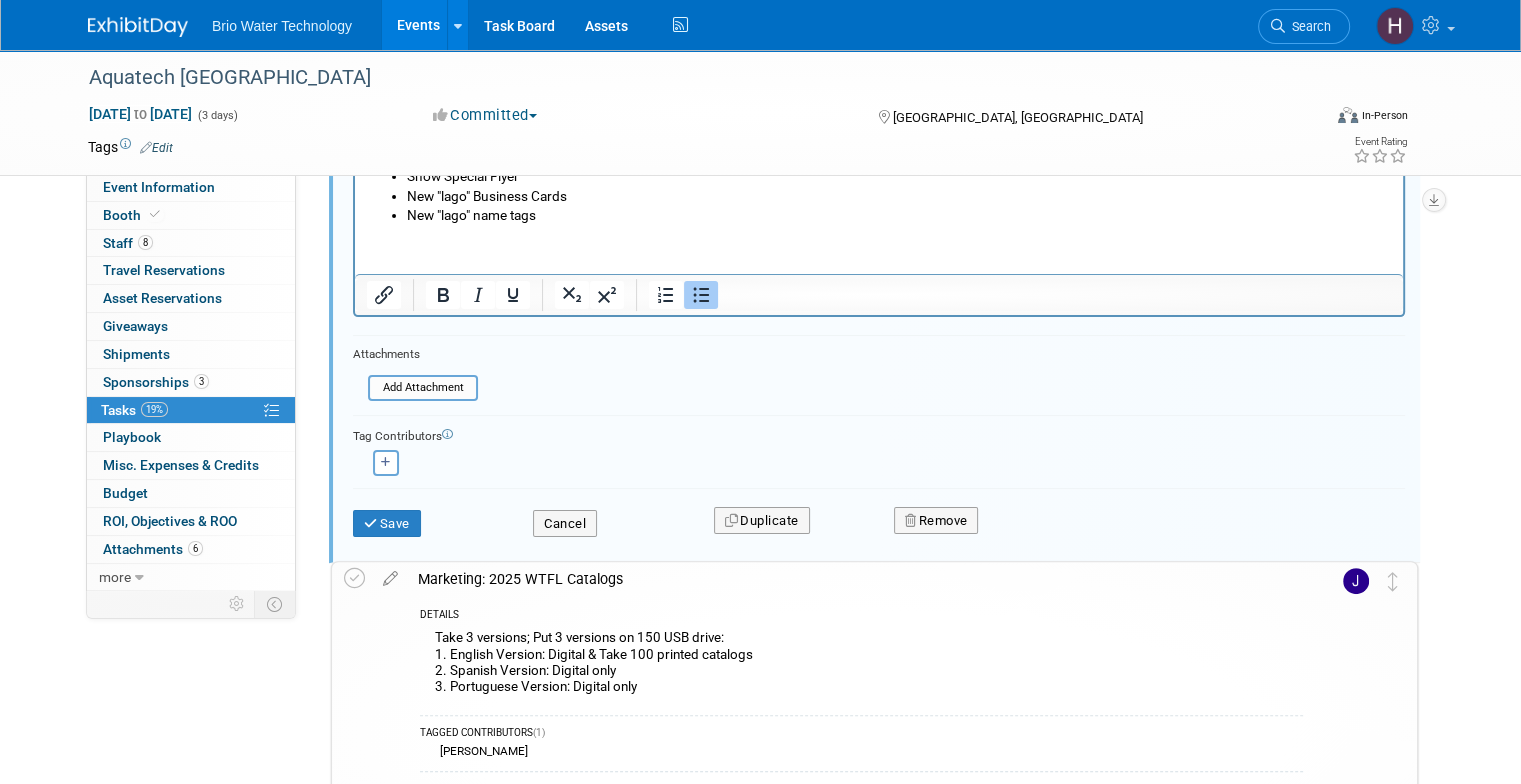 scroll, scrollTop: 400, scrollLeft: 0, axis: vertical 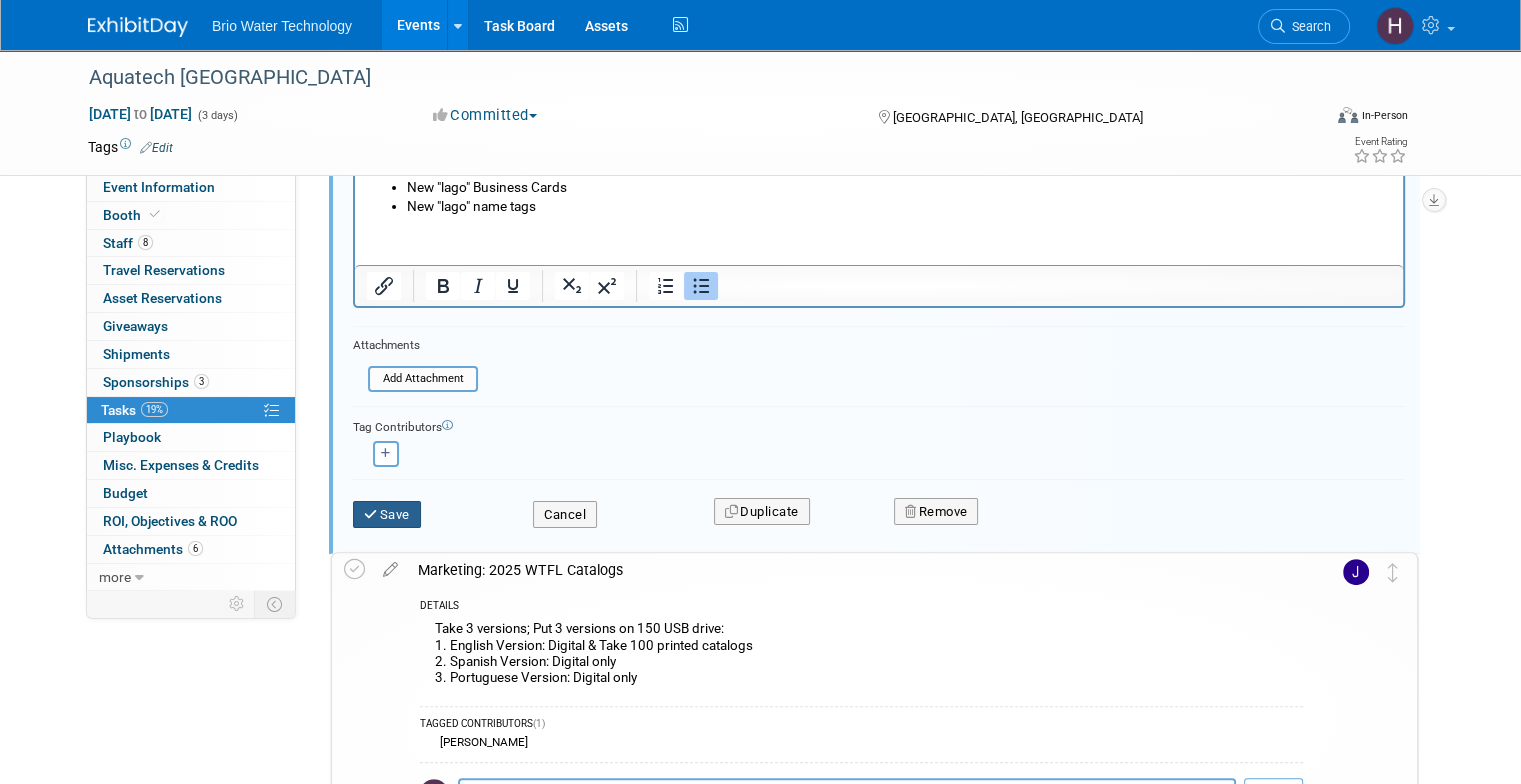 click on "Save" at bounding box center (387, 515) 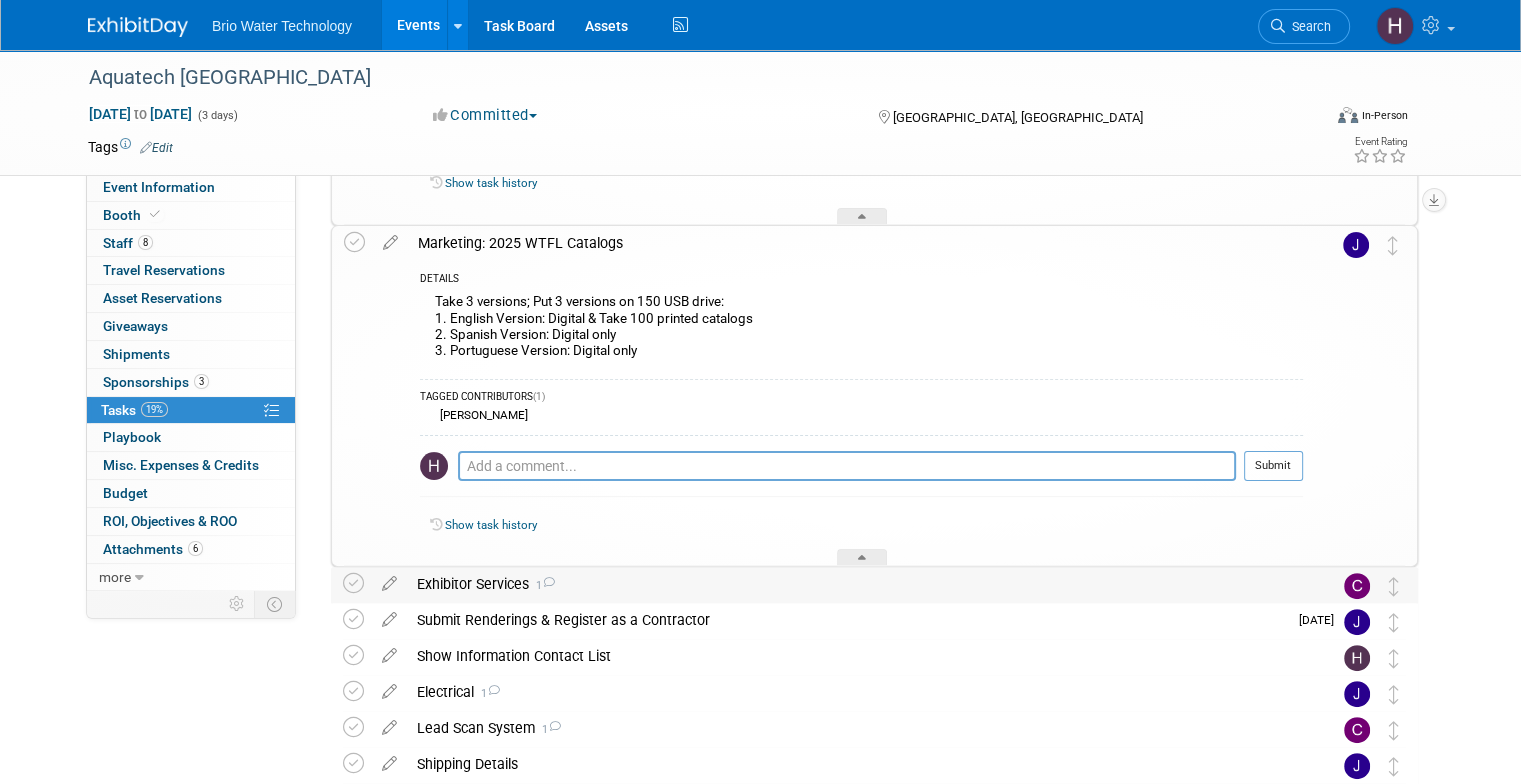 click on "Exhibitor Services
1" at bounding box center (855, 584) 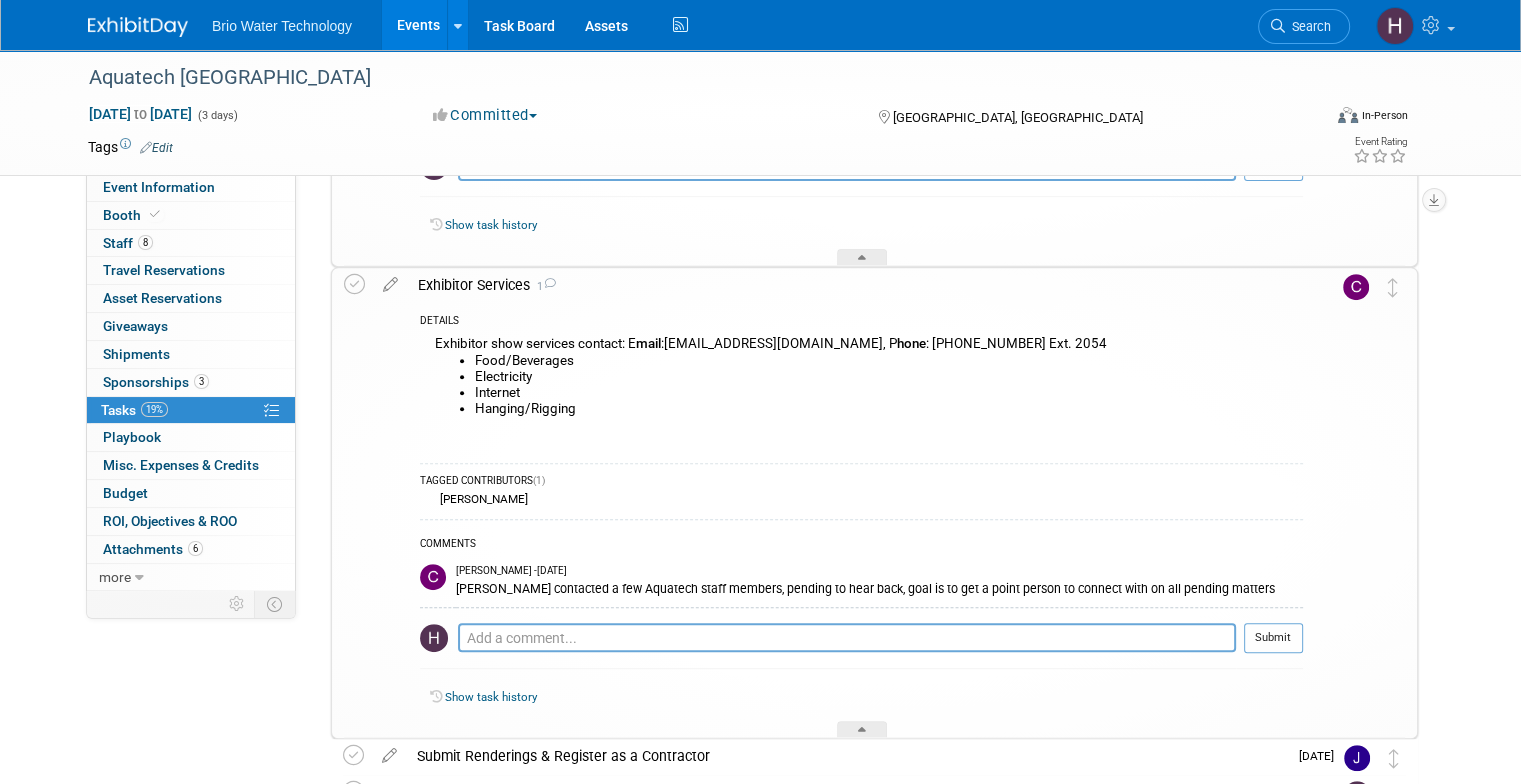 scroll, scrollTop: 800, scrollLeft: 0, axis: vertical 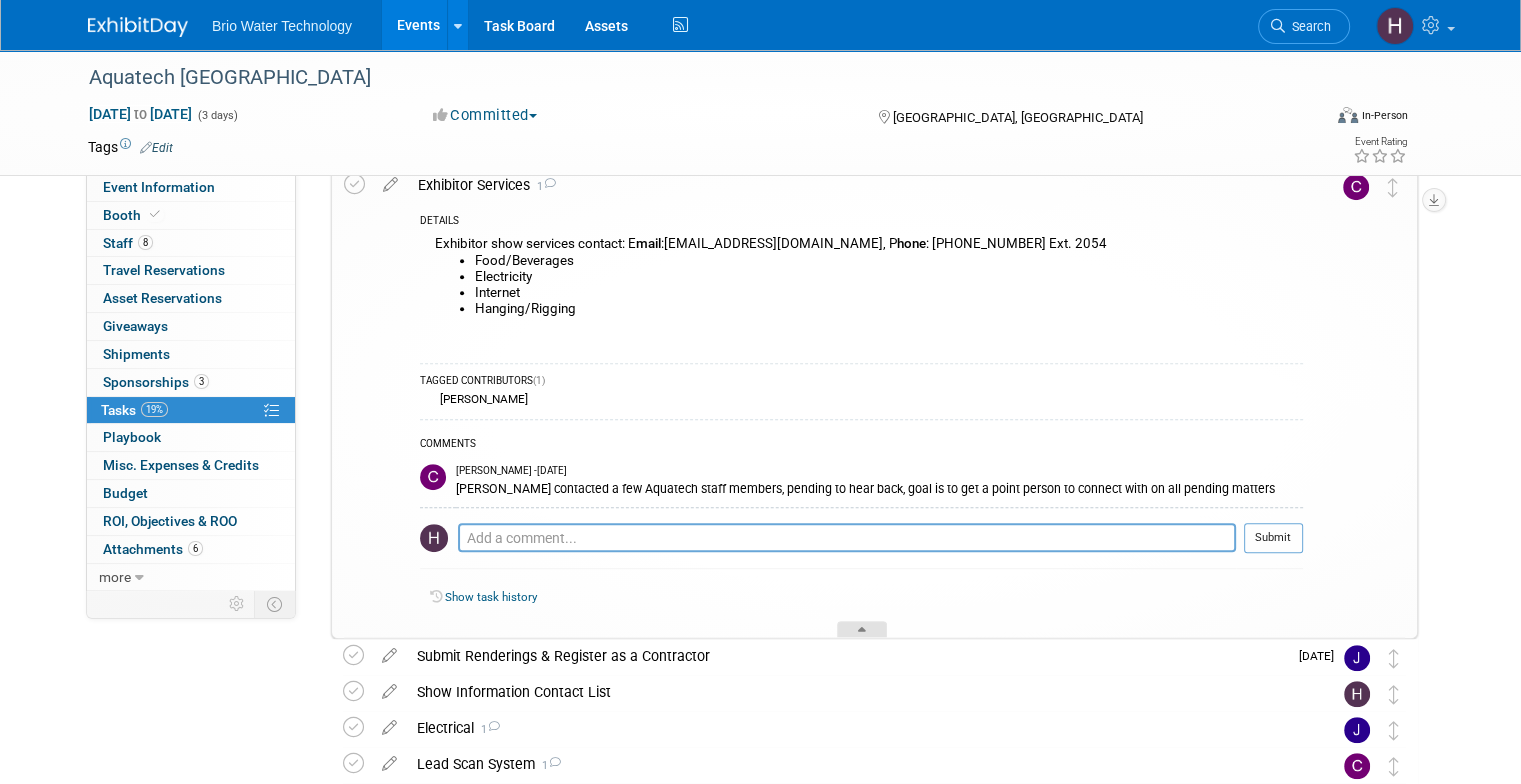 click at bounding box center (862, 629) 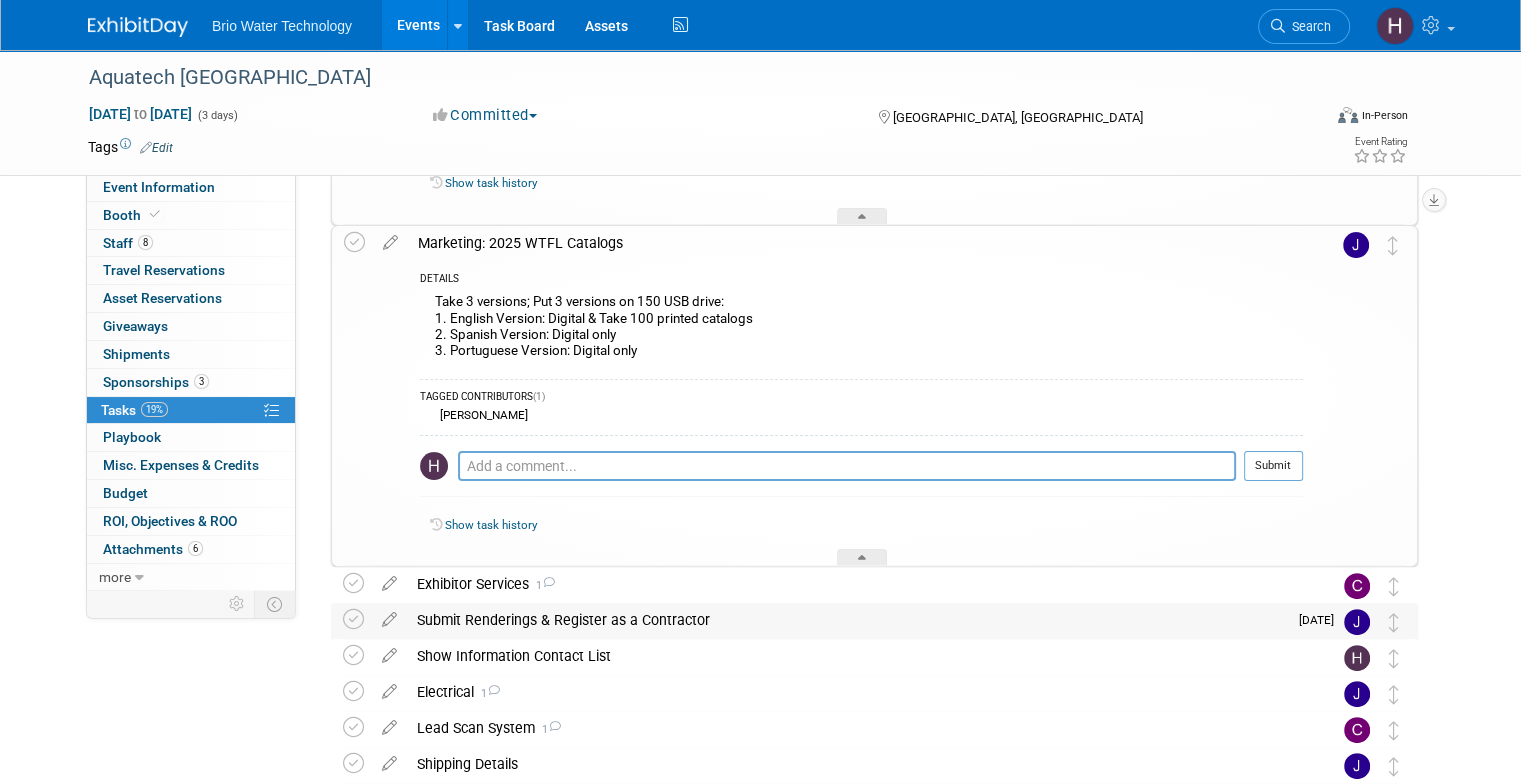 scroll, scrollTop: 500, scrollLeft: 0, axis: vertical 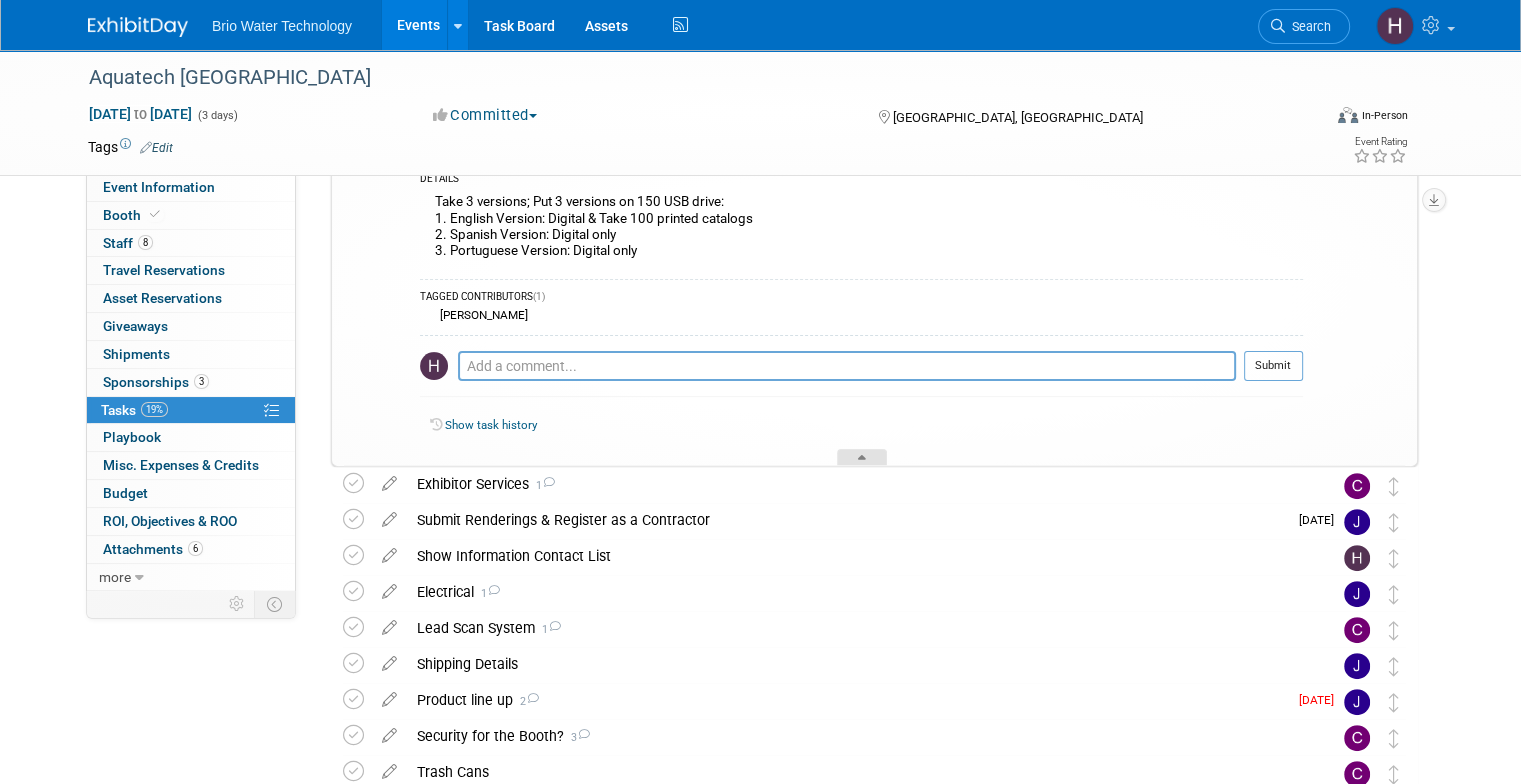 click at bounding box center [862, 457] 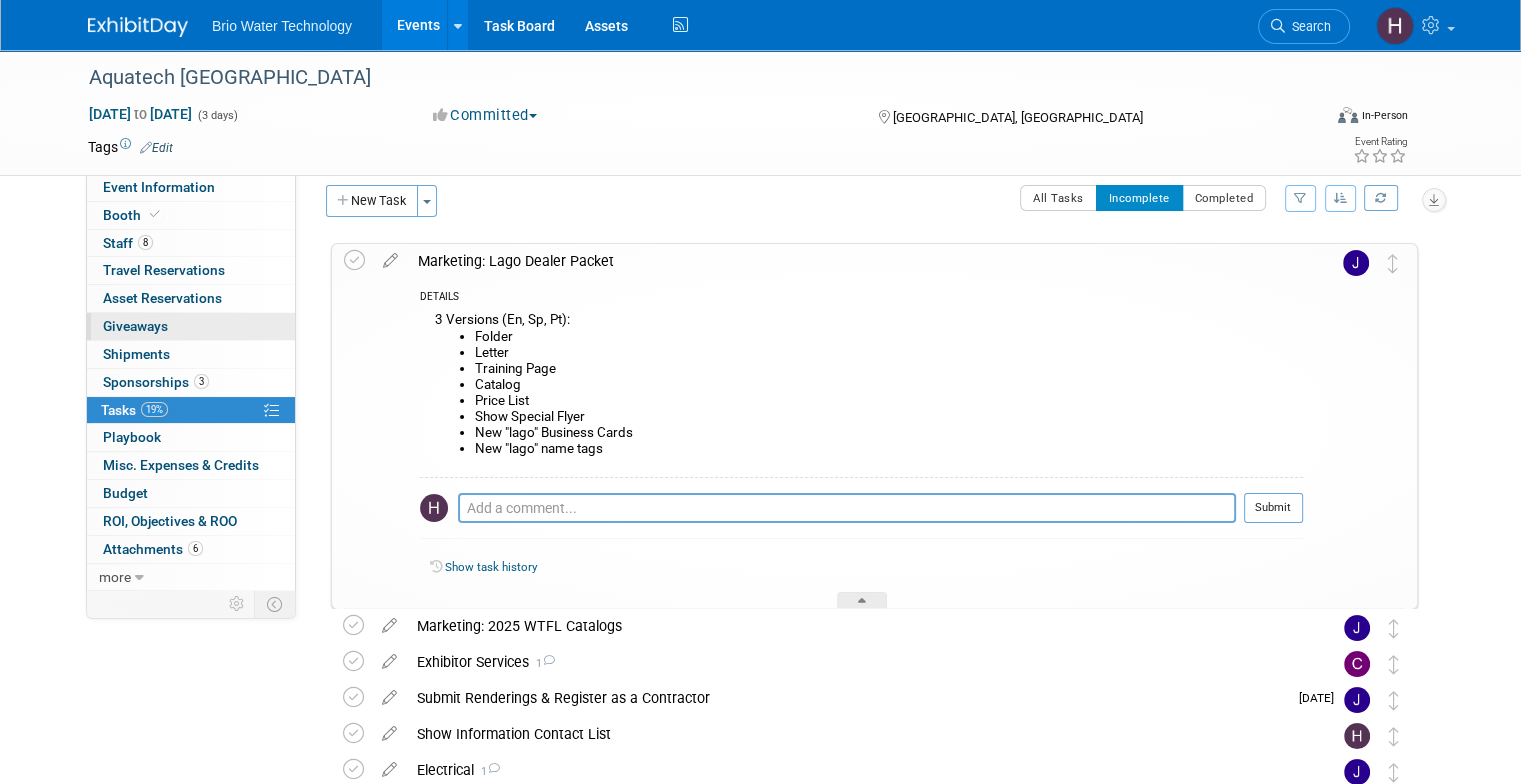 scroll, scrollTop: 0, scrollLeft: 0, axis: both 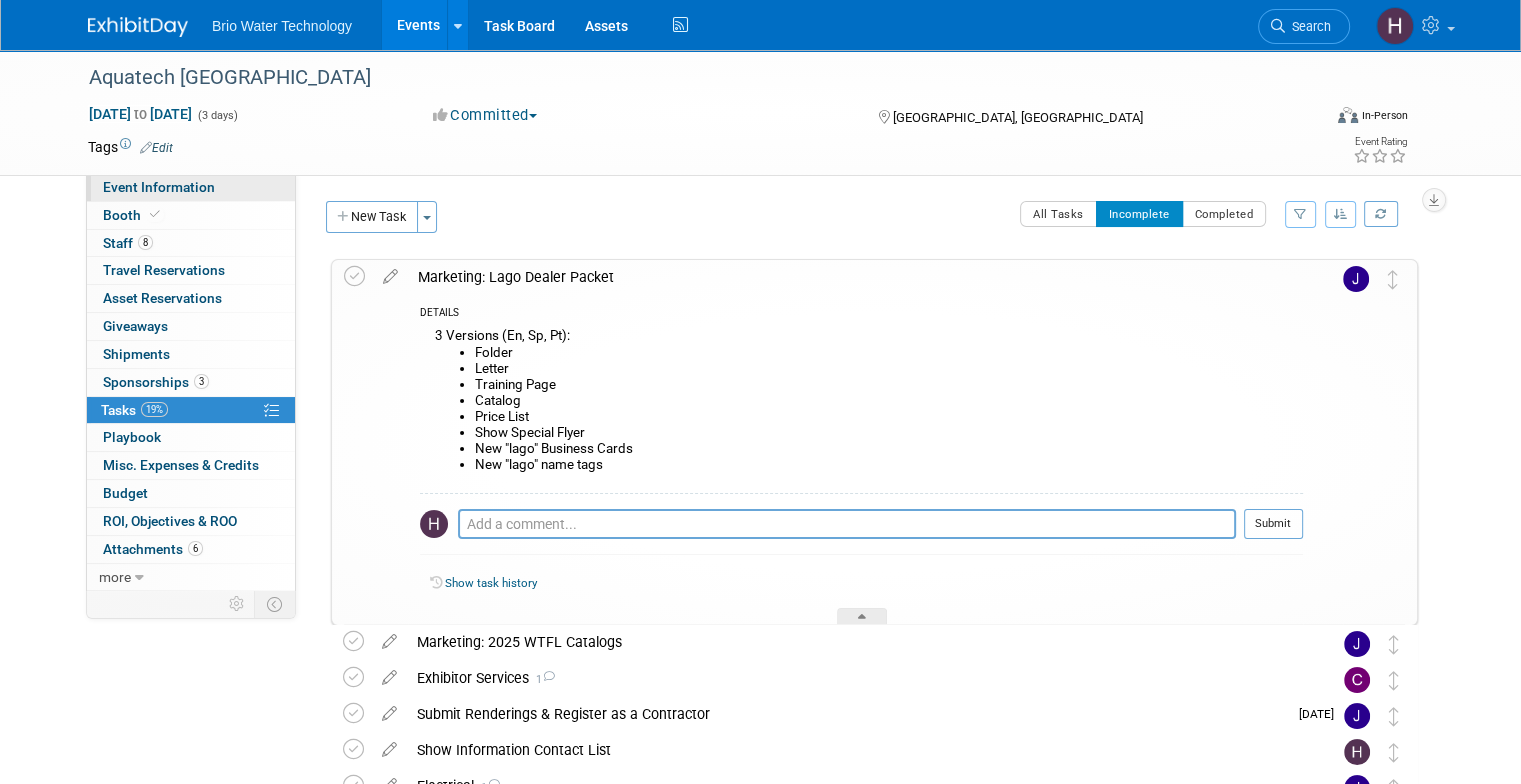 click on "Event Information" at bounding box center (159, 187) 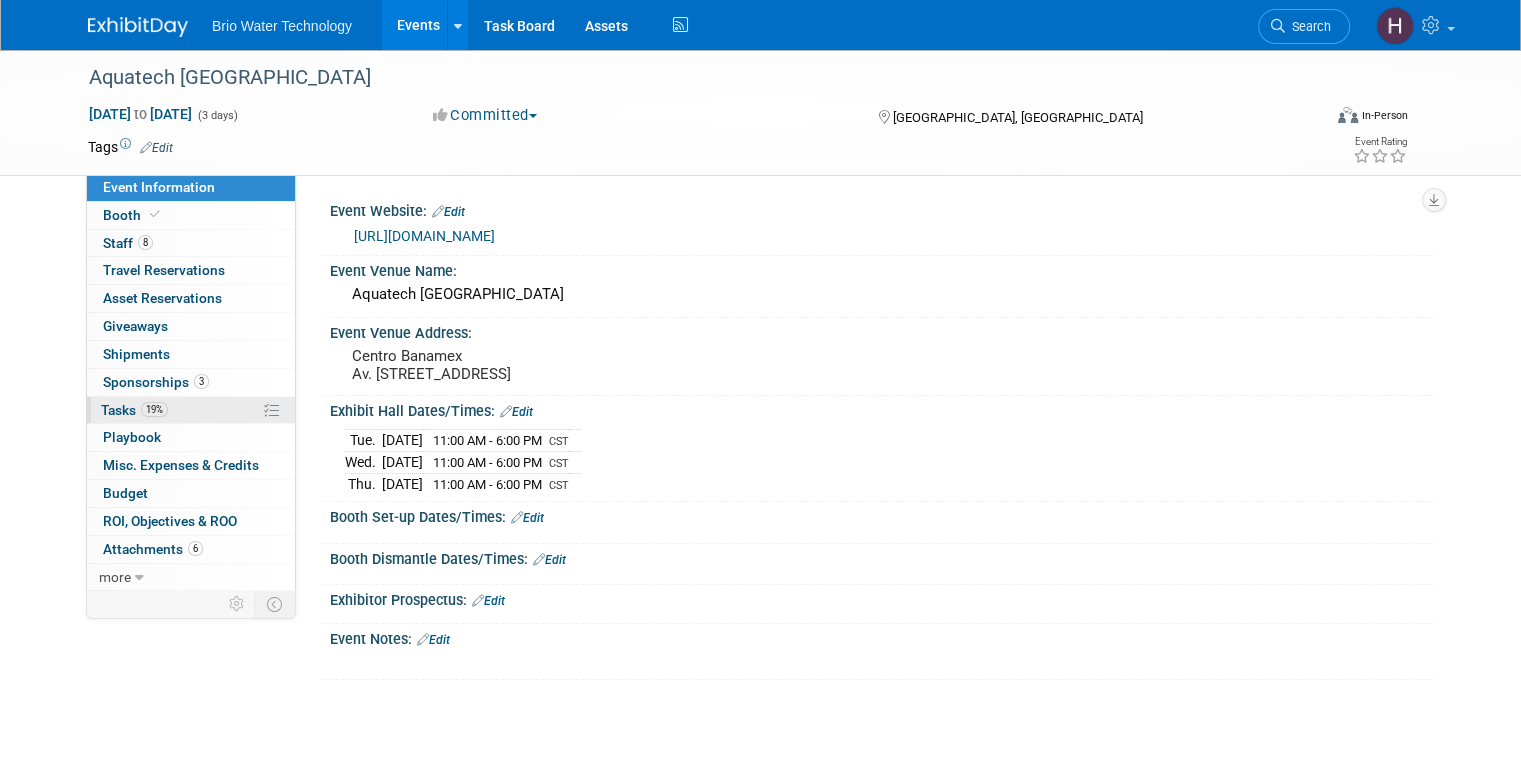 click on "19%" at bounding box center [154, 409] 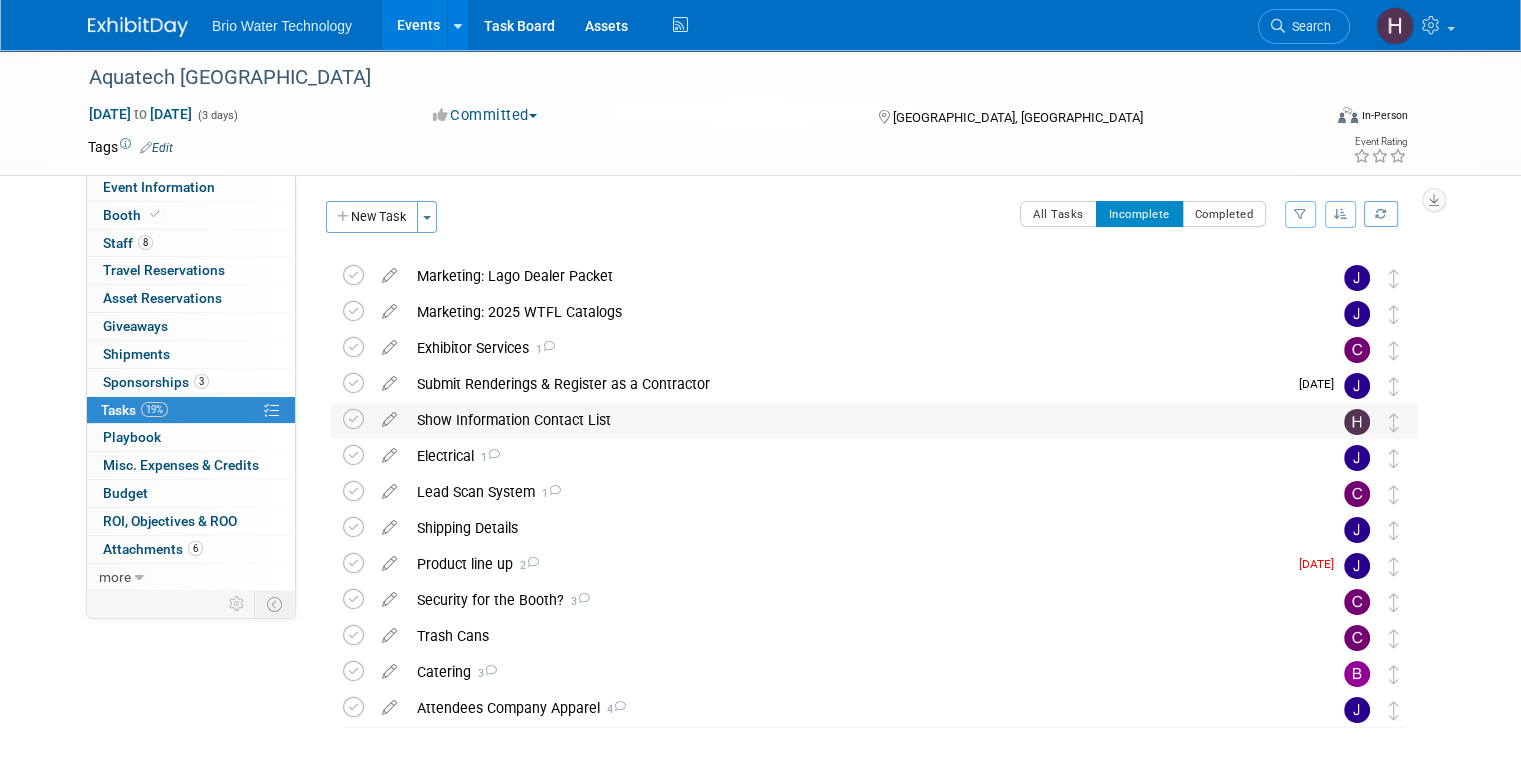click on "Show Information Contact List" at bounding box center [855, 420] 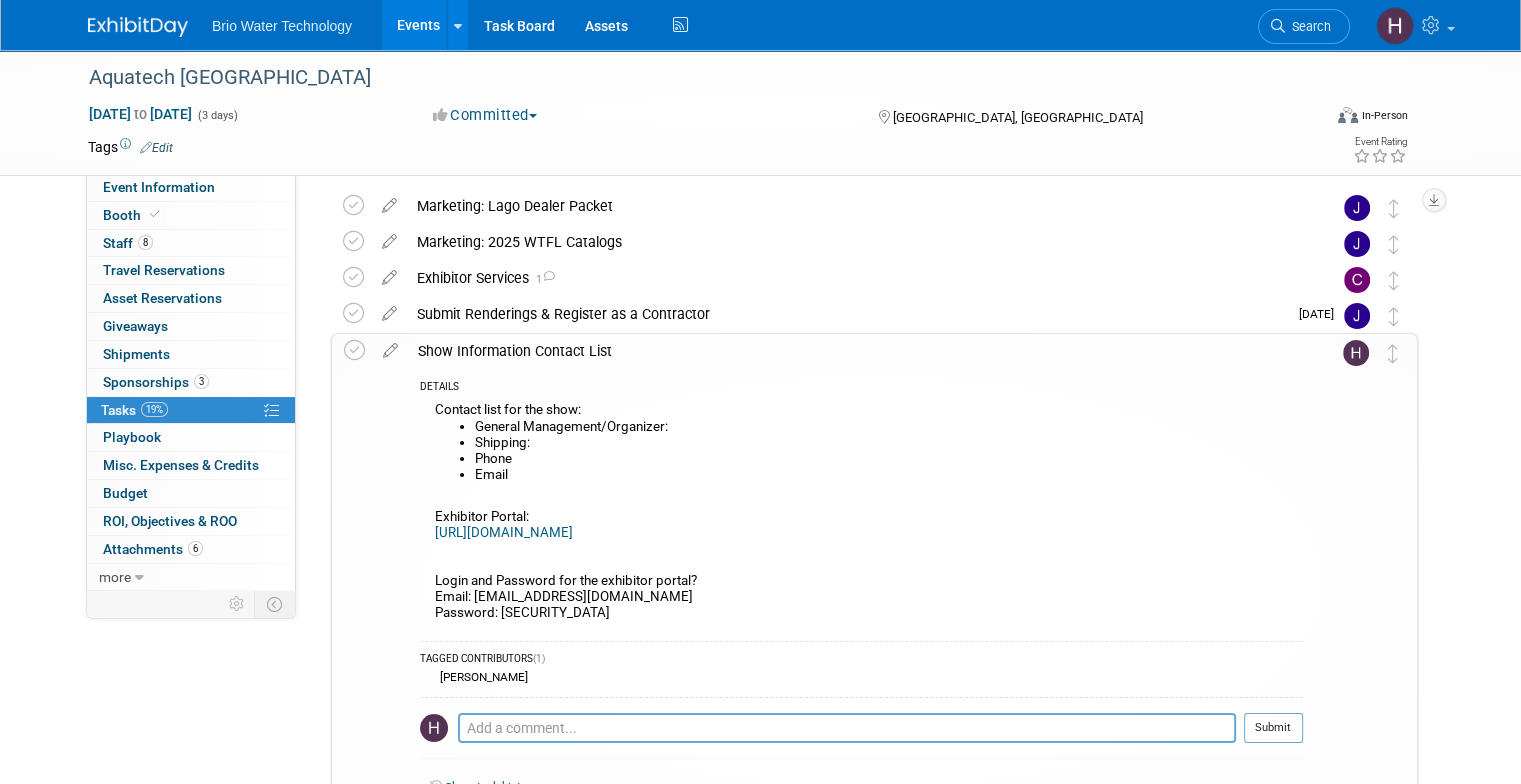 scroll, scrollTop: 200, scrollLeft: 0, axis: vertical 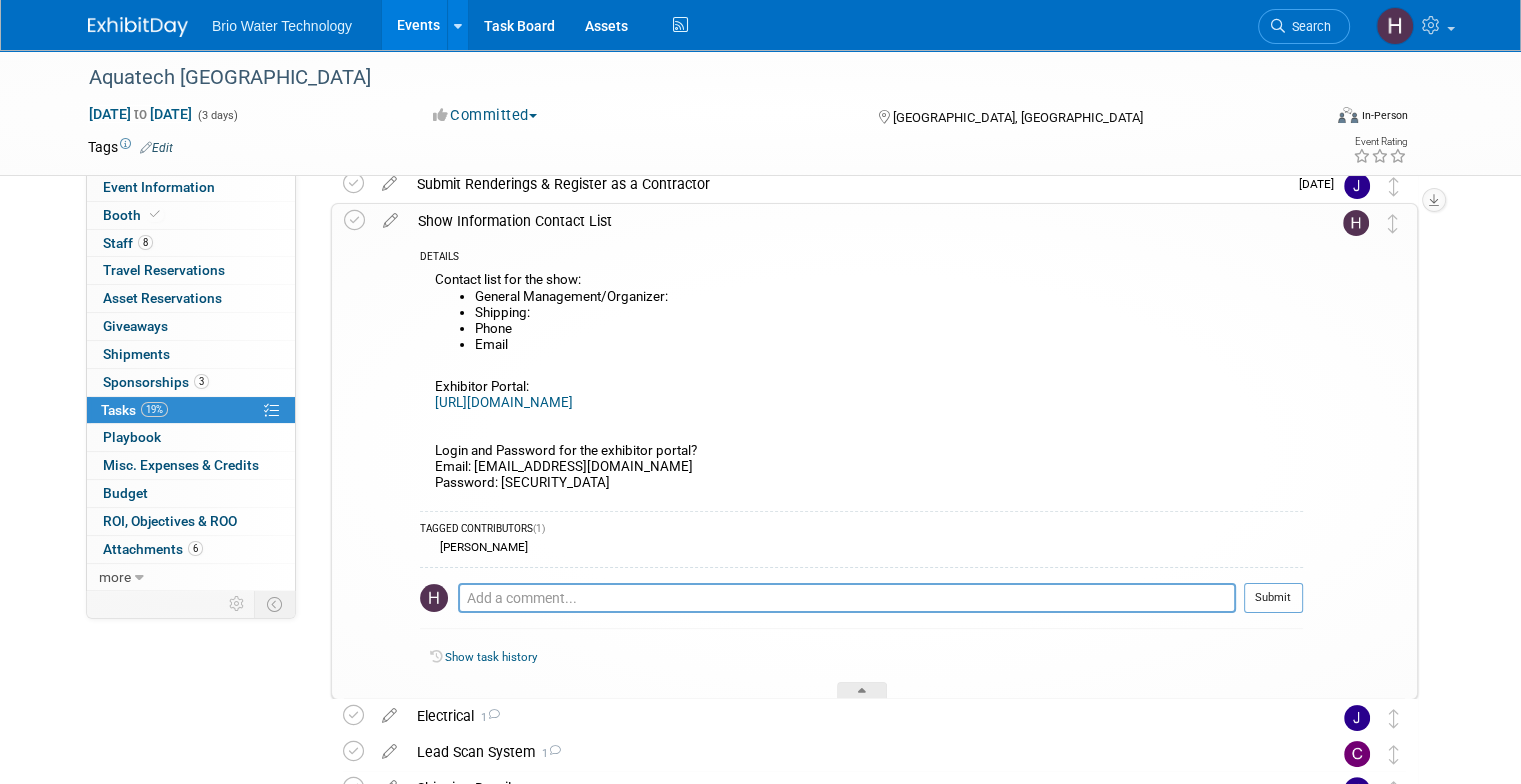 click on "https://aquatech.infoexpo.com.mx/2025/ed/web/" at bounding box center [504, 402] 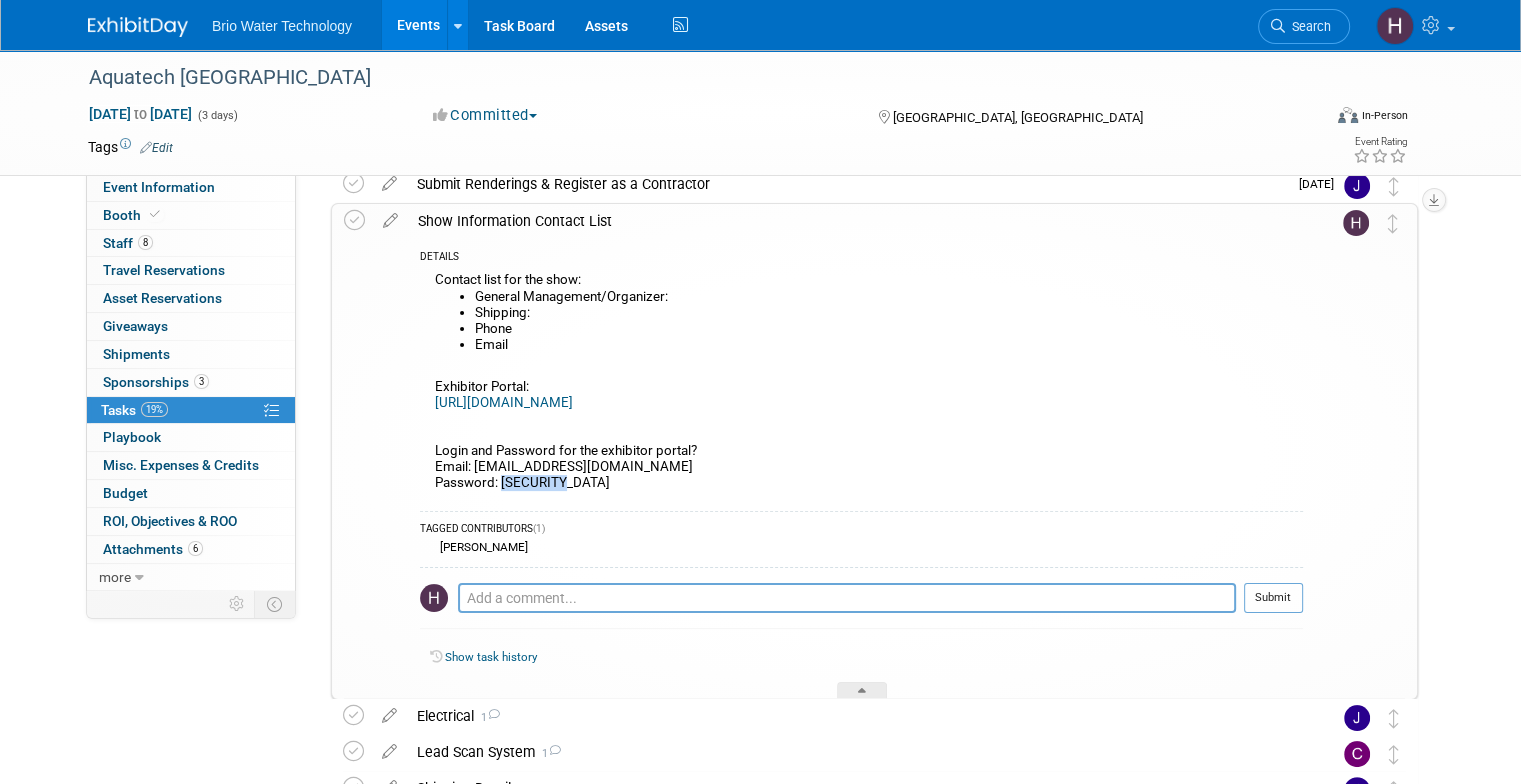 click on "Contact list for the show: General Management/Organizer: Shipping: Phone Email Exhibitor Portal: https://aquatech.infoexpo.com.mx/2025/ed/web/ Login and Password for the exhibitor portal? Email: hmesak@briowt.com Password: MXPWB8S27" at bounding box center [861, 384] 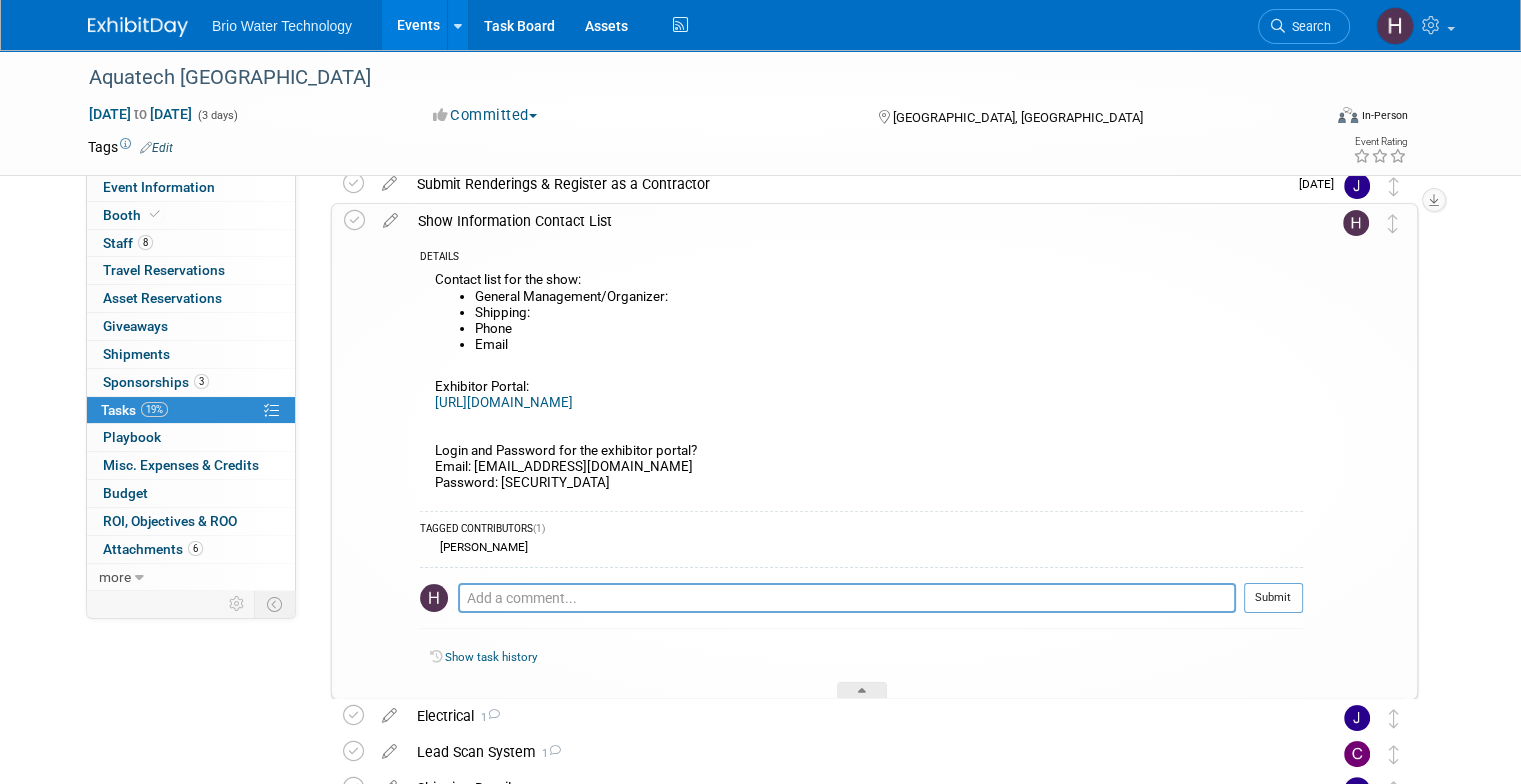 click on "https://aquatech.infoexpo.com.mx/2025/ed/web/" at bounding box center (504, 402) 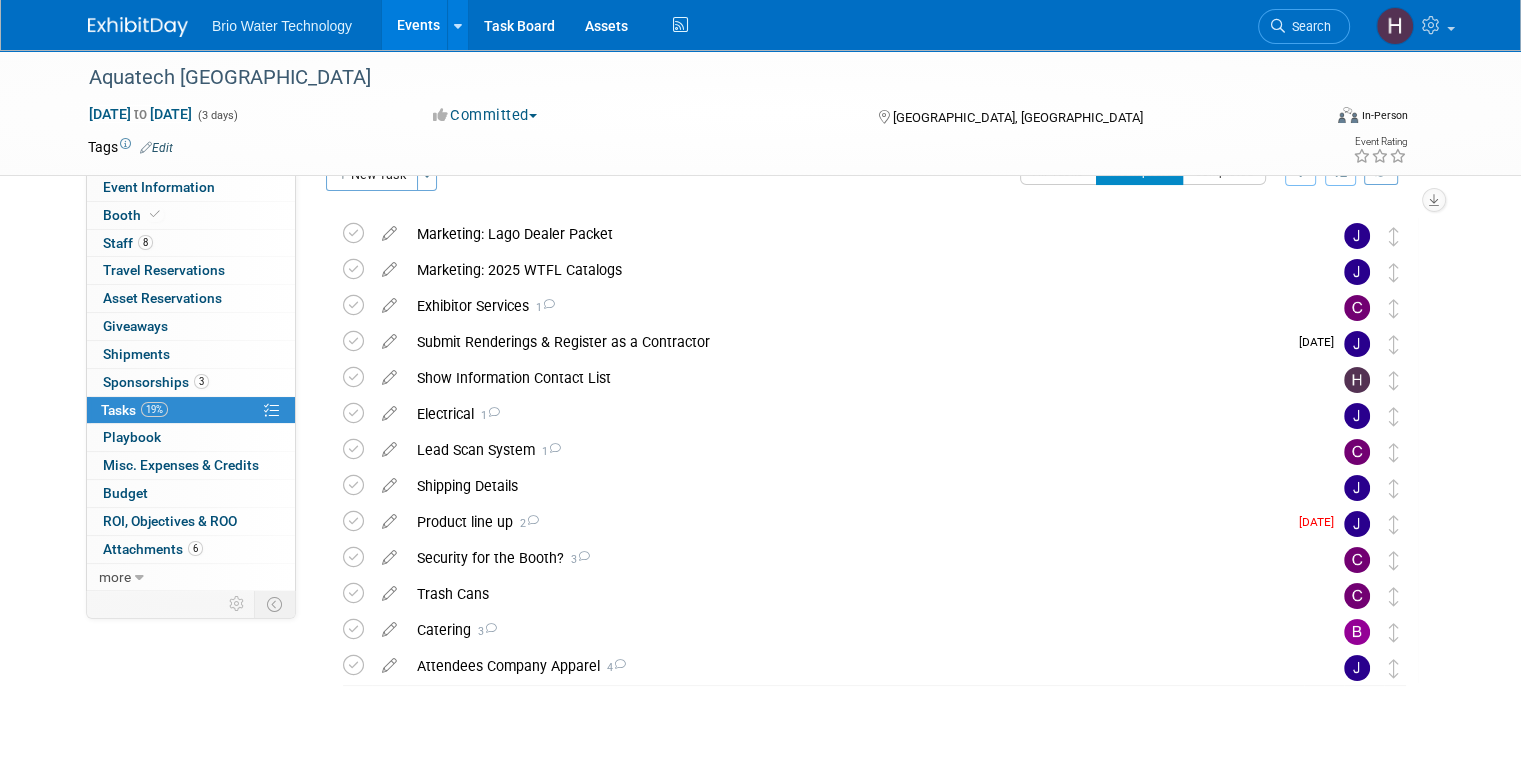 scroll, scrollTop: 64, scrollLeft: 0, axis: vertical 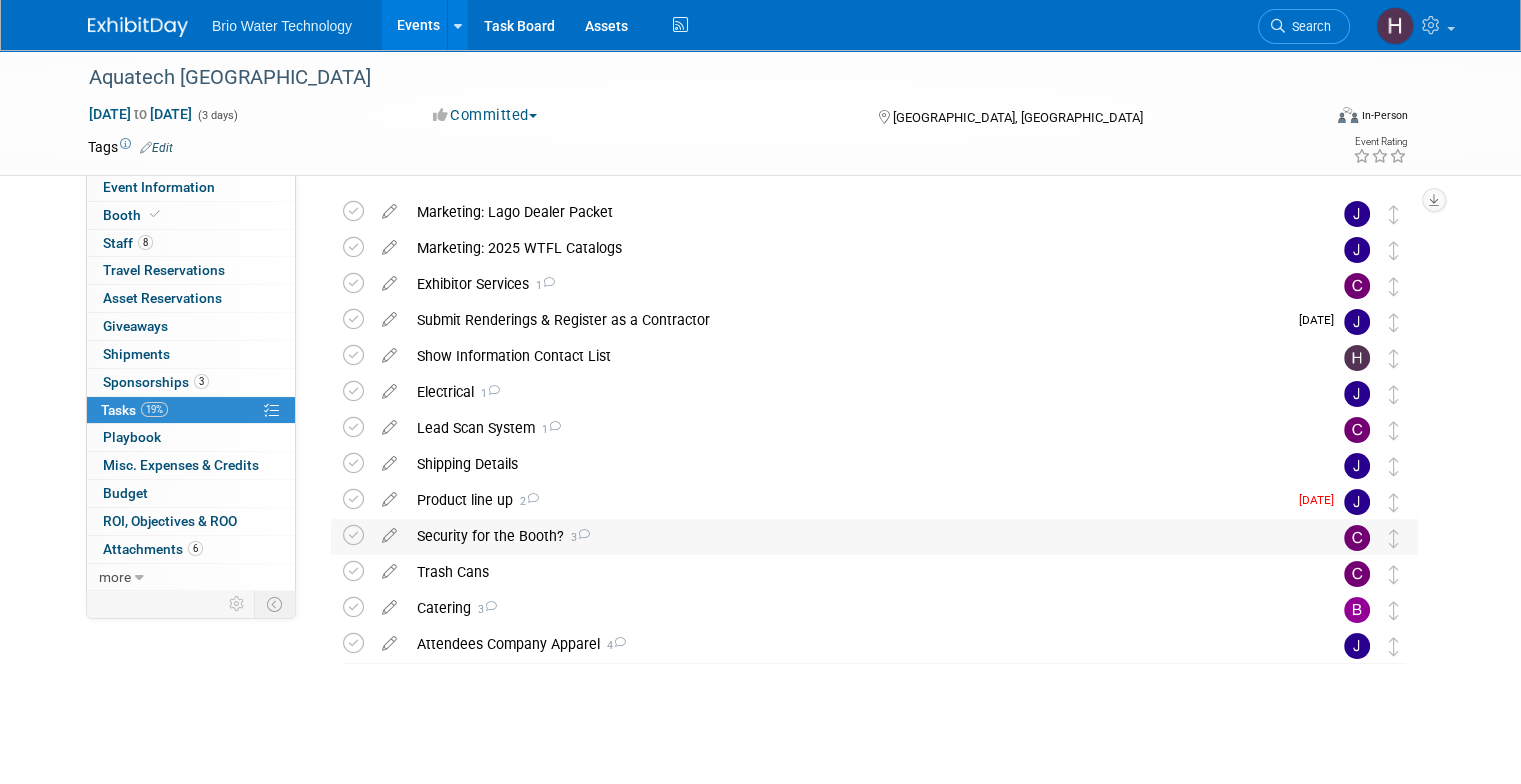 click on "Security for the Booth?
3" at bounding box center [855, 536] 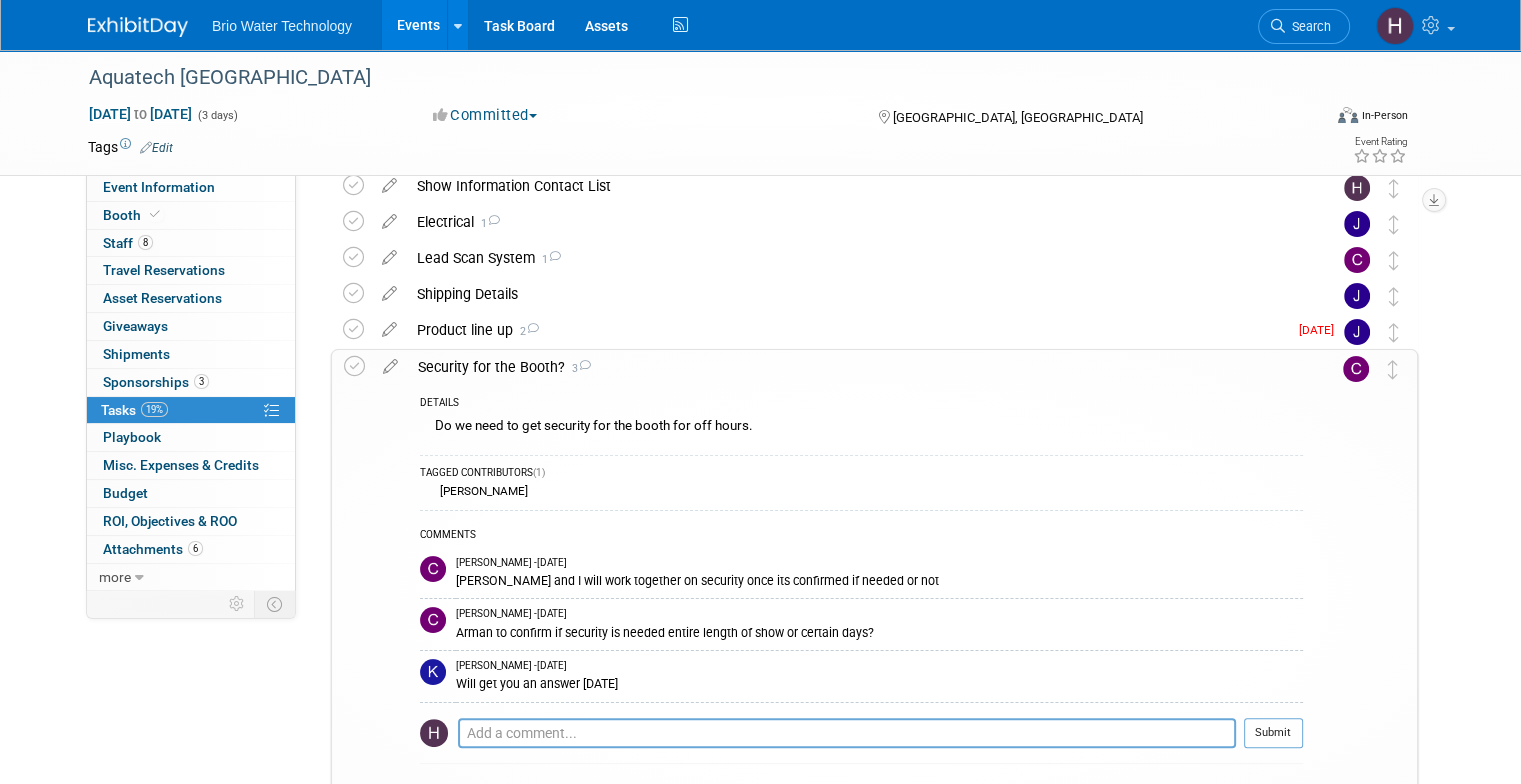 scroll, scrollTop: 264, scrollLeft: 0, axis: vertical 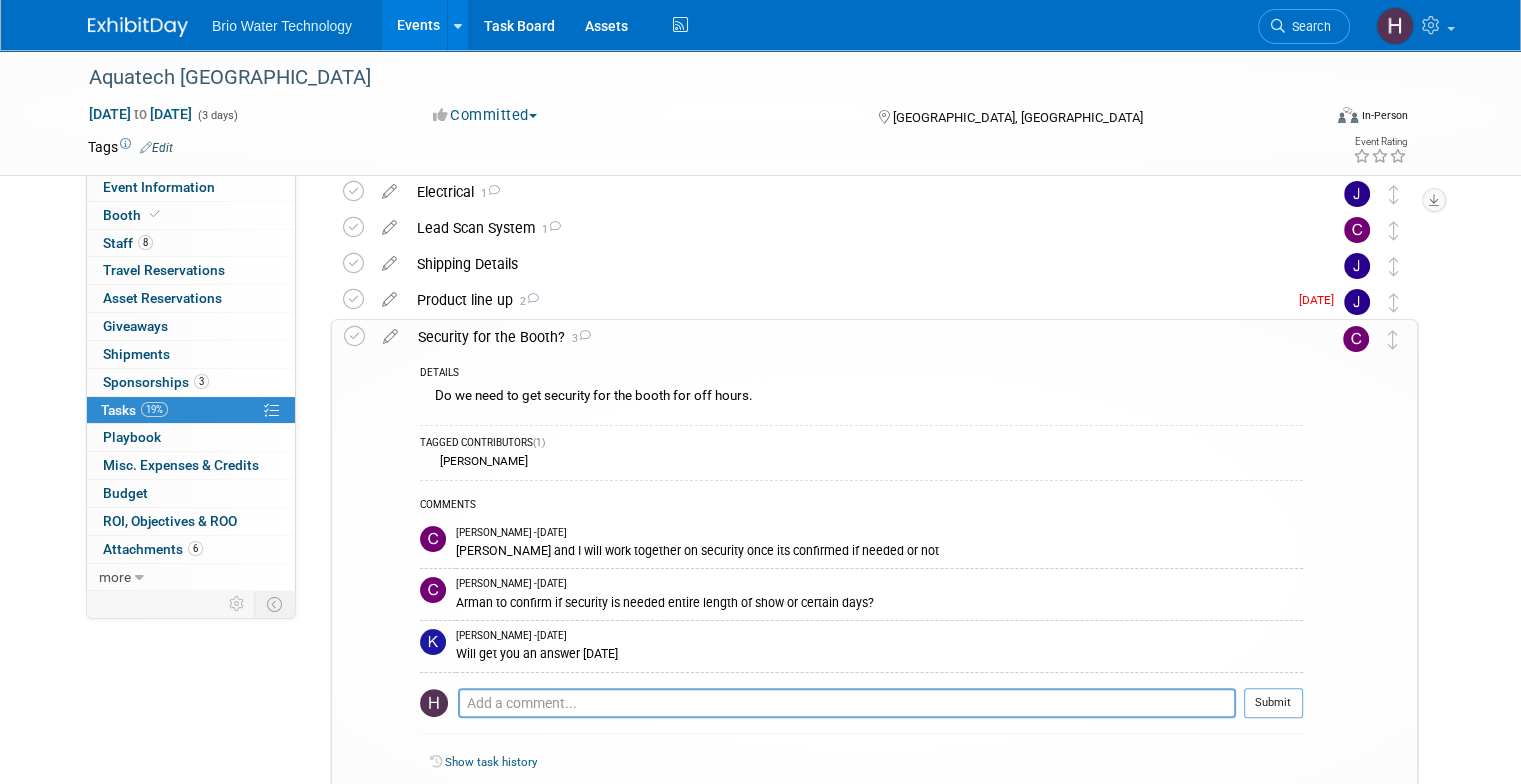 click on "Security for the Booth?
3" at bounding box center [855, 337] 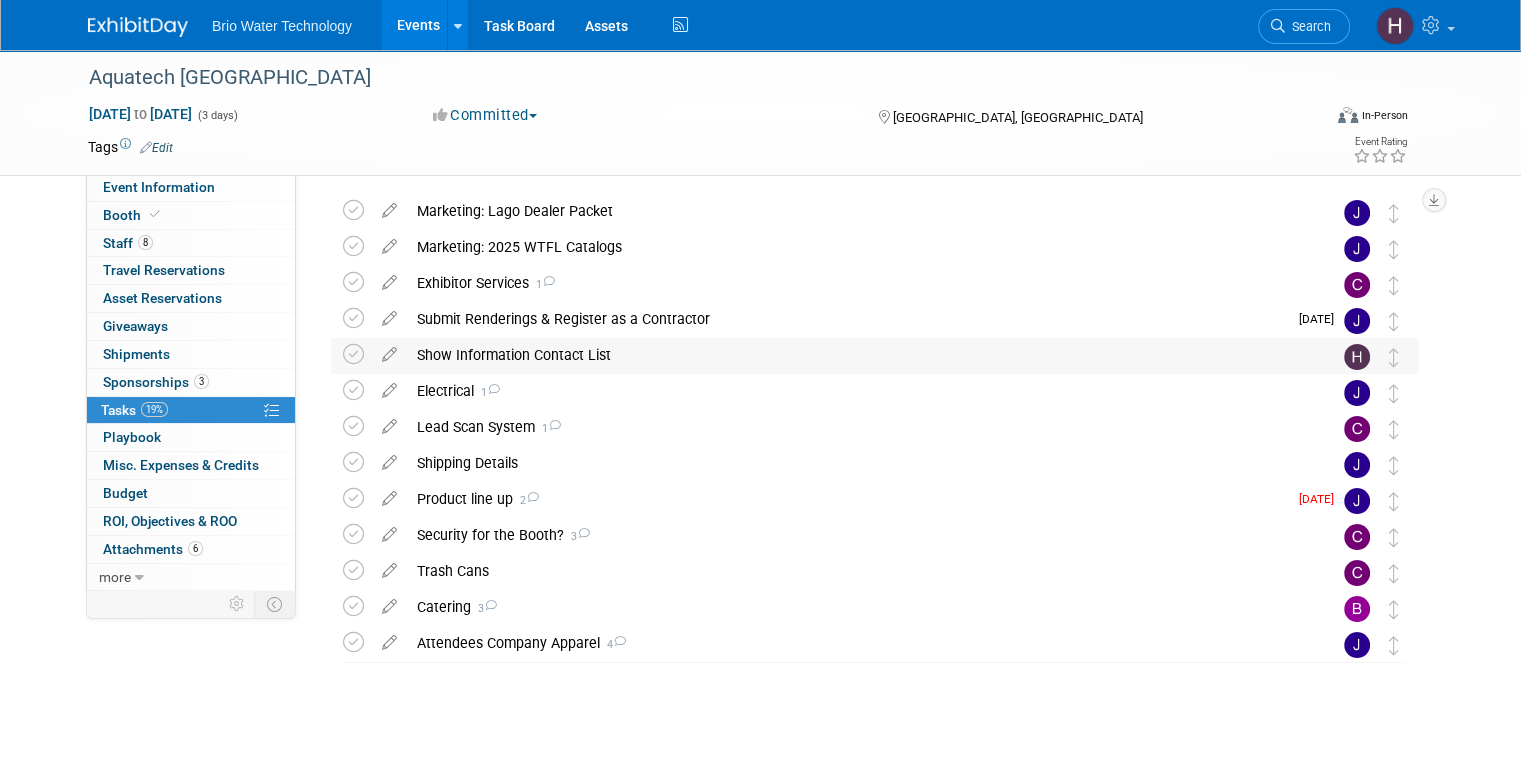 scroll, scrollTop: 64, scrollLeft: 0, axis: vertical 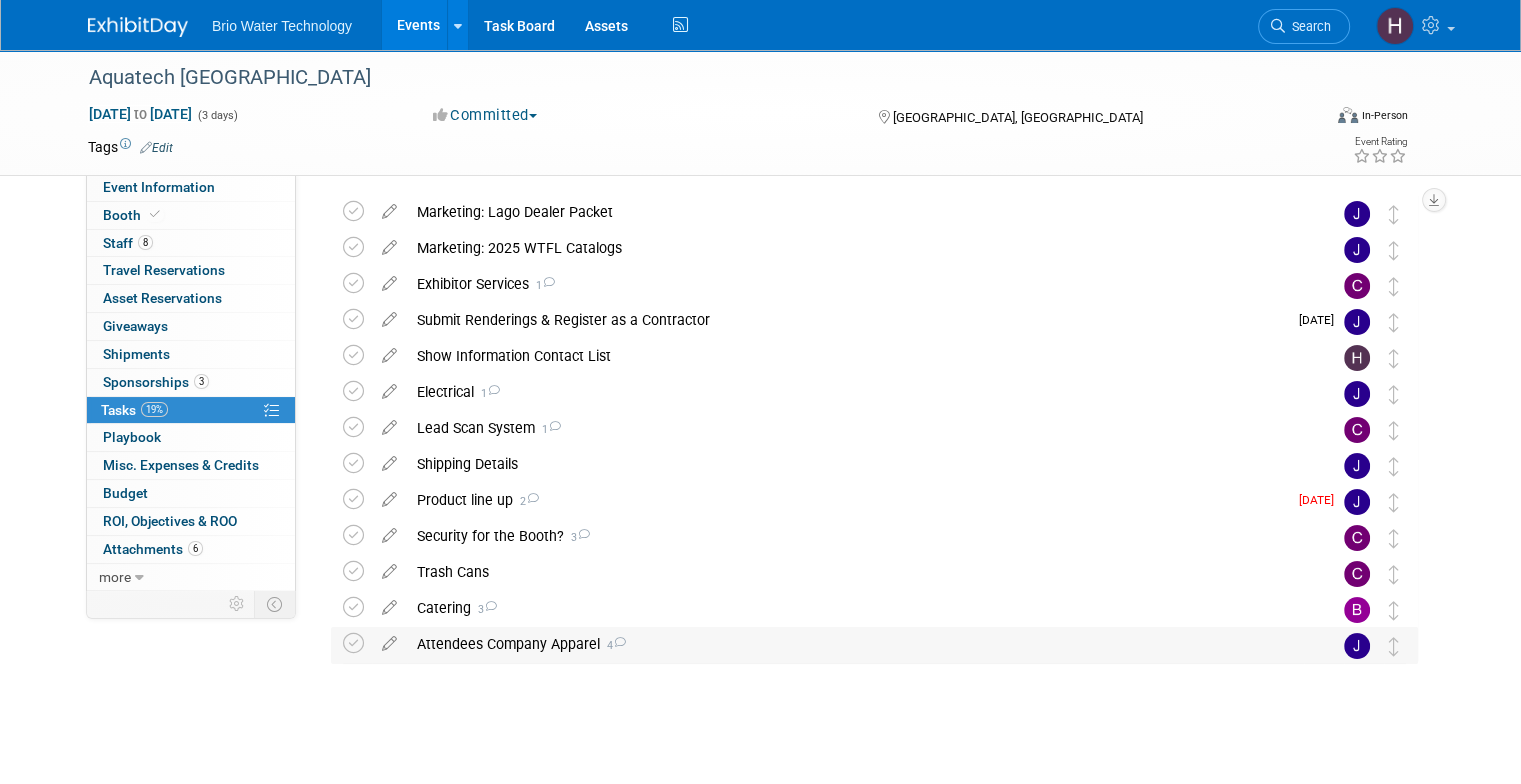 click on "Attendees Company Apparel
4" at bounding box center (855, 644) 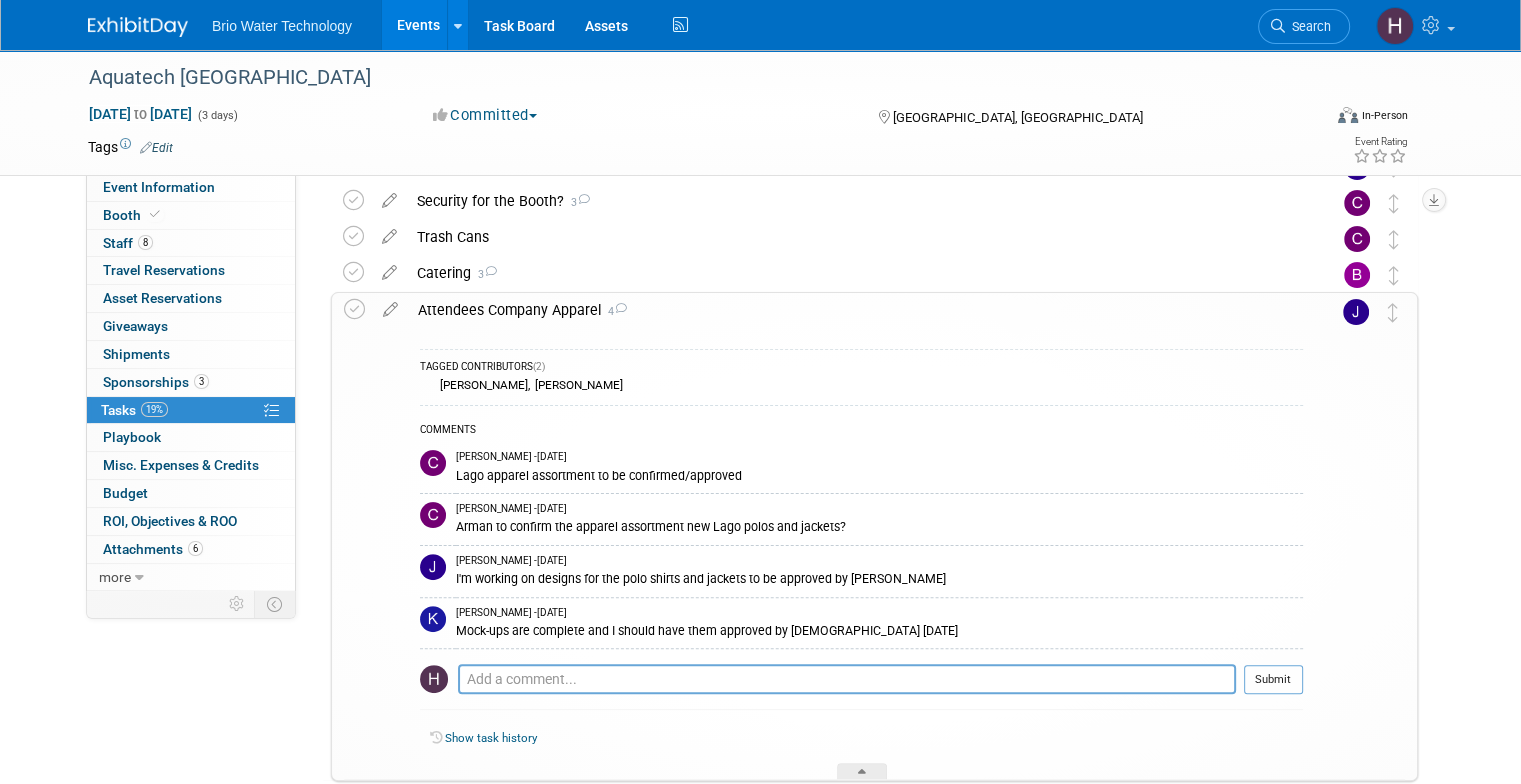 scroll, scrollTop: 364, scrollLeft: 0, axis: vertical 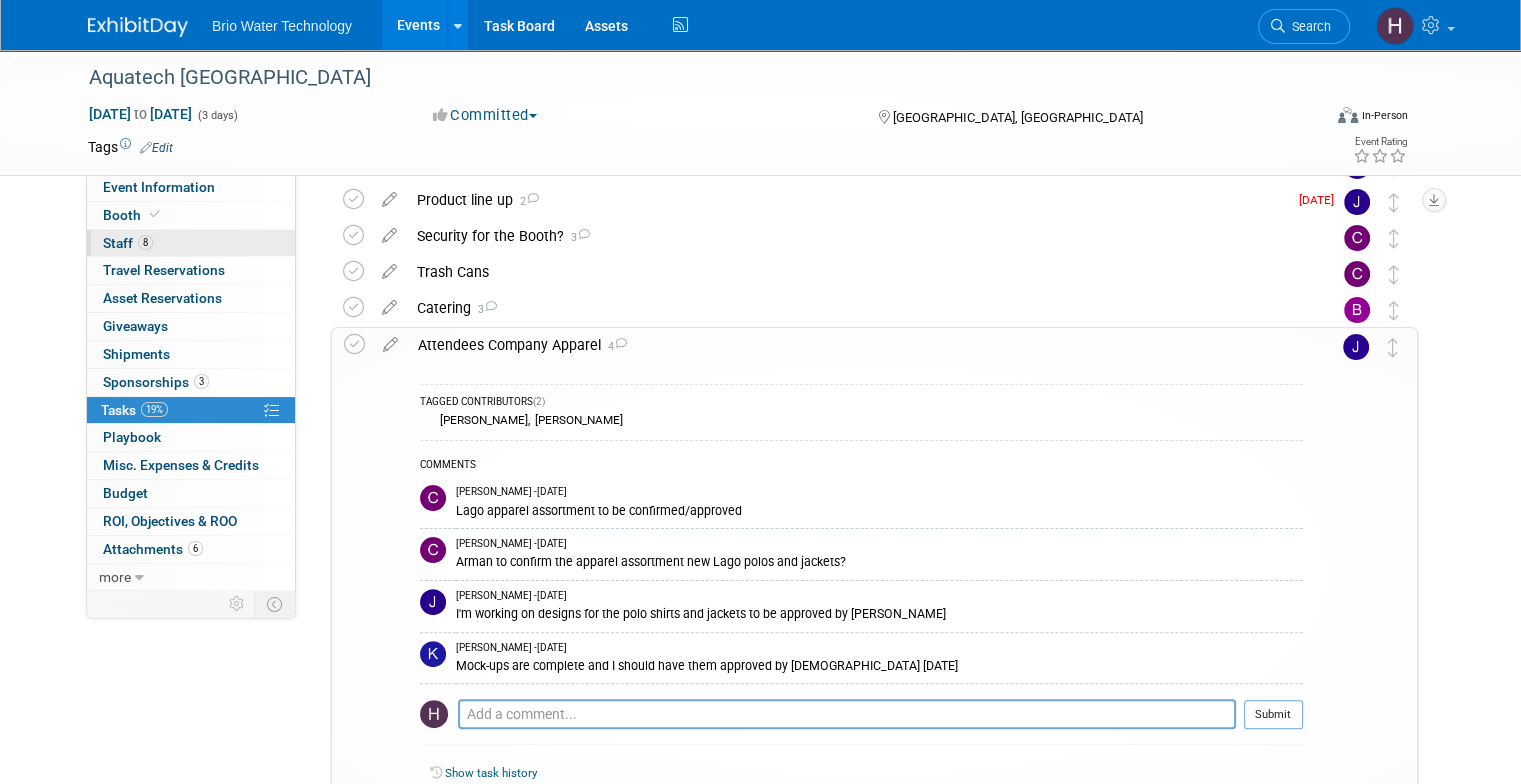 click on "8
Staff 8" at bounding box center (191, 243) 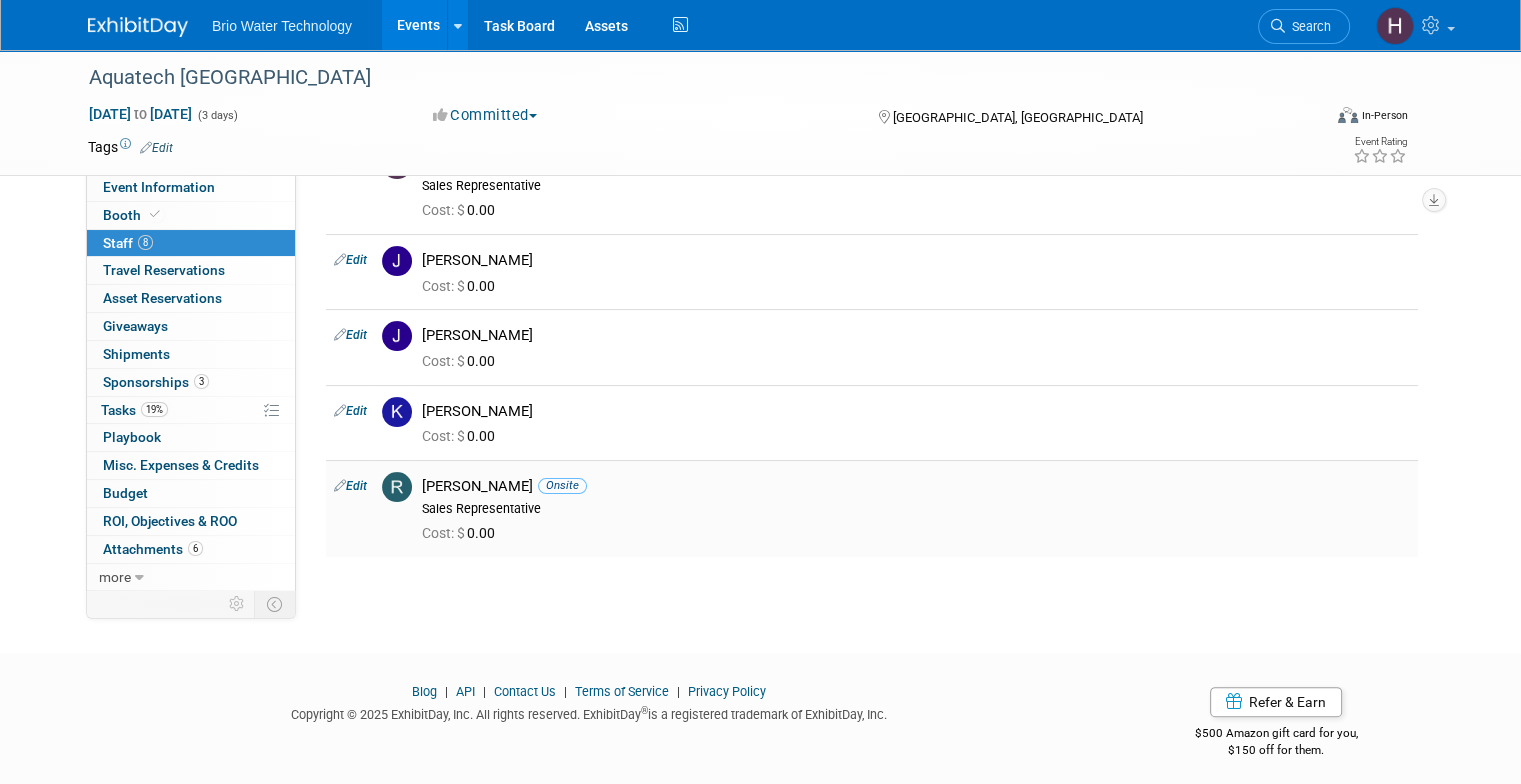scroll, scrollTop: 349, scrollLeft: 0, axis: vertical 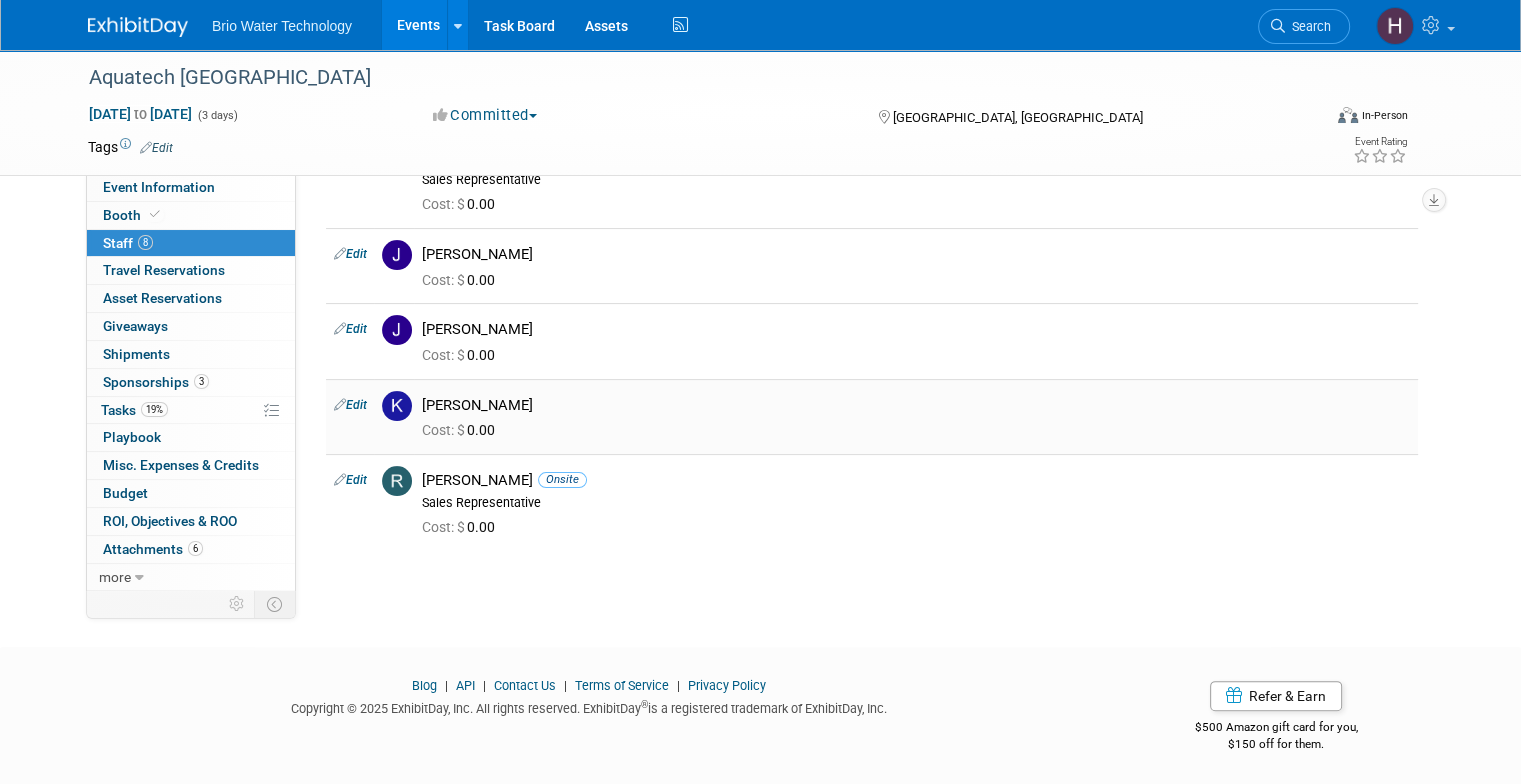 click on "Edit" at bounding box center (350, 405) 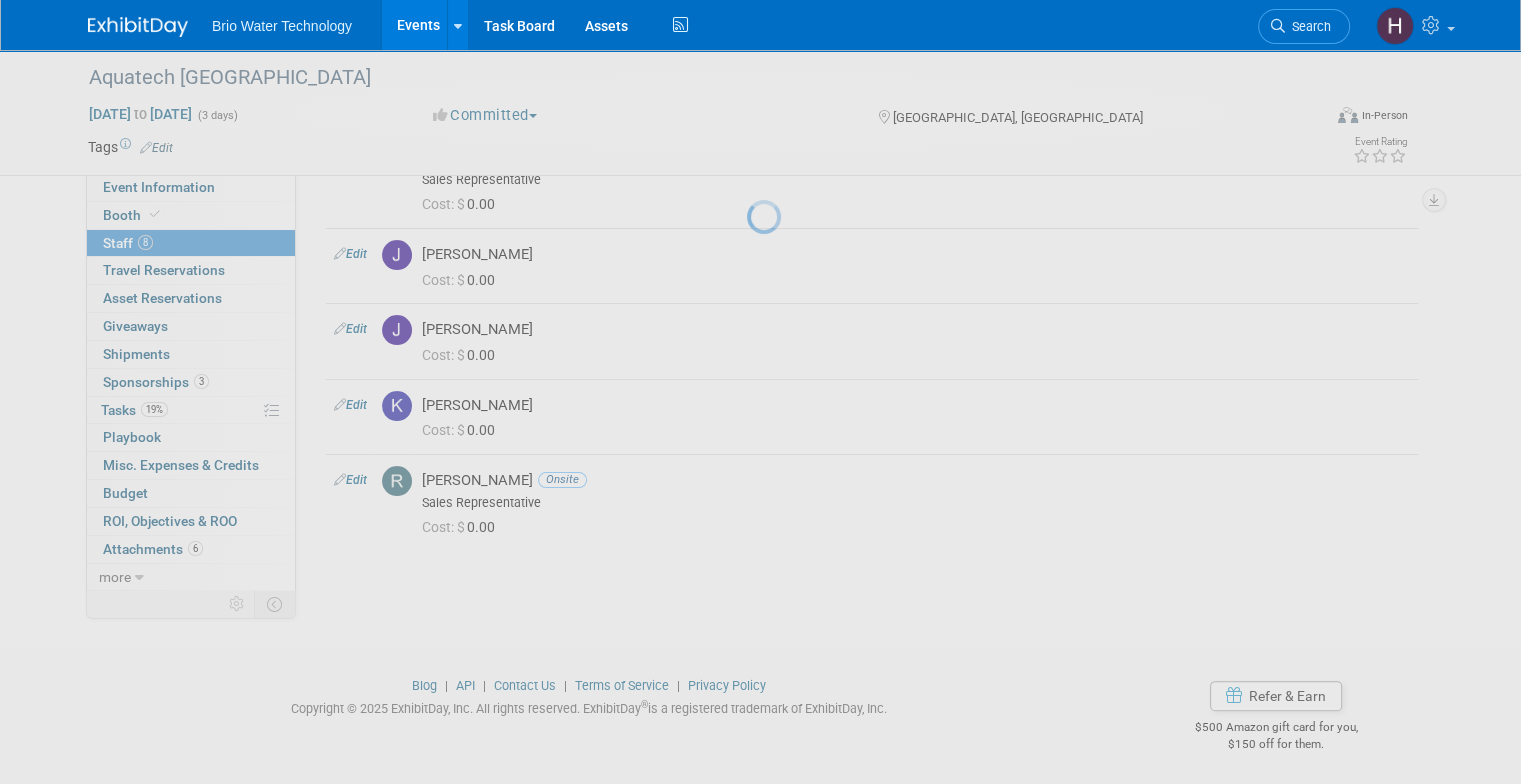 select on "eb3ac950-a29f-476f-8fa2-7fec04d84aeb" 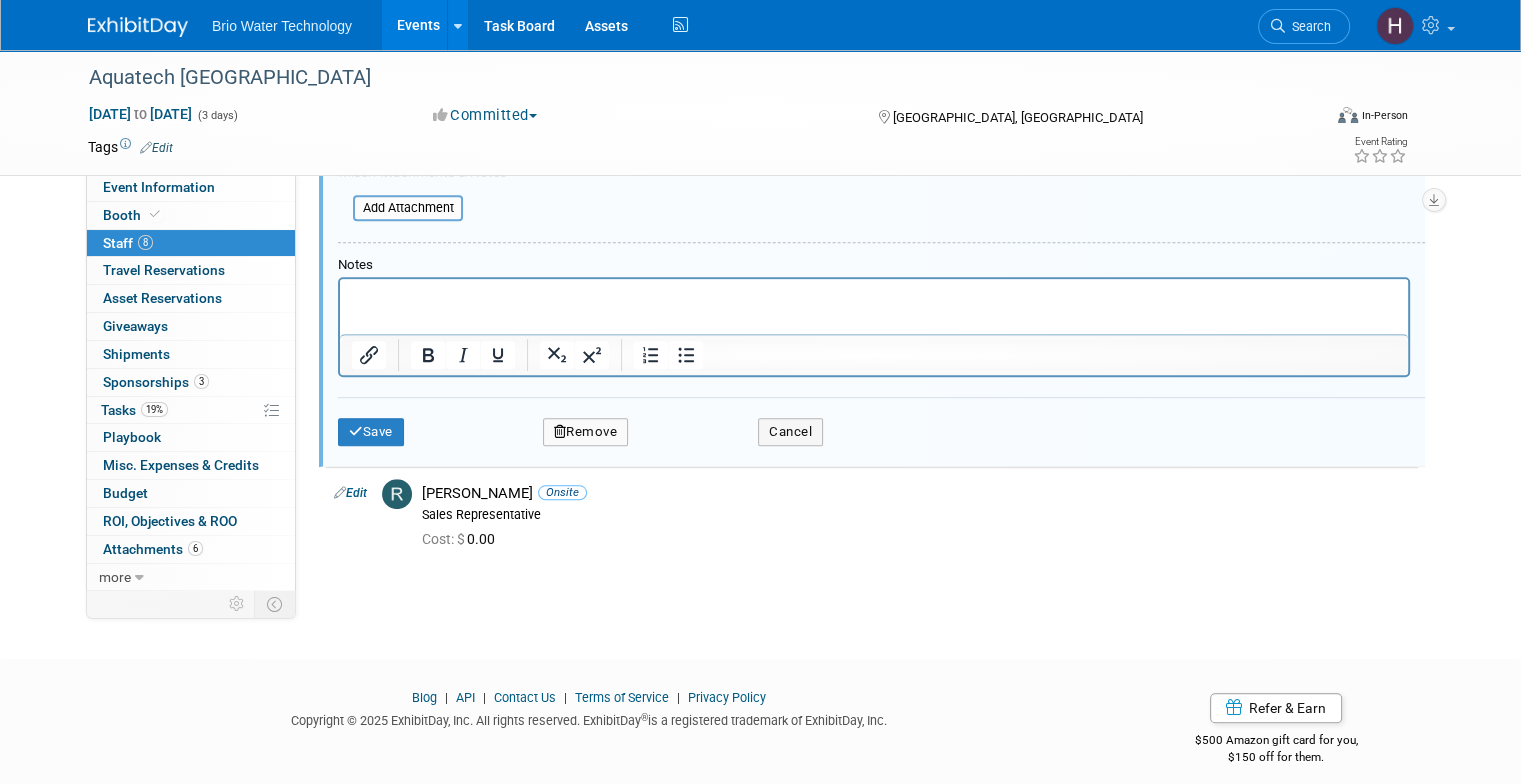scroll, scrollTop: 1028, scrollLeft: 0, axis: vertical 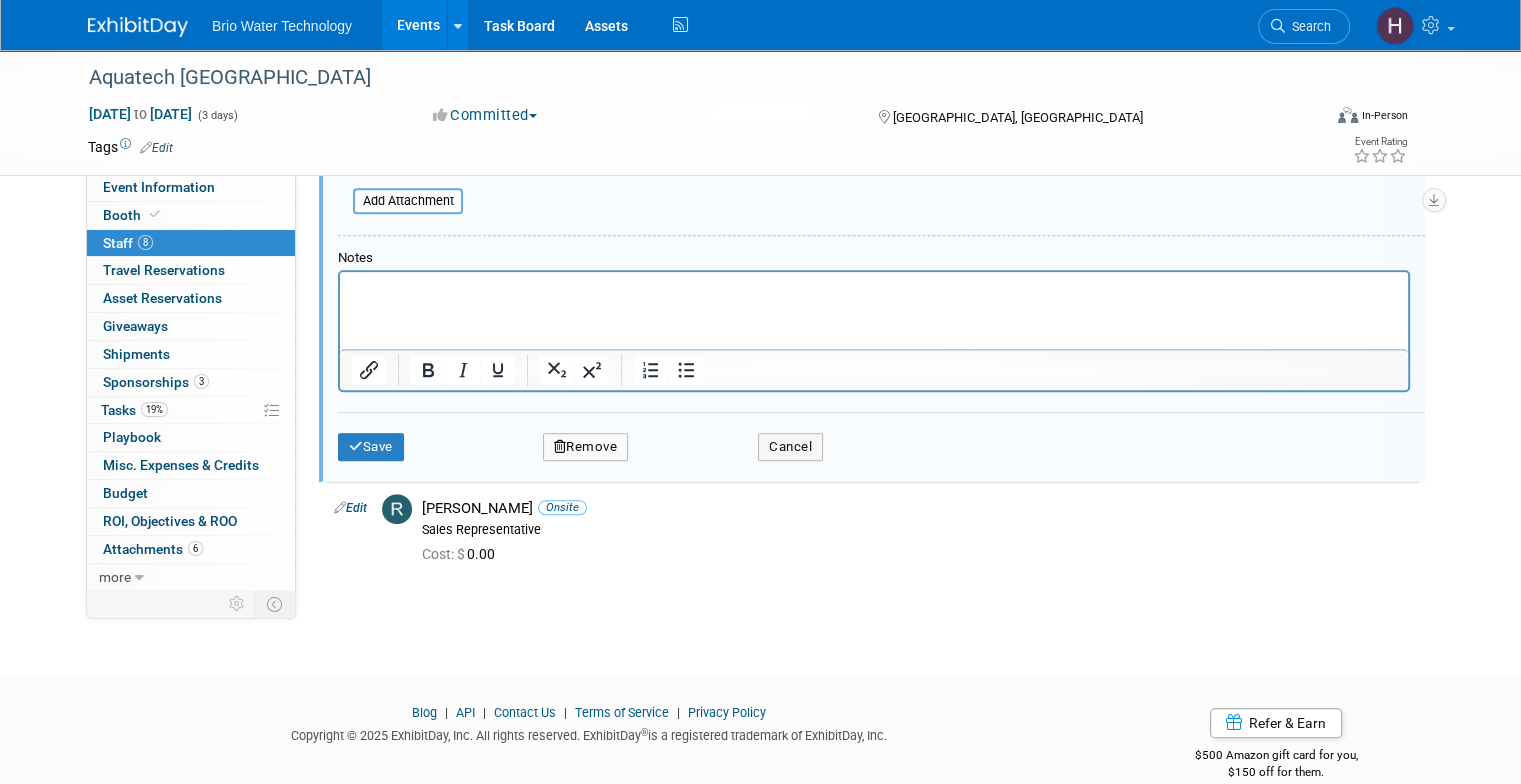 click on "Remove" at bounding box center (586, 447) 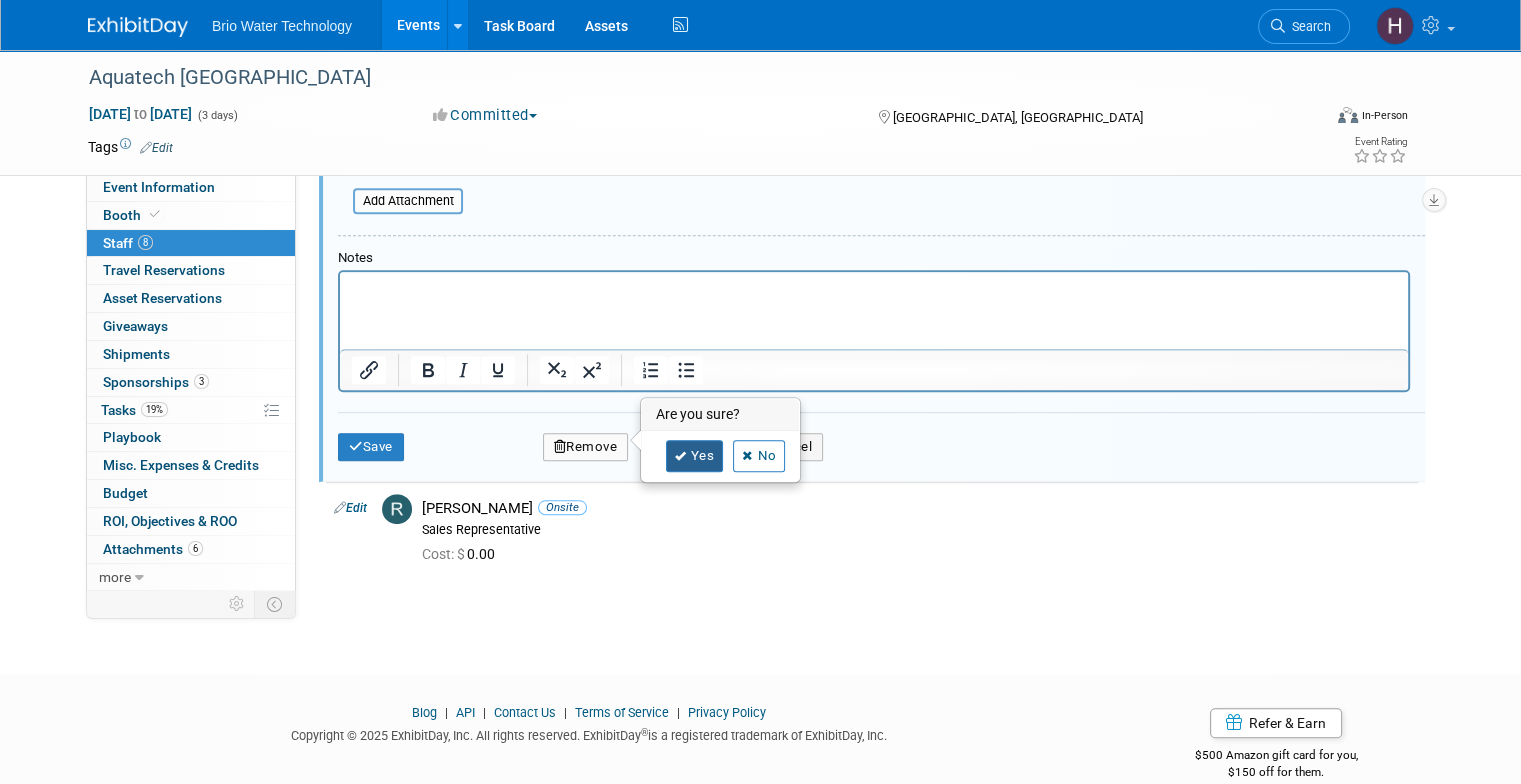 click on "Yes" at bounding box center (695, 456) 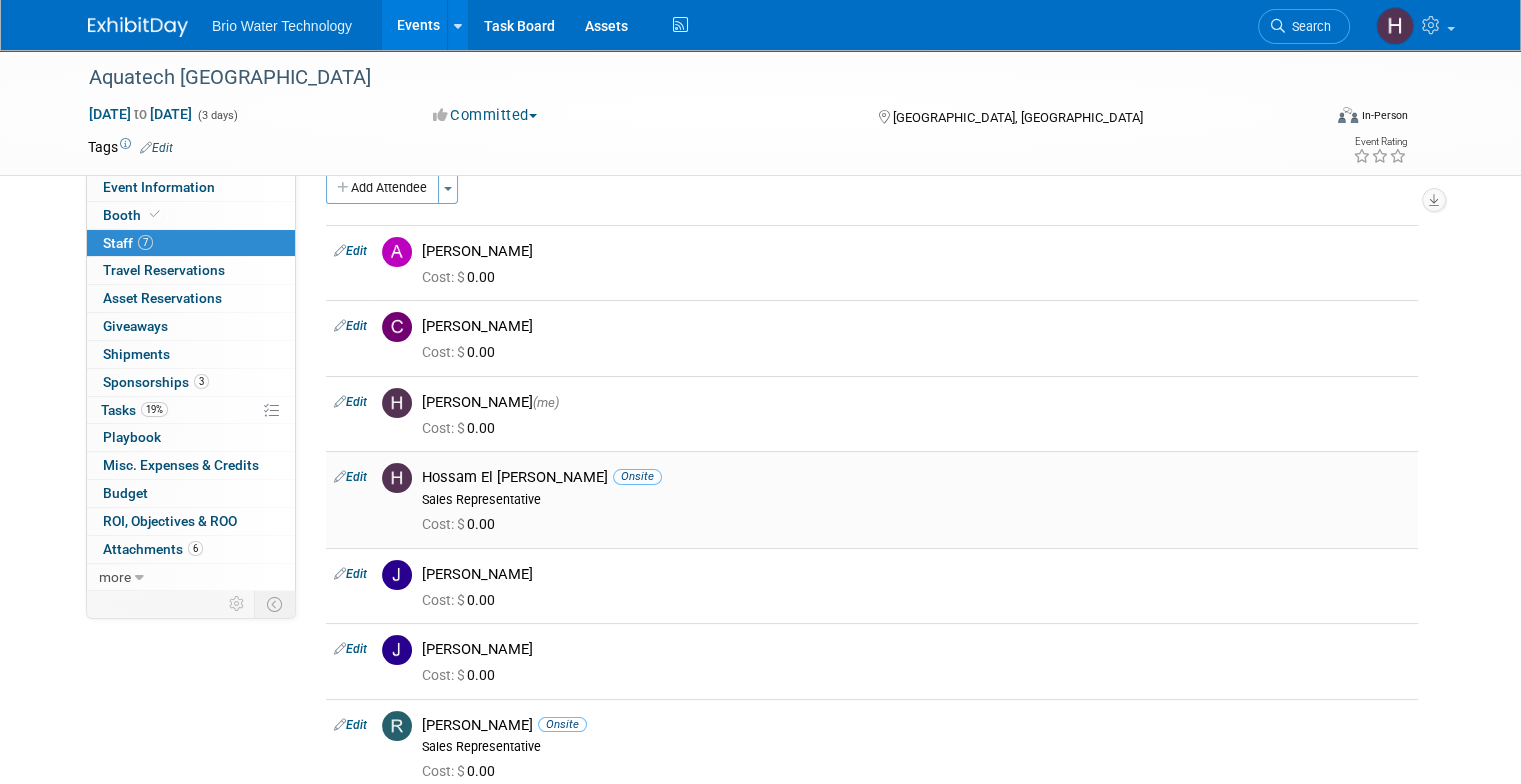 scroll, scrollTop: 0, scrollLeft: 0, axis: both 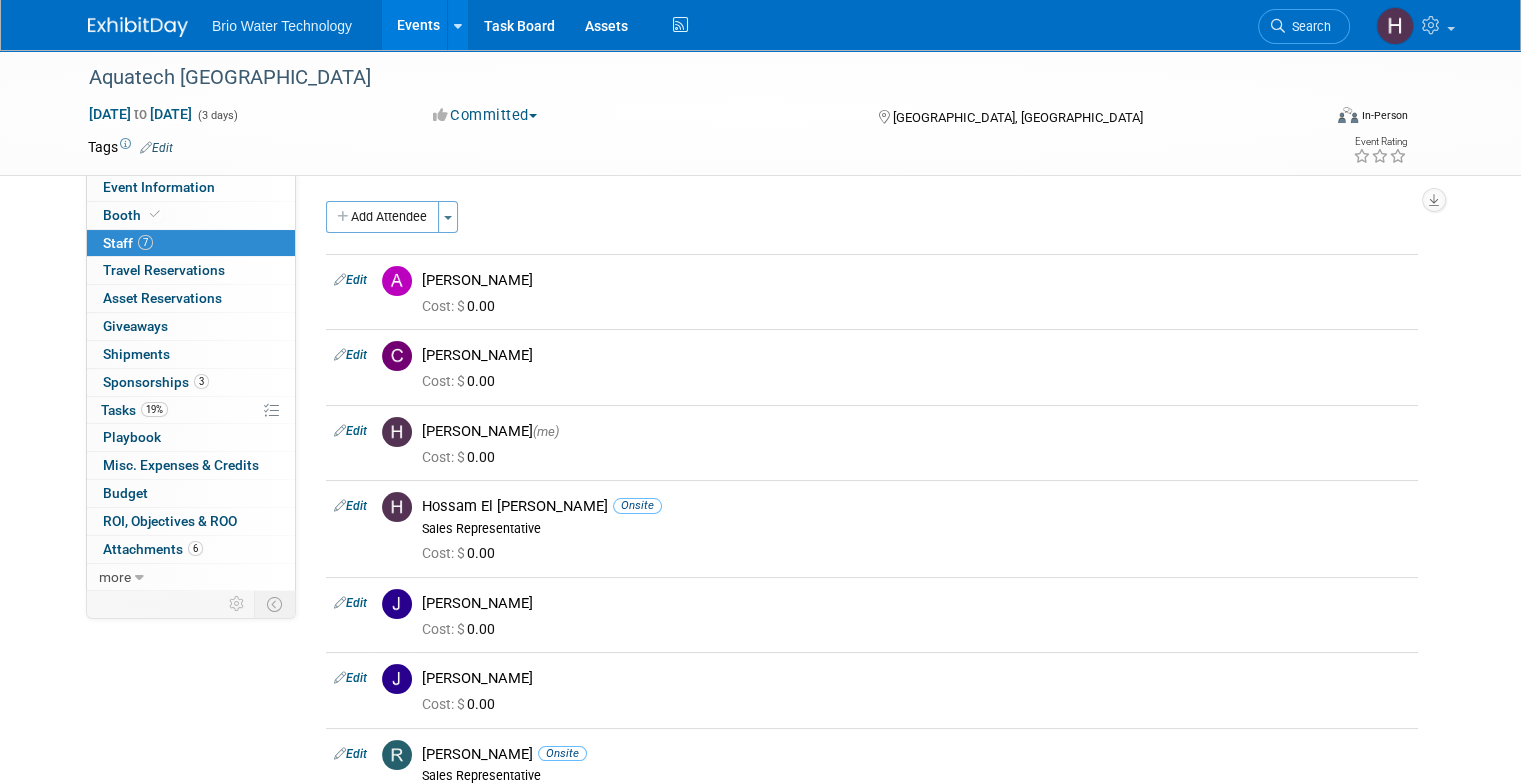 click on "Add Attendee" at bounding box center [382, 217] 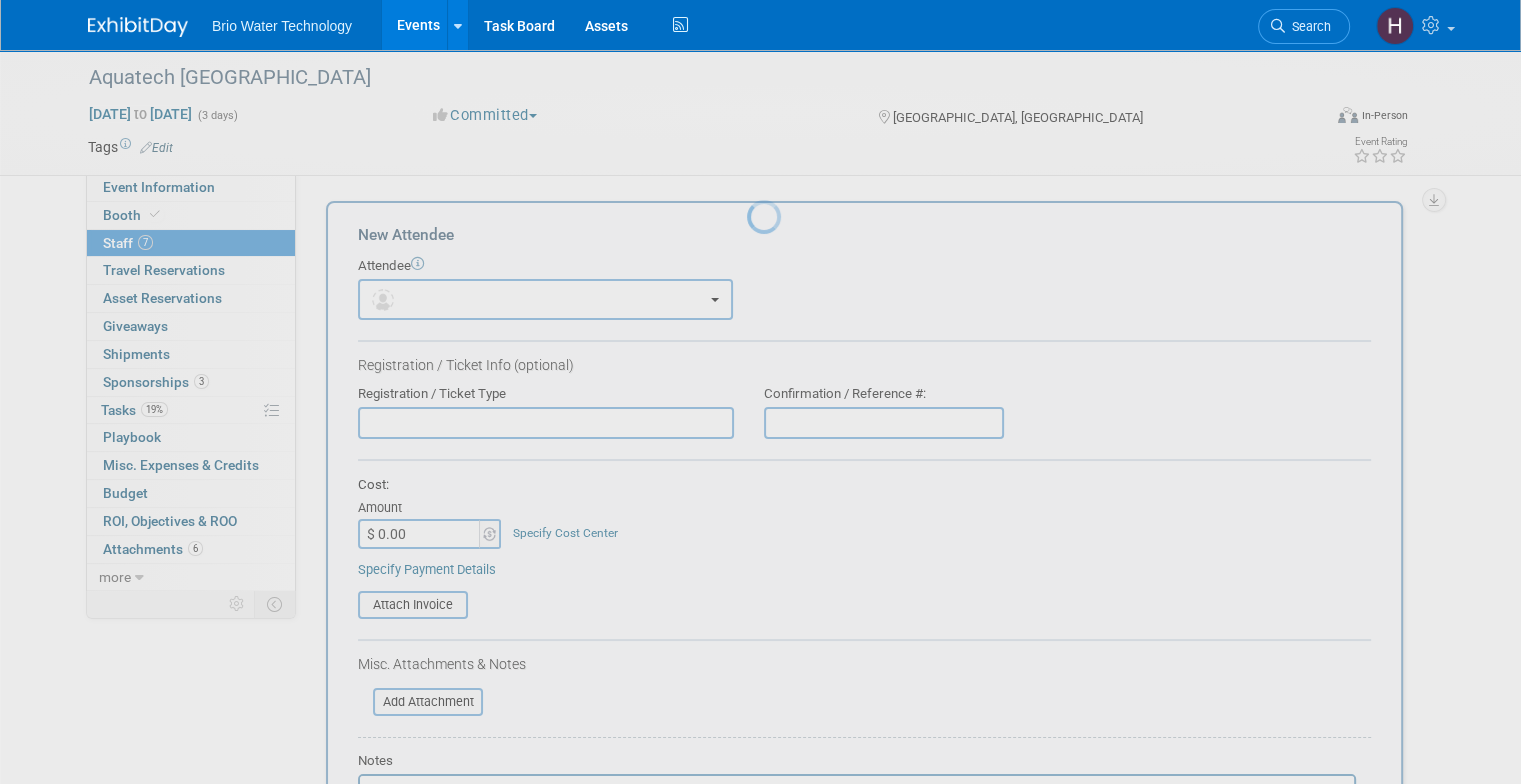 scroll, scrollTop: 0, scrollLeft: 0, axis: both 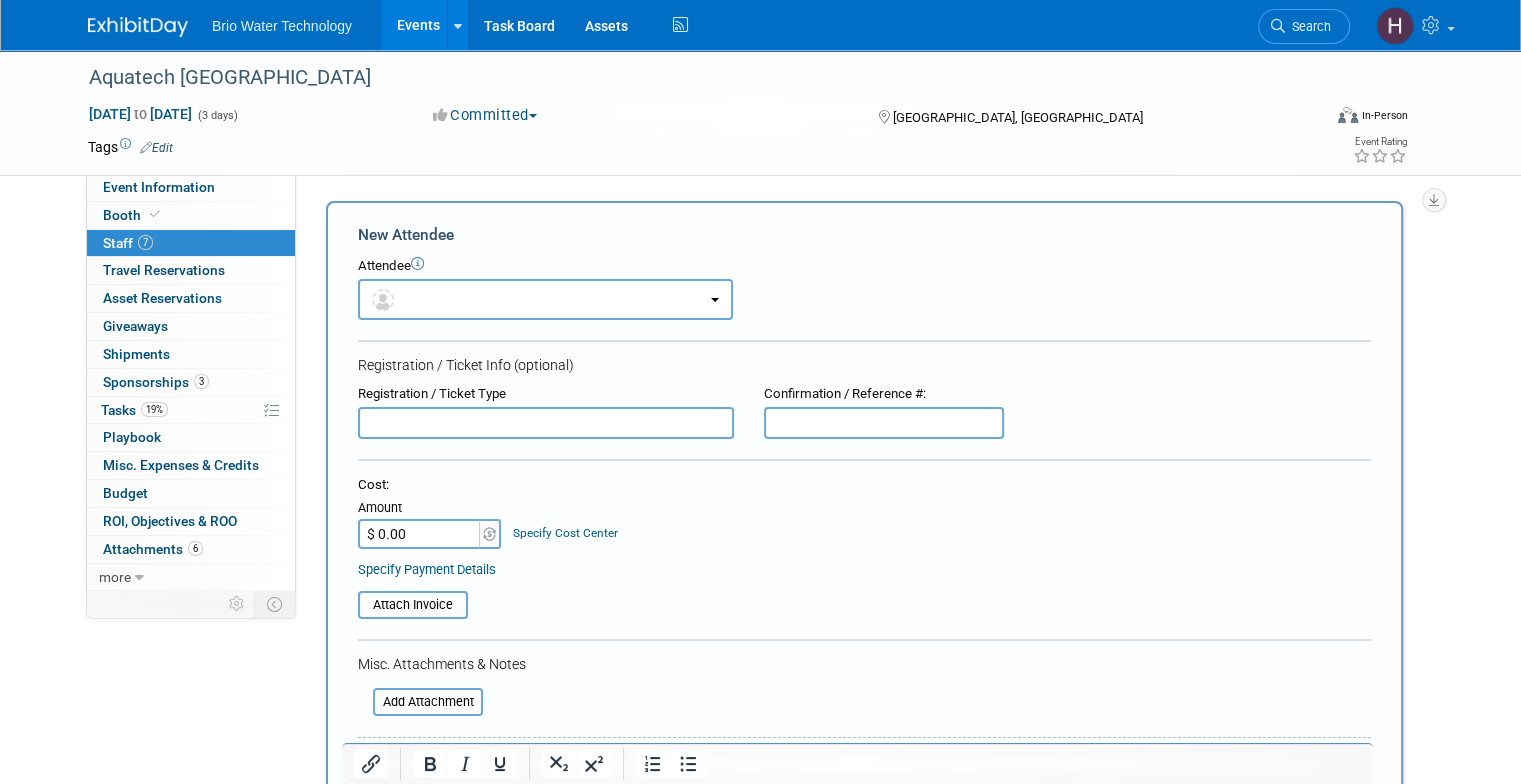 click on "New Attendee" at bounding box center [864, 235] 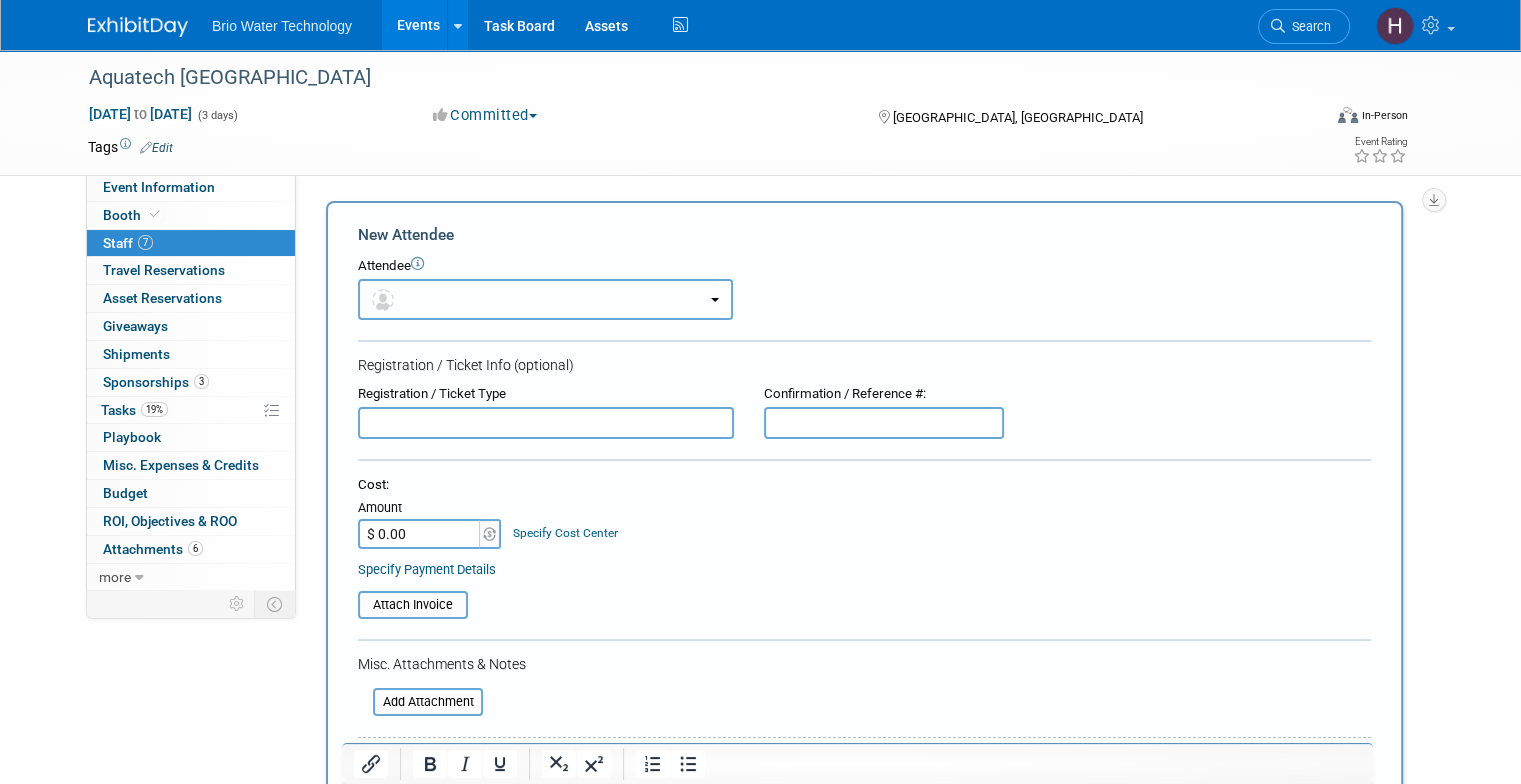 click at bounding box center (545, 299) 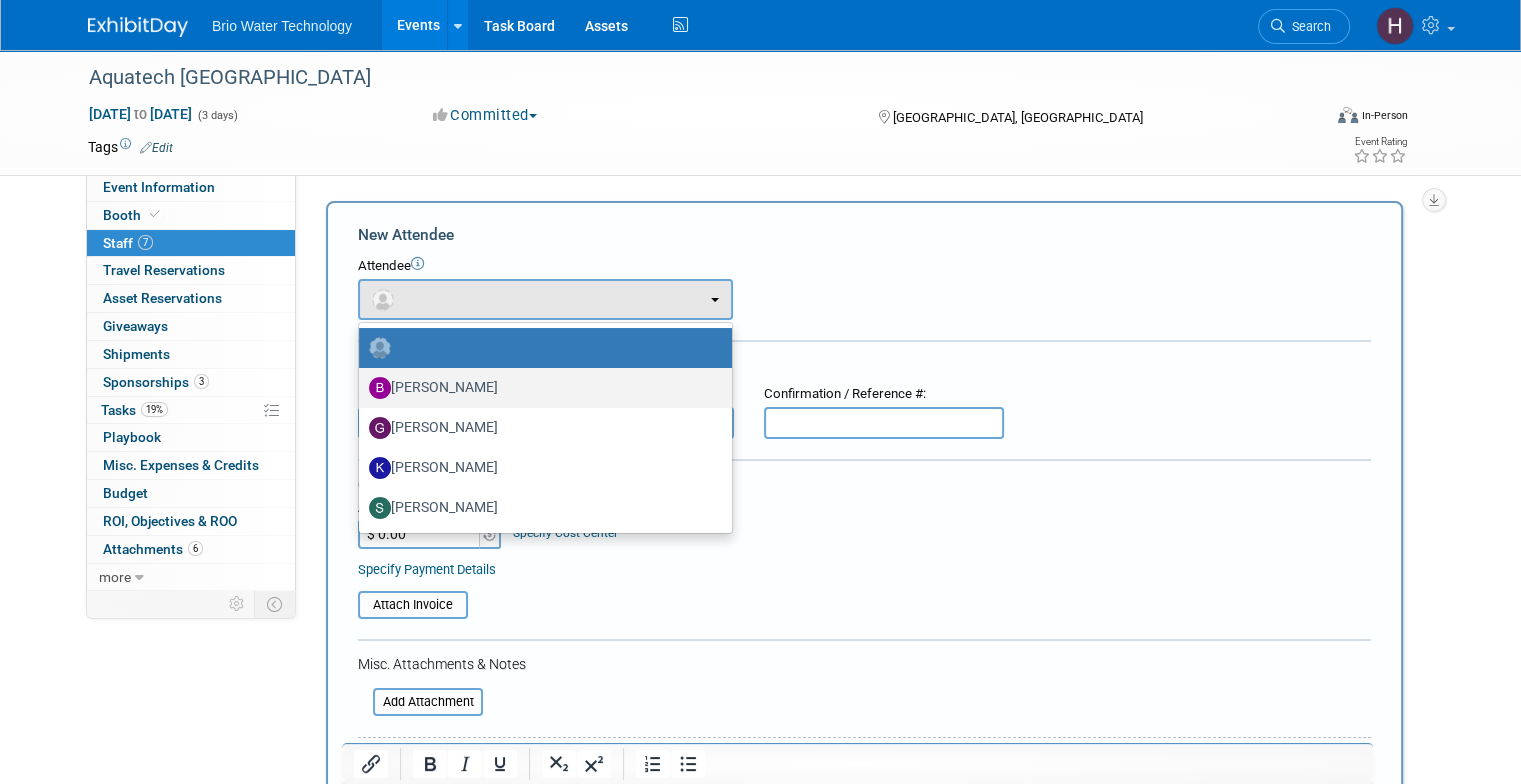 click on "Brandye Gahagan" at bounding box center [540, 388] 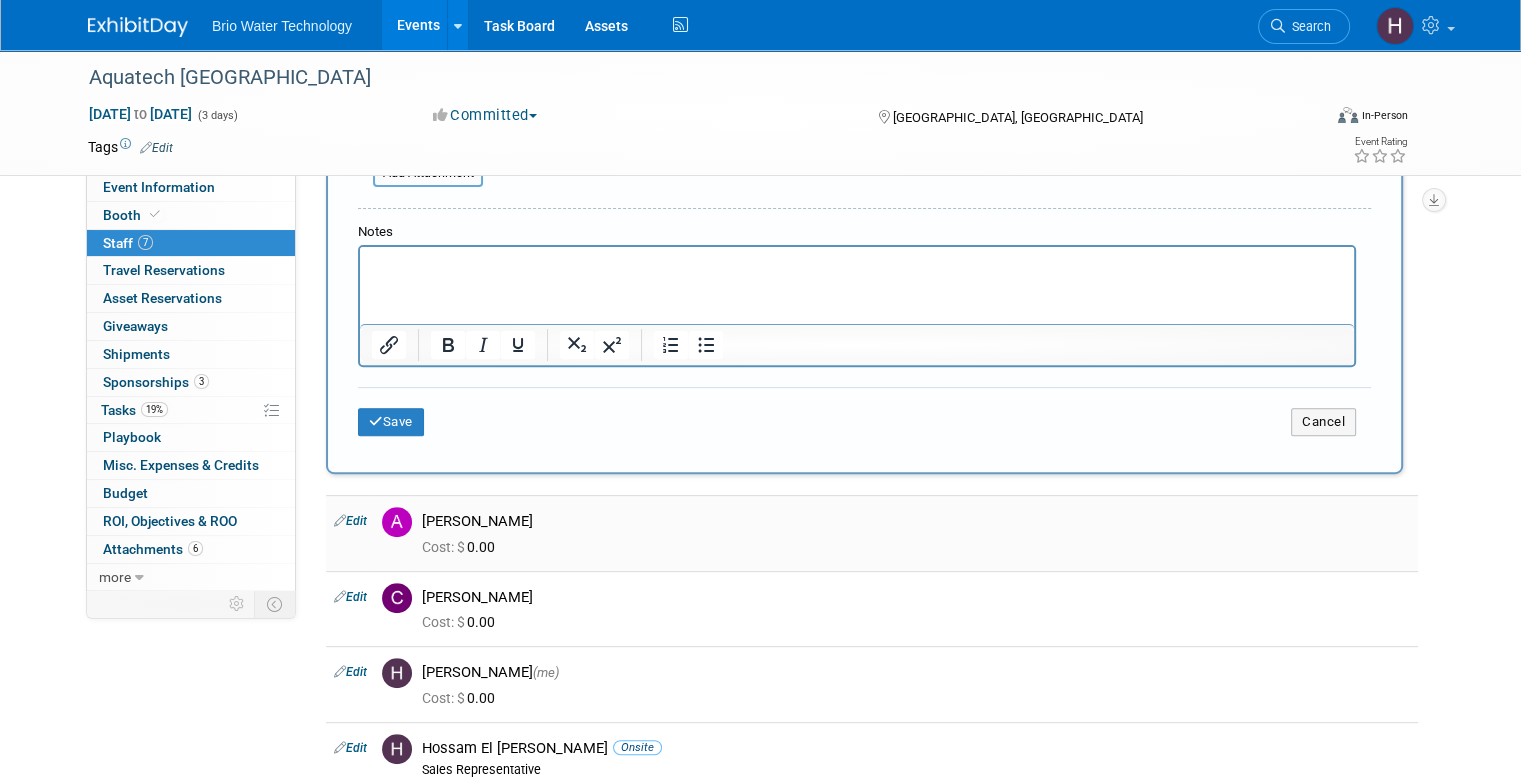 scroll, scrollTop: 600, scrollLeft: 0, axis: vertical 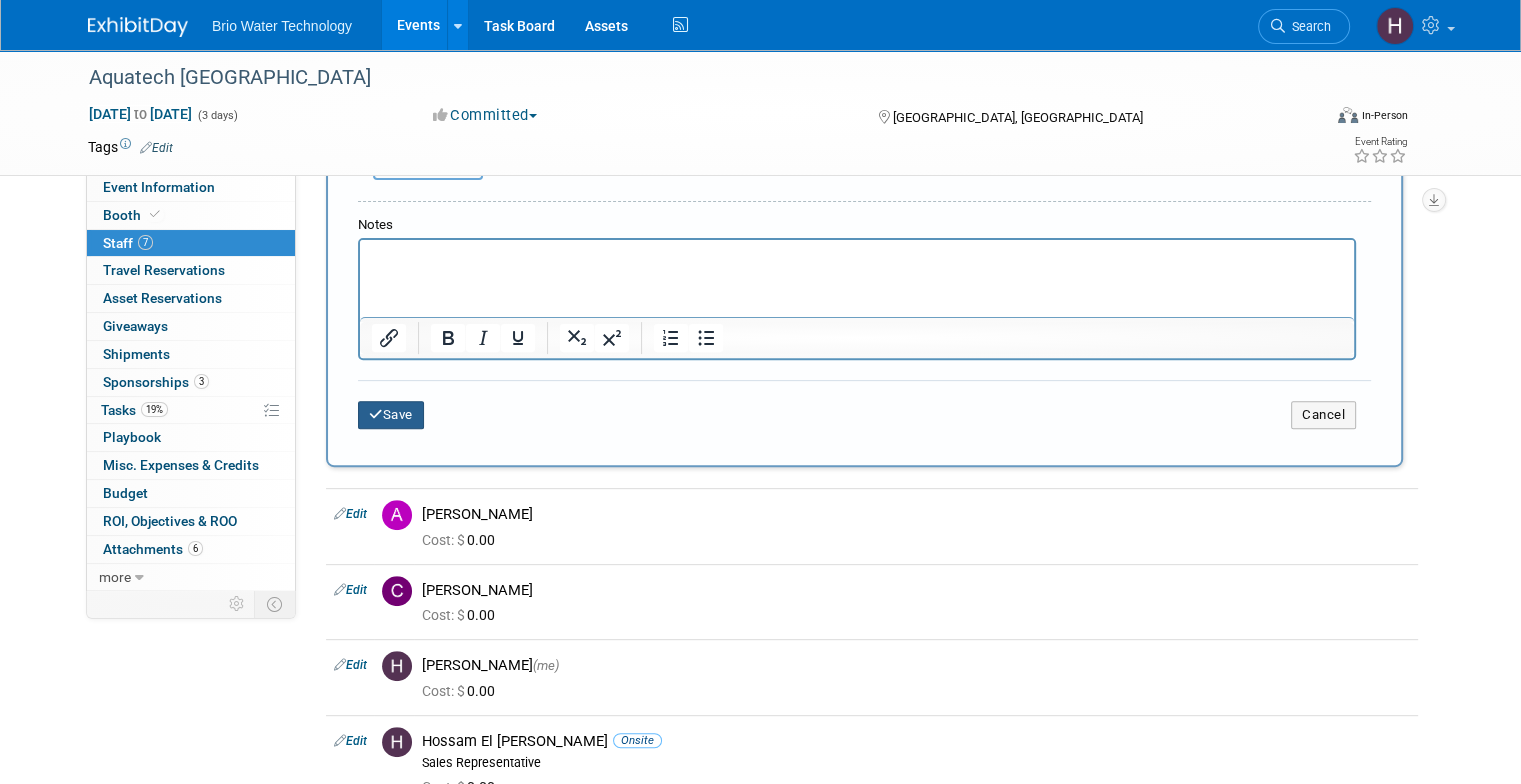 click on "Save" at bounding box center [391, 415] 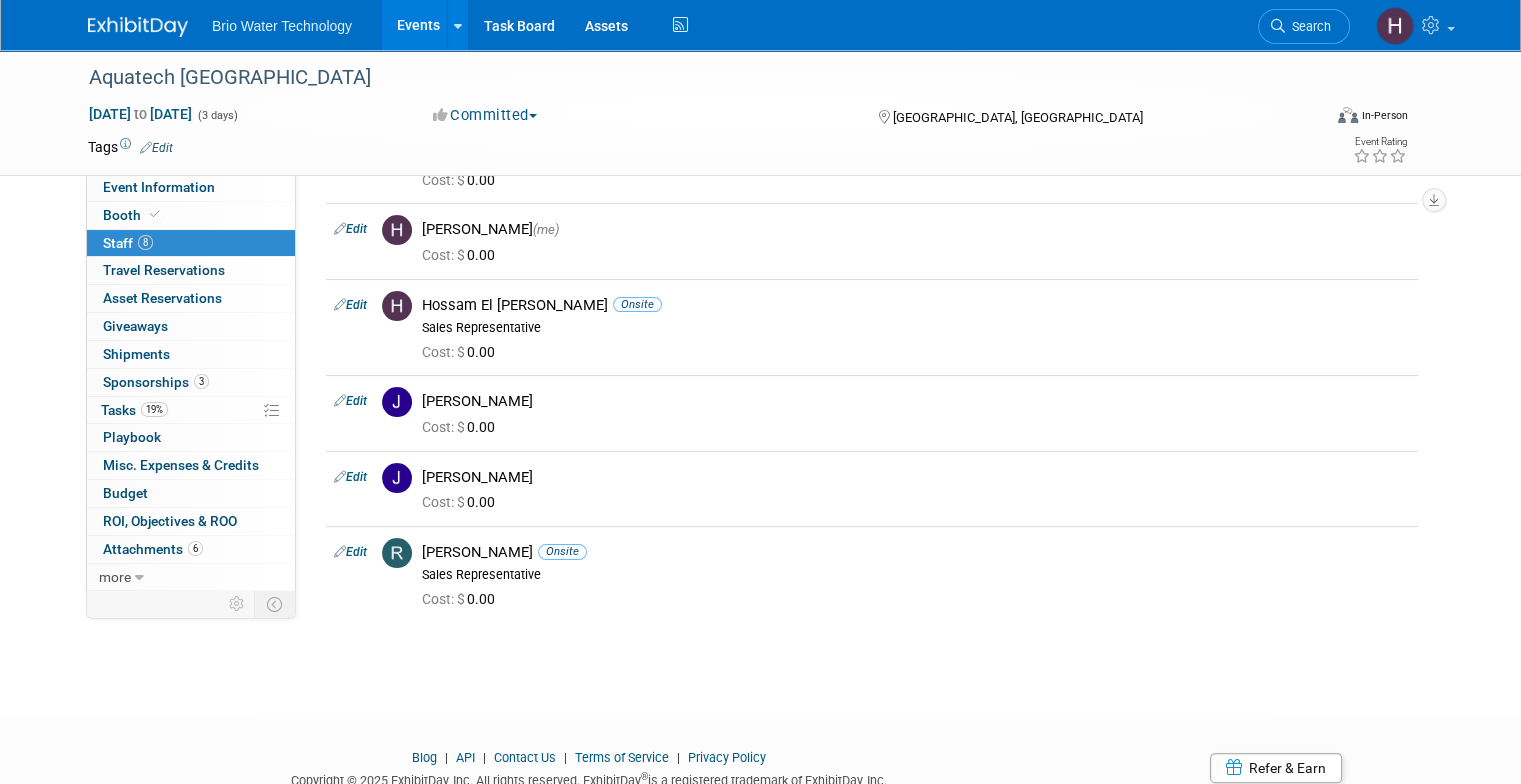 scroll, scrollTop: 300, scrollLeft: 0, axis: vertical 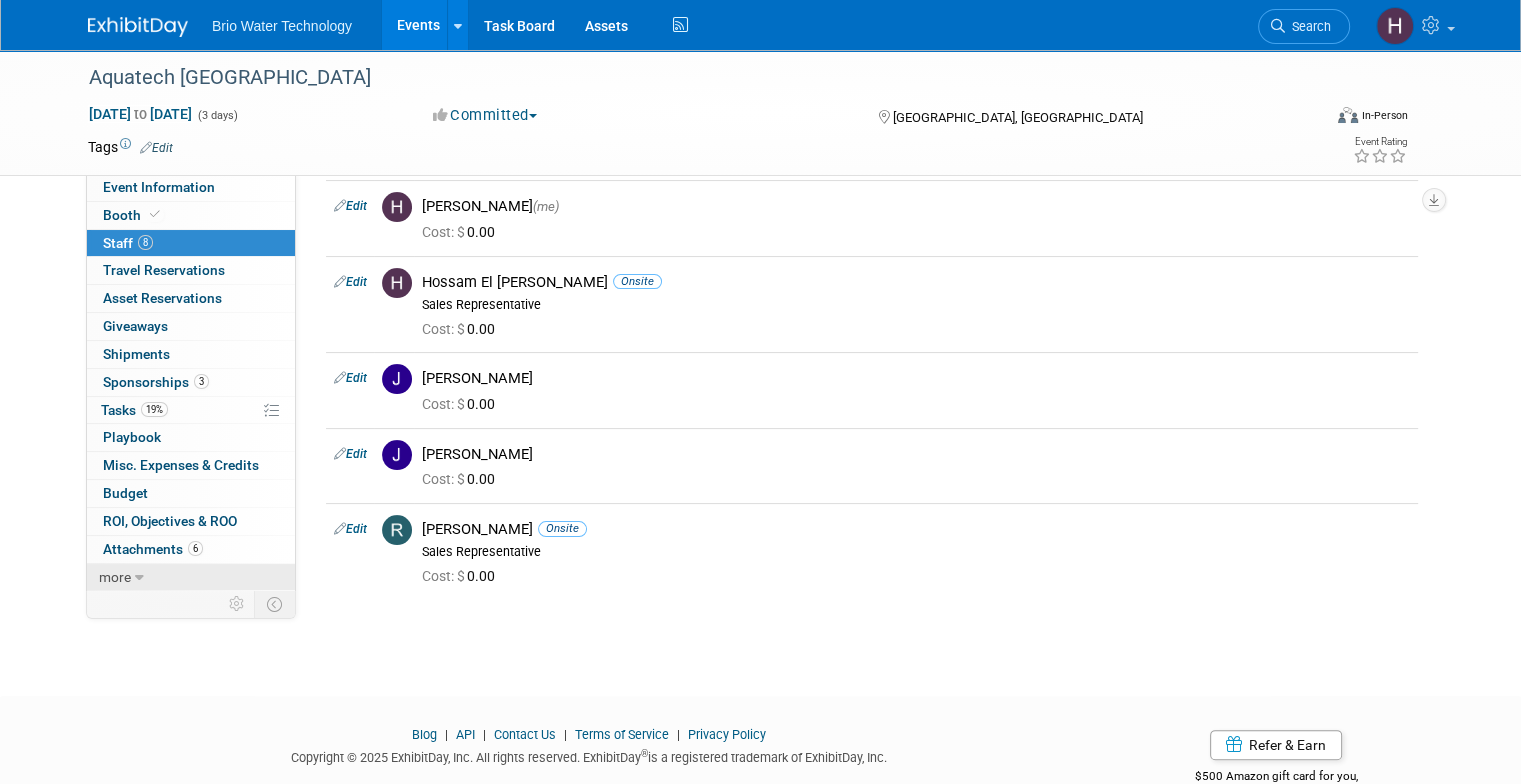 click on "more" at bounding box center [191, 577] 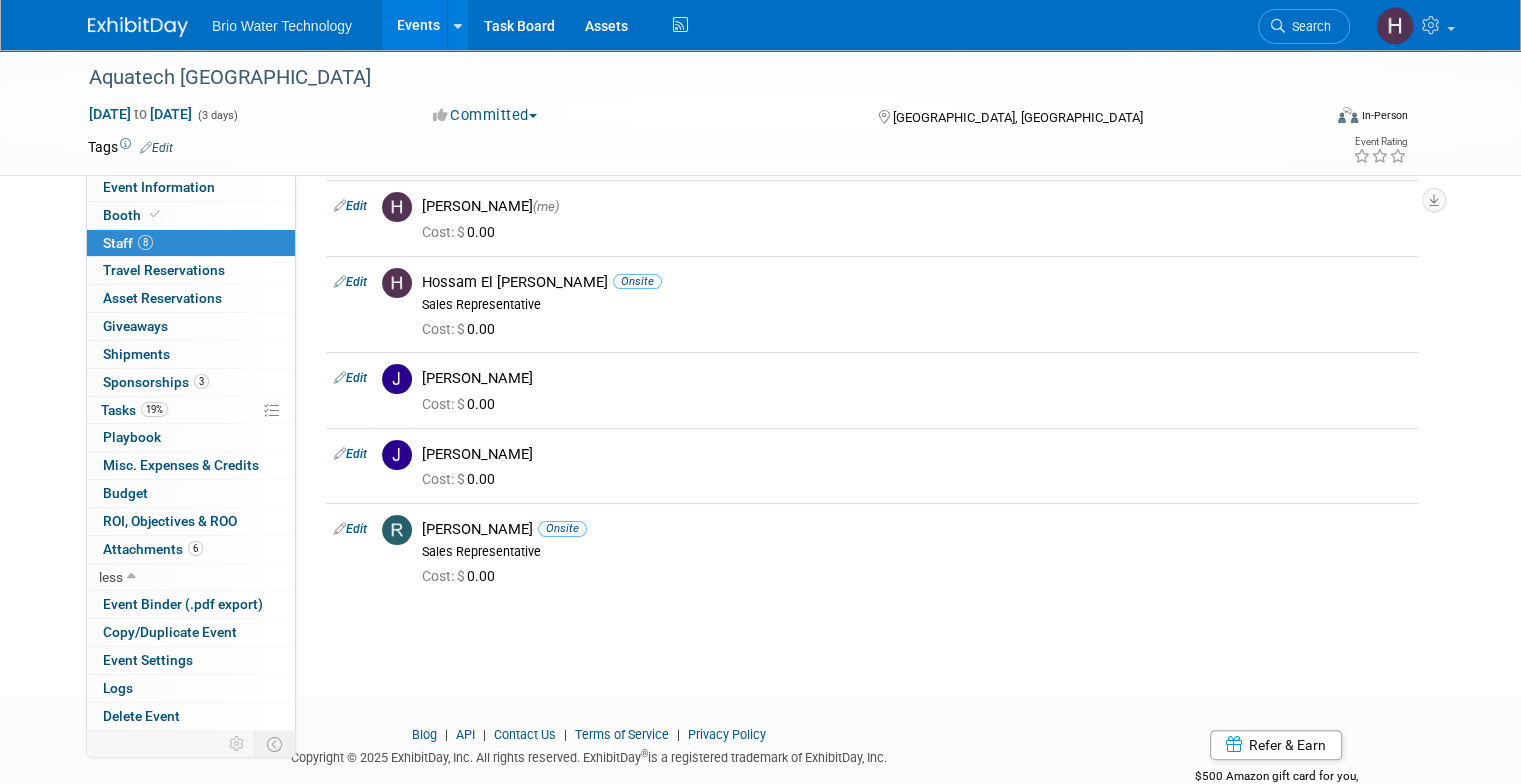 click on "Events" at bounding box center (418, 25) 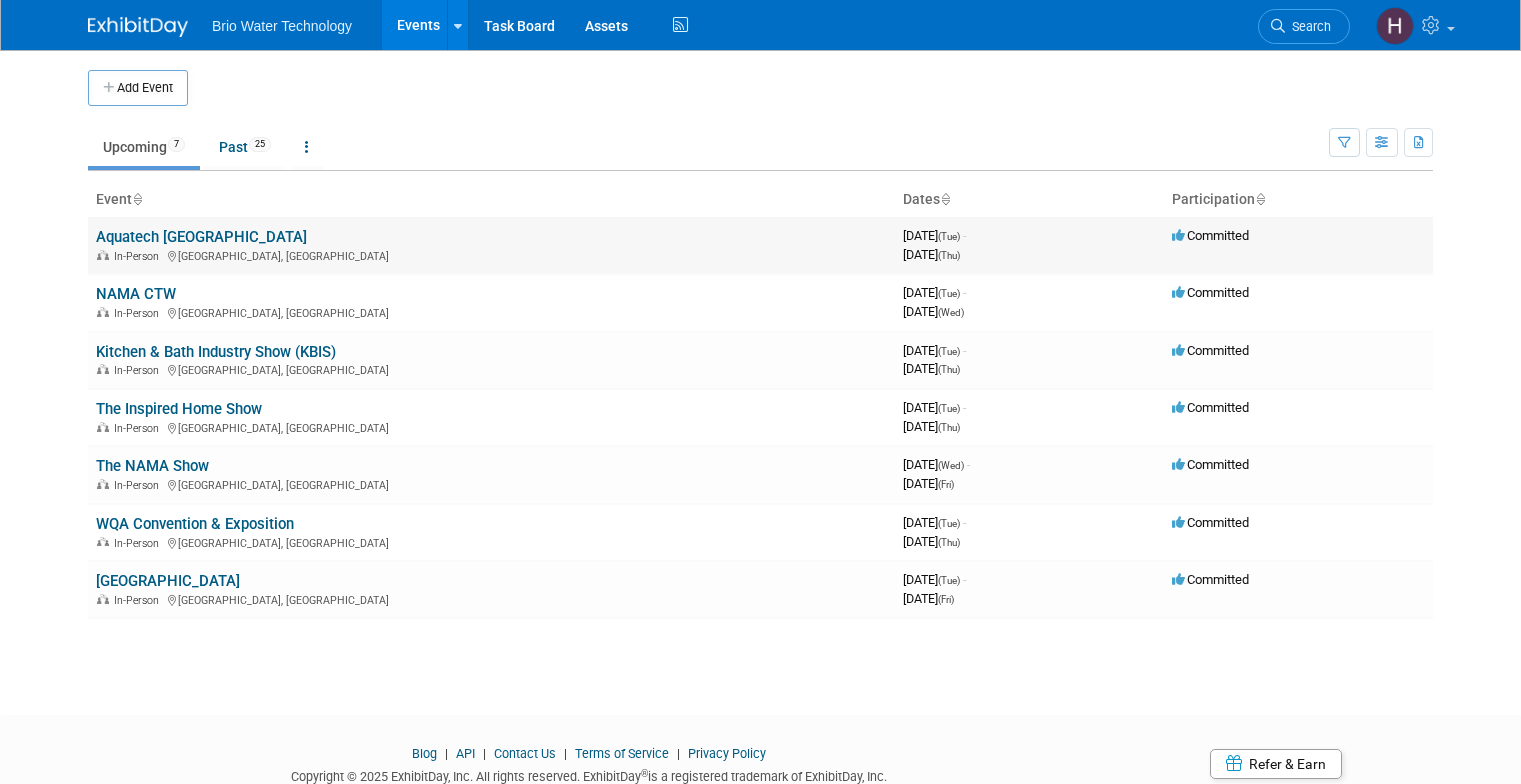 scroll, scrollTop: 0, scrollLeft: 0, axis: both 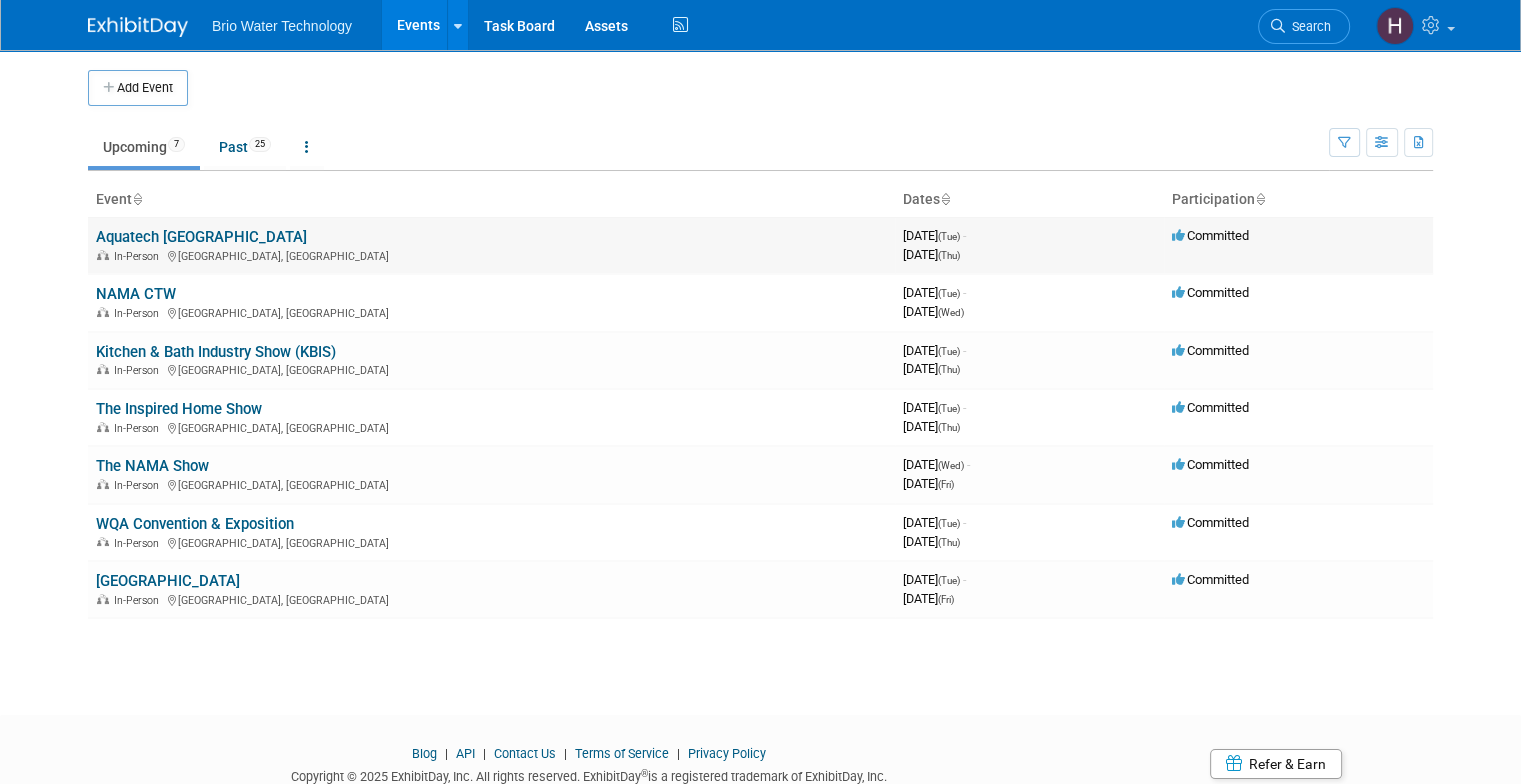 click on "Aquatech [GEOGRAPHIC_DATA]" at bounding box center (201, 237) 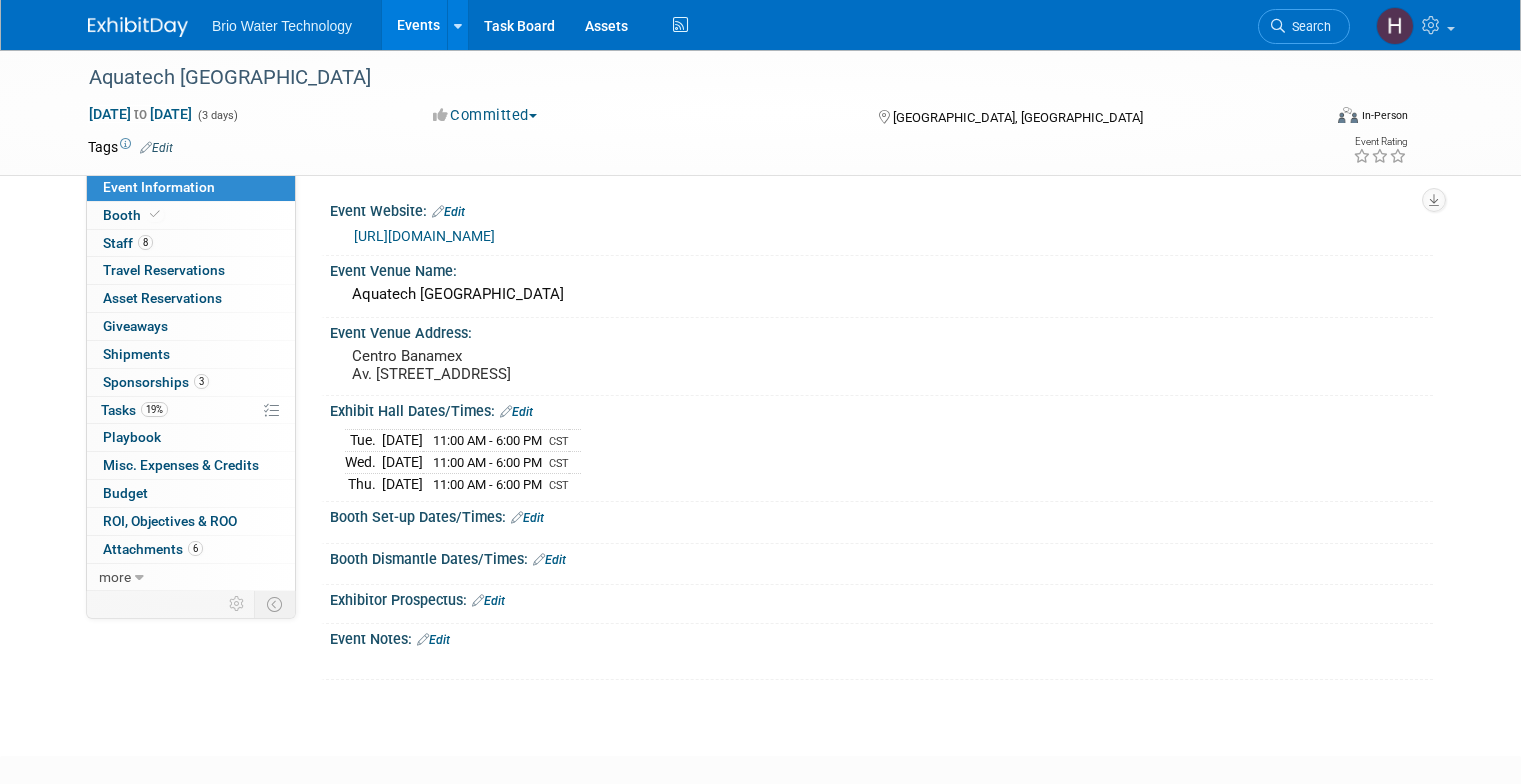 scroll, scrollTop: 0, scrollLeft: 0, axis: both 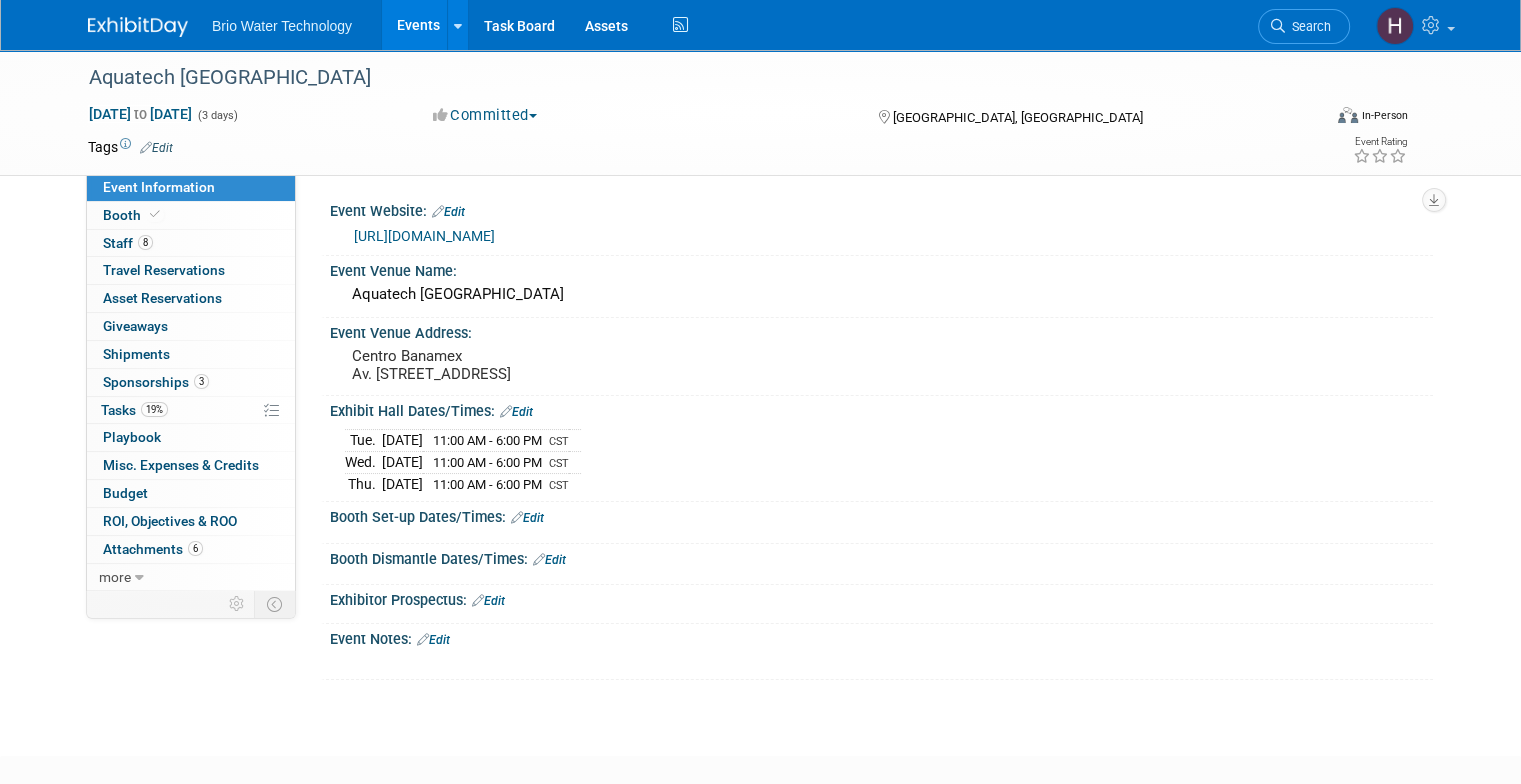 click on "Events" at bounding box center [418, 25] 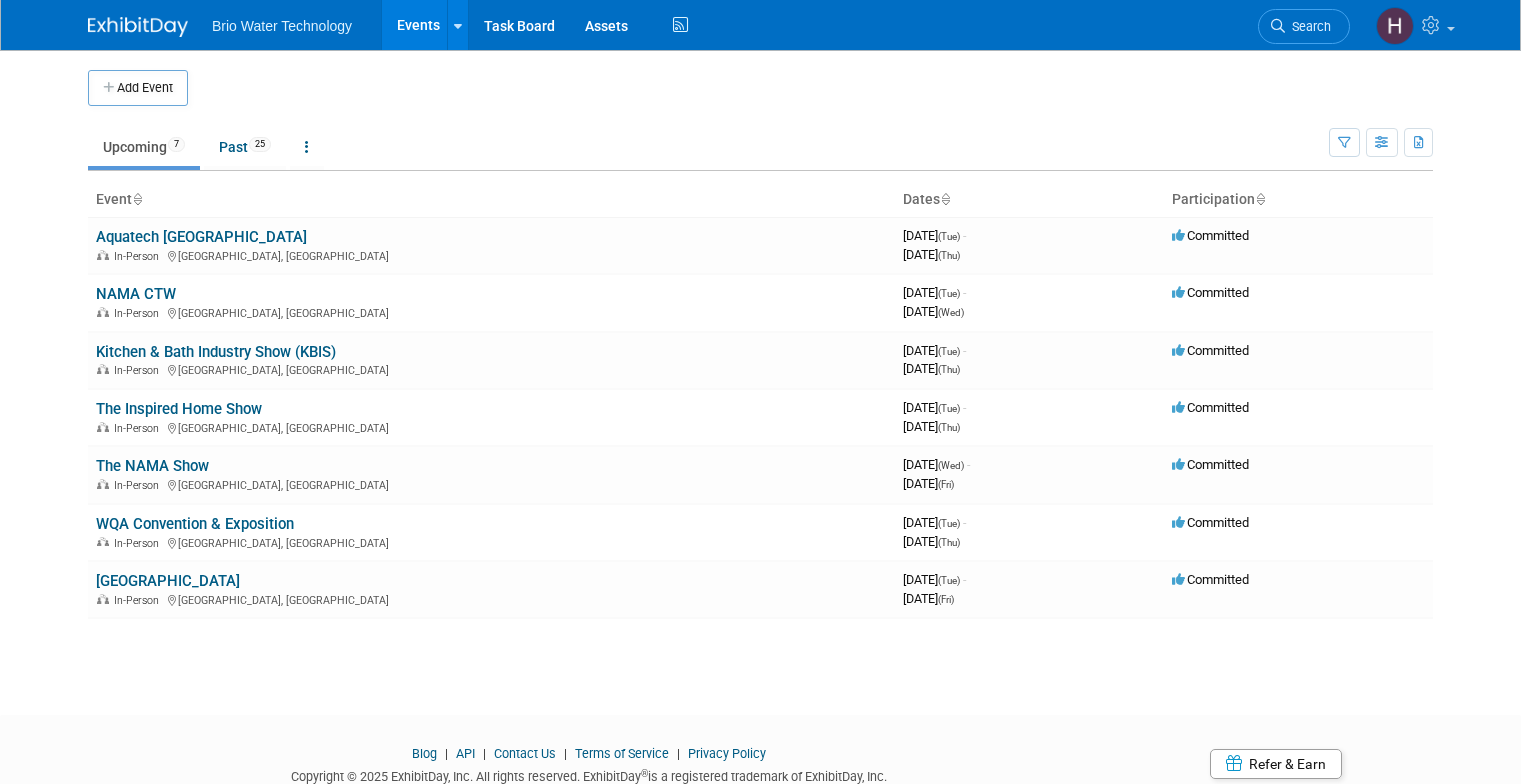 scroll, scrollTop: 0, scrollLeft: 0, axis: both 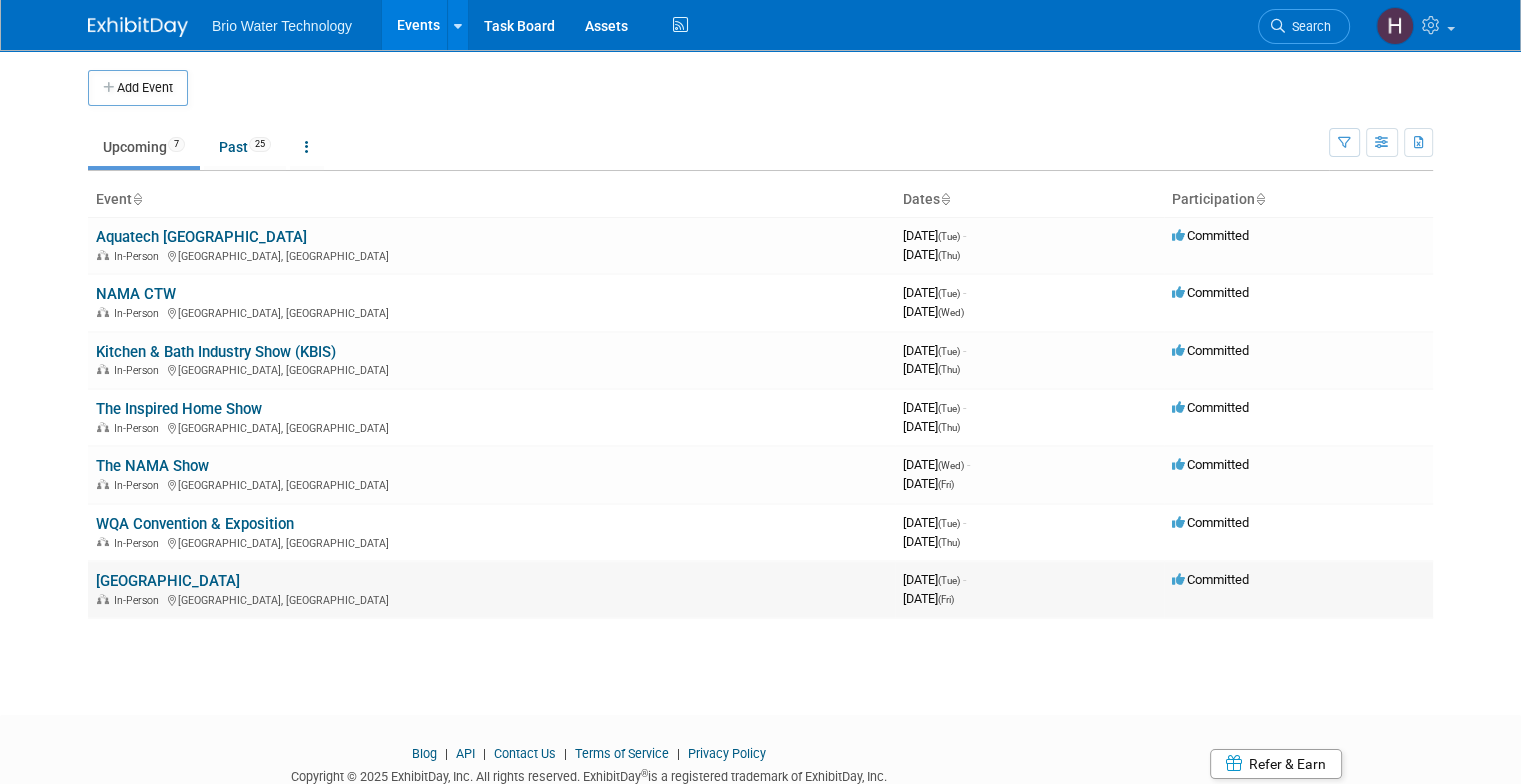 click on "[GEOGRAPHIC_DATA]" at bounding box center (168, 581) 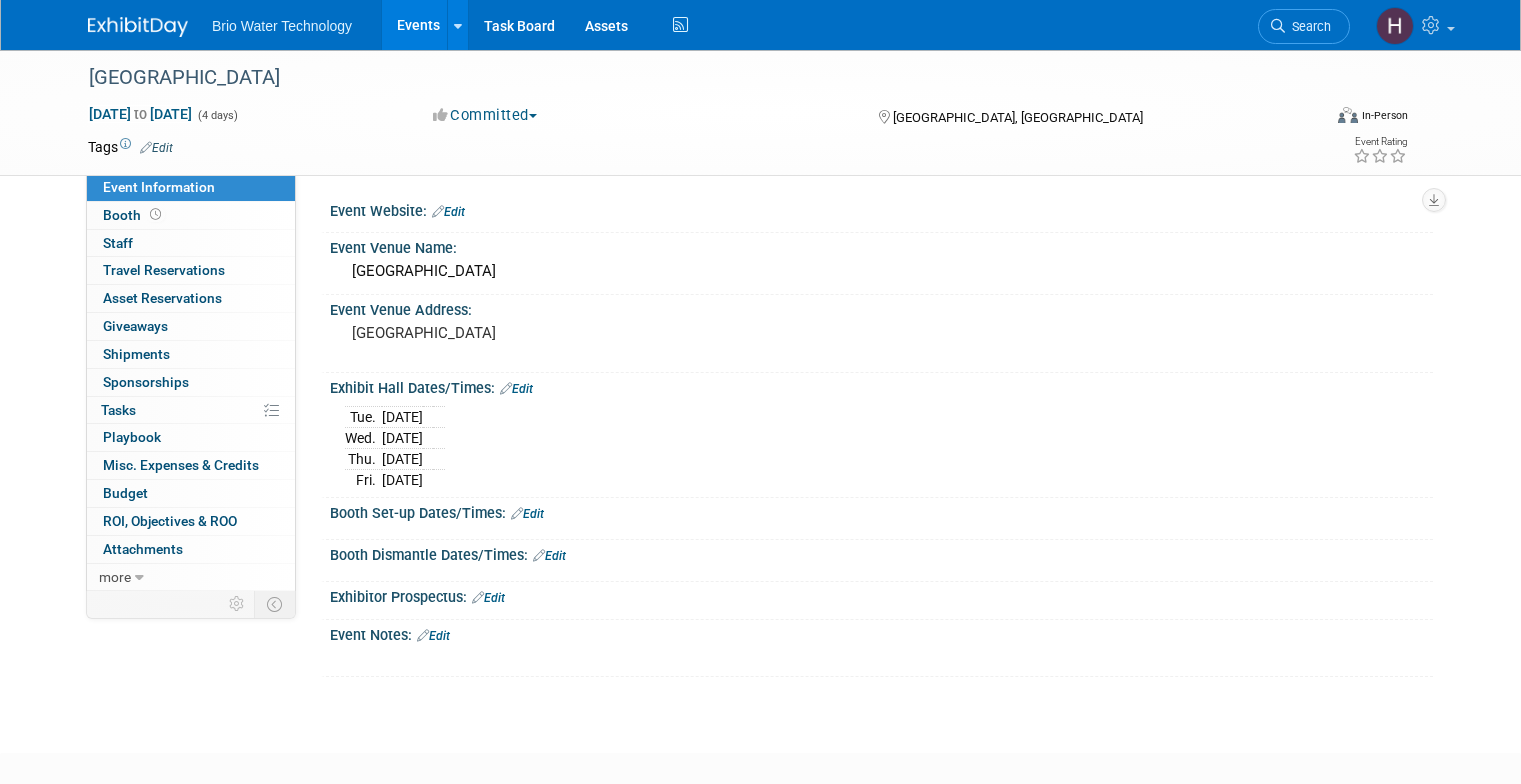 scroll, scrollTop: 0, scrollLeft: 0, axis: both 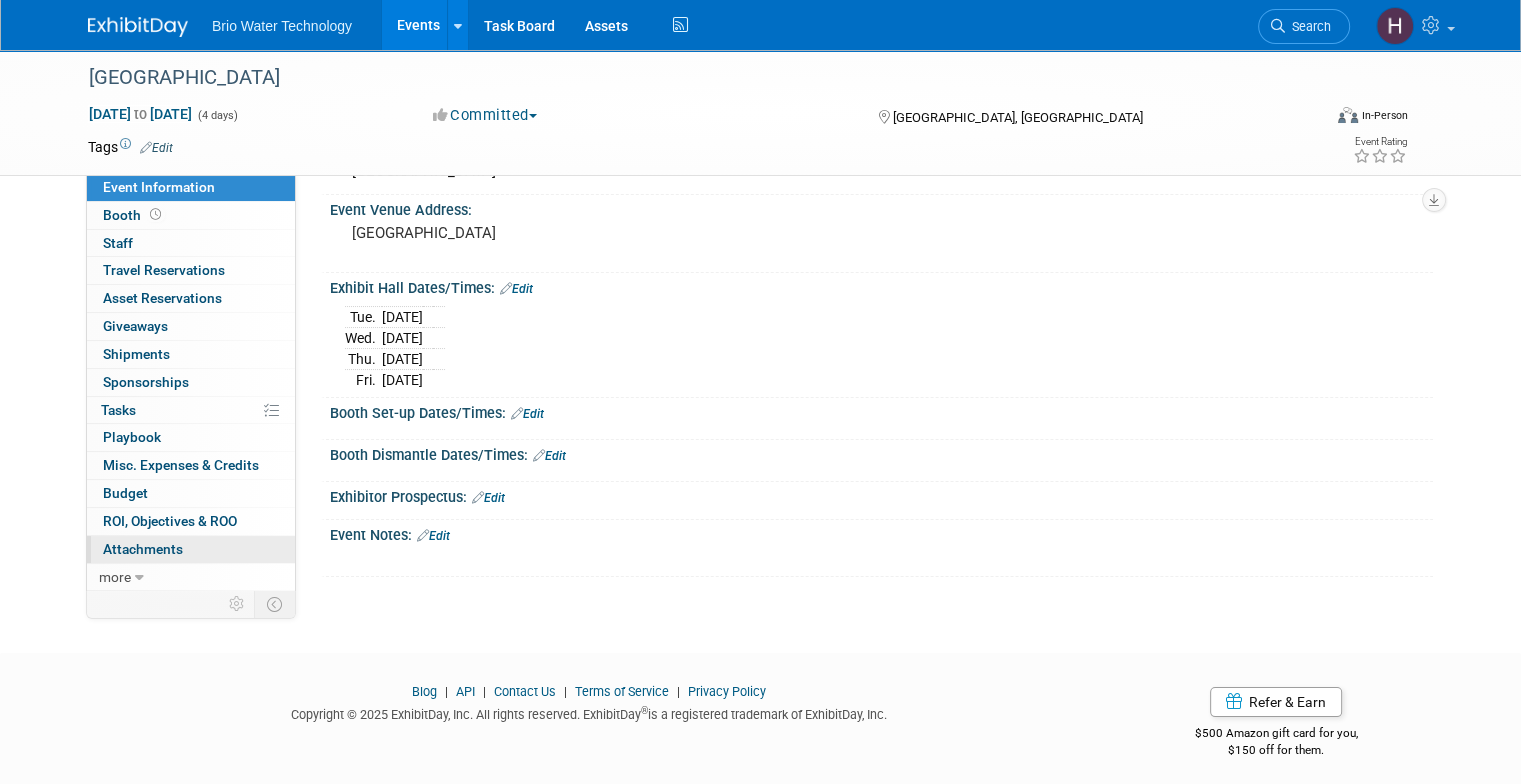 click on "Attachments 0" at bounding box center (143, 549) 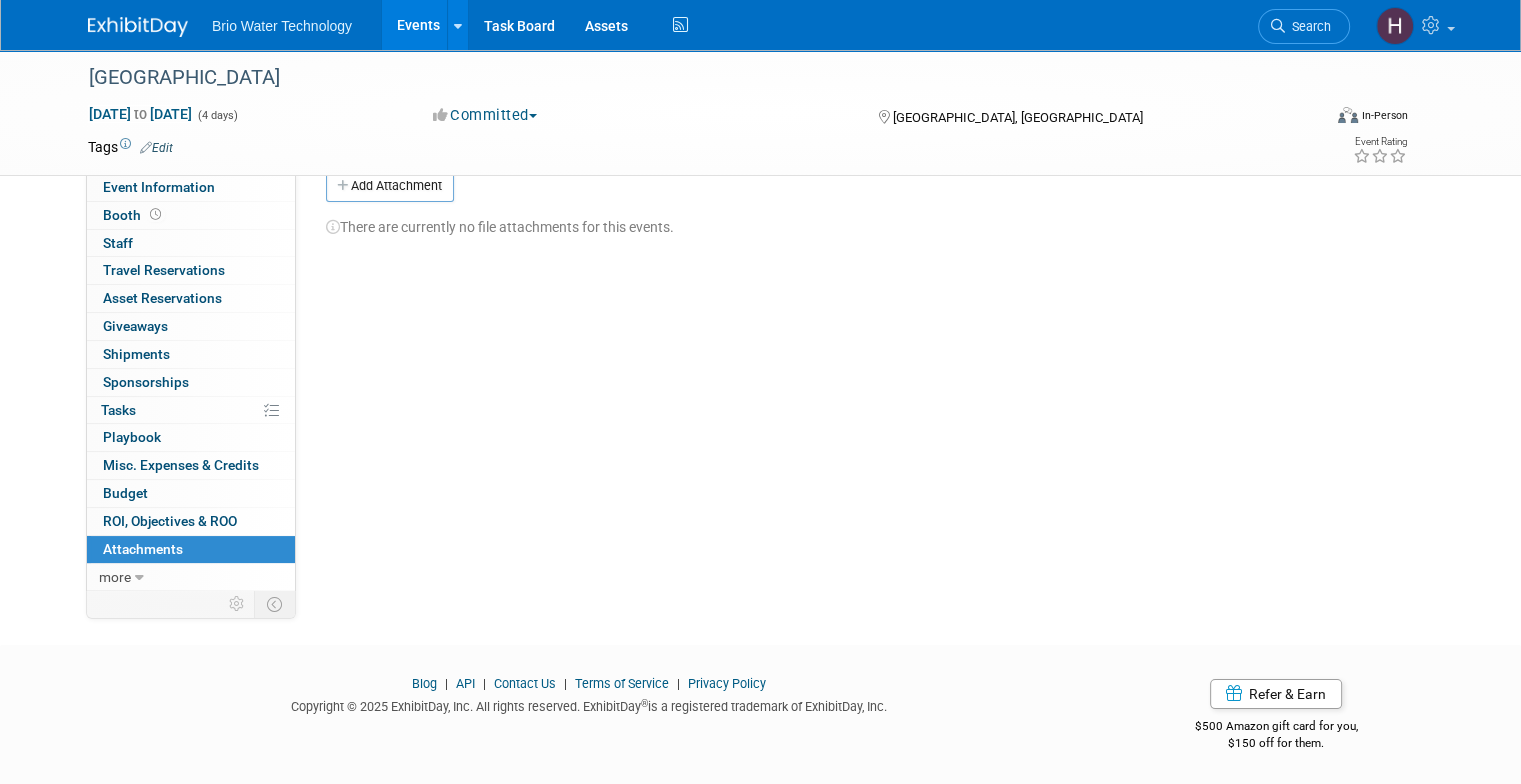 scroll, scrollTop: 32, scrollLeft: 0, axis: vertical 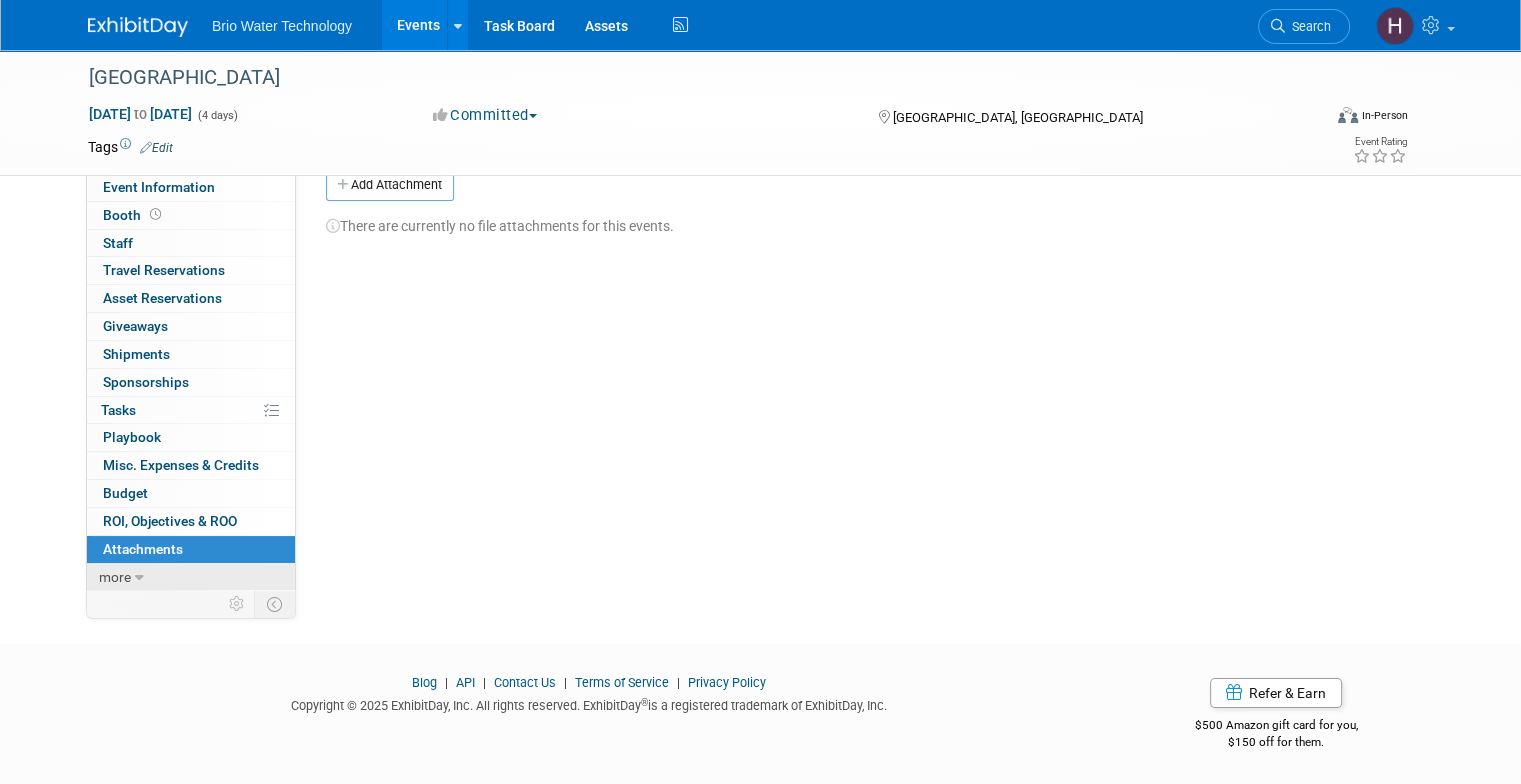 click on "more" at bounding box center (115, 577) 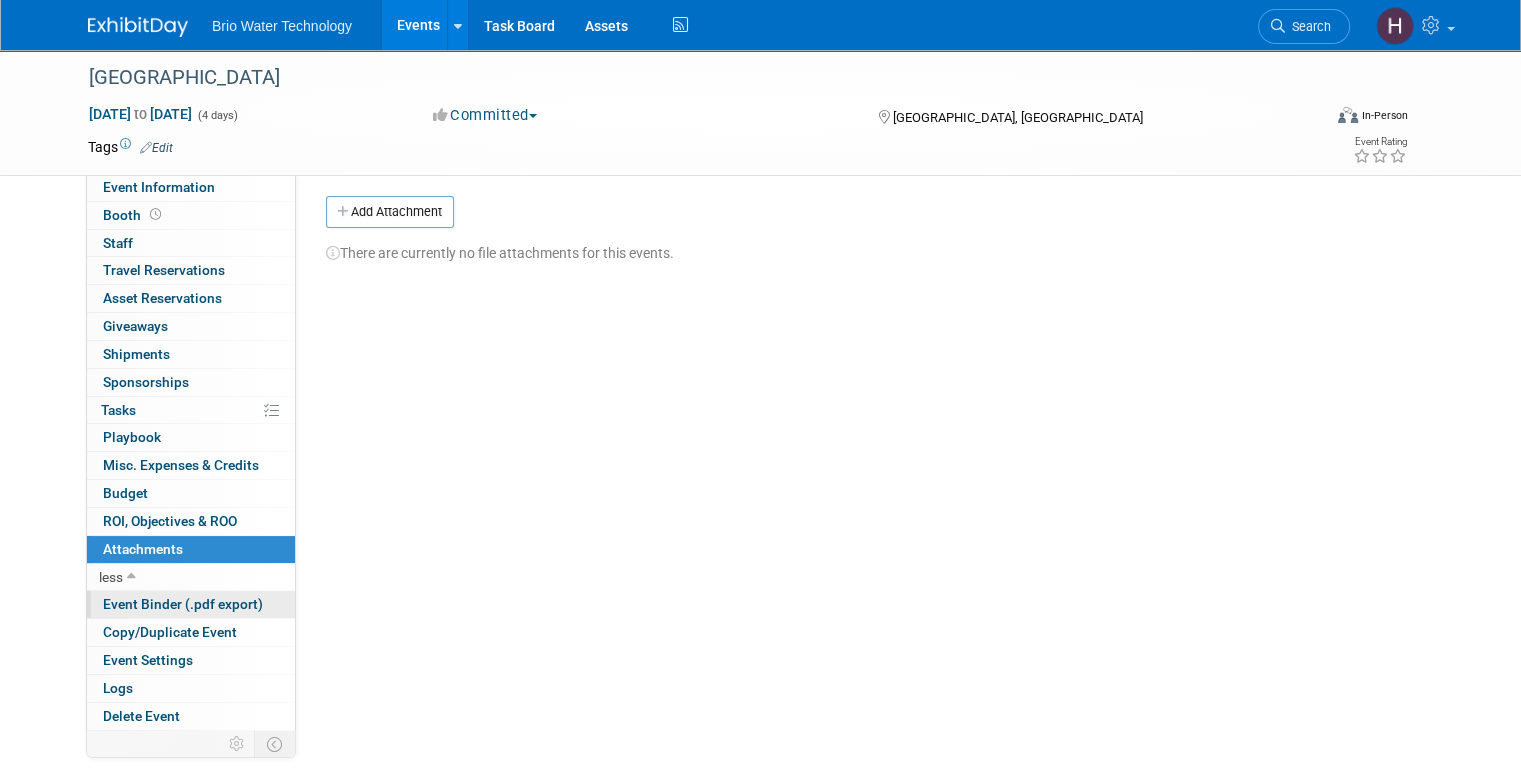 scroll, scrollTop: 0, scrollLeft: 0, axis: both 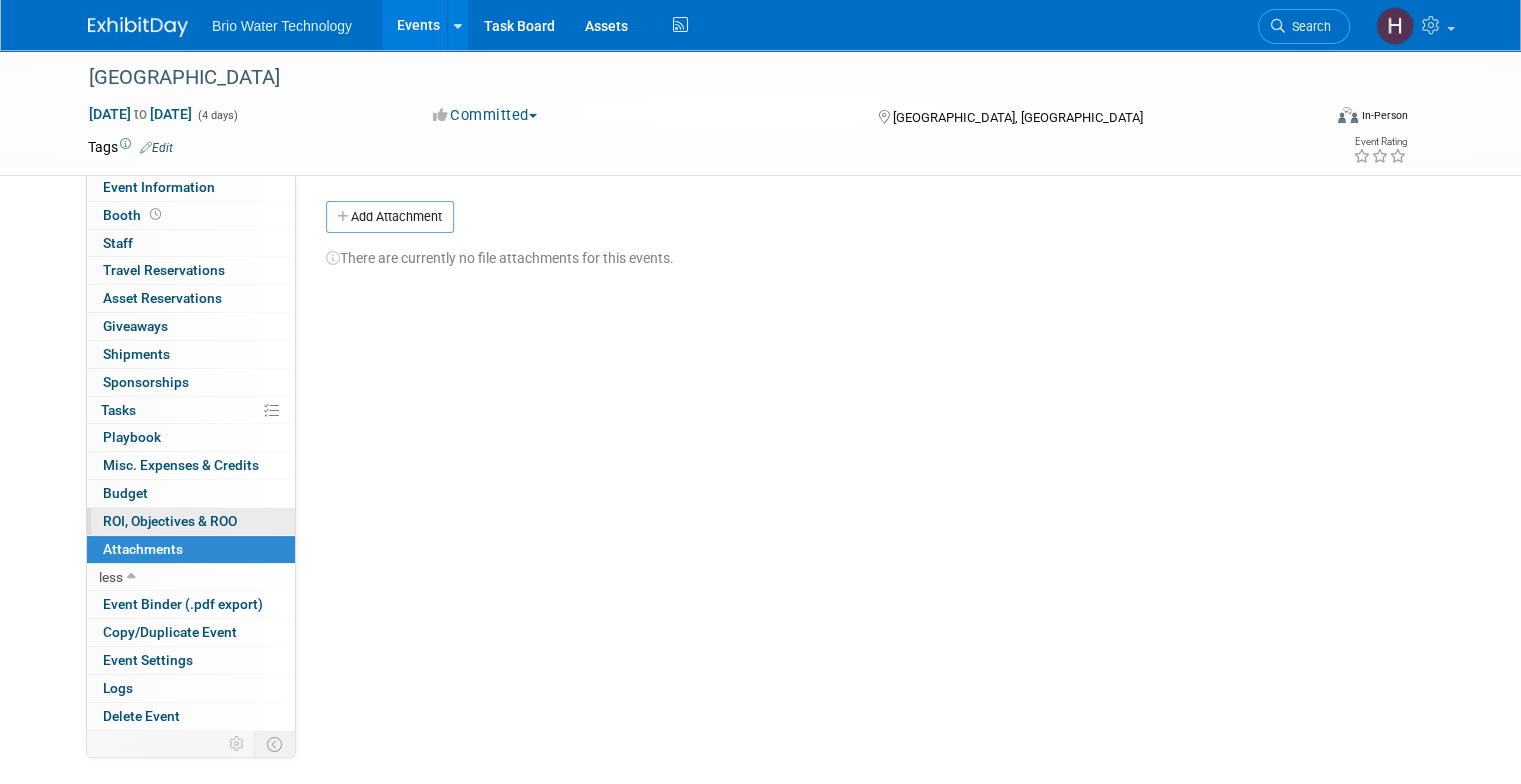 click on "ROI, Objectives & ROO 0" at bounding box center [170, 521] 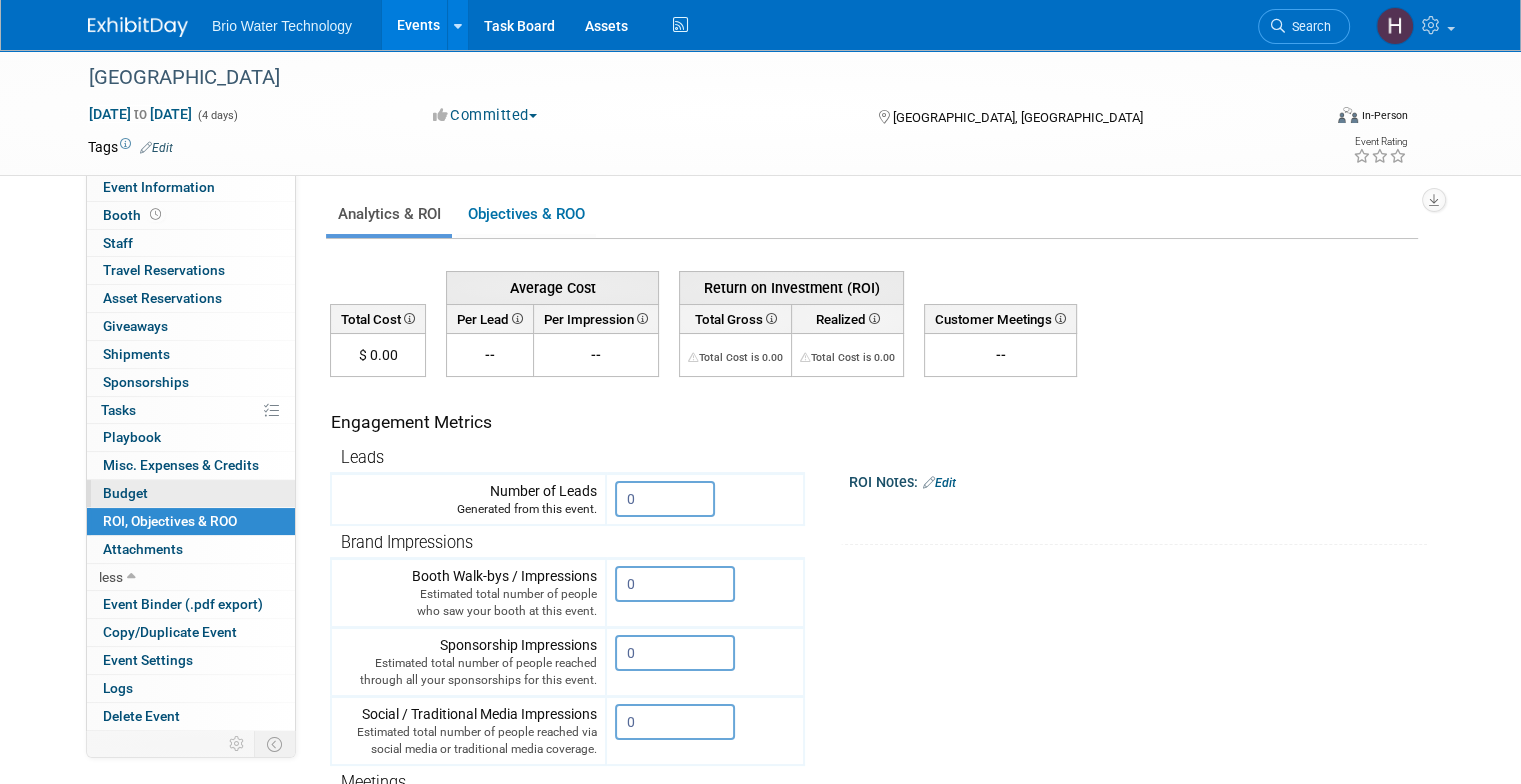 click on "Budget" at bounding box center (125, 493) 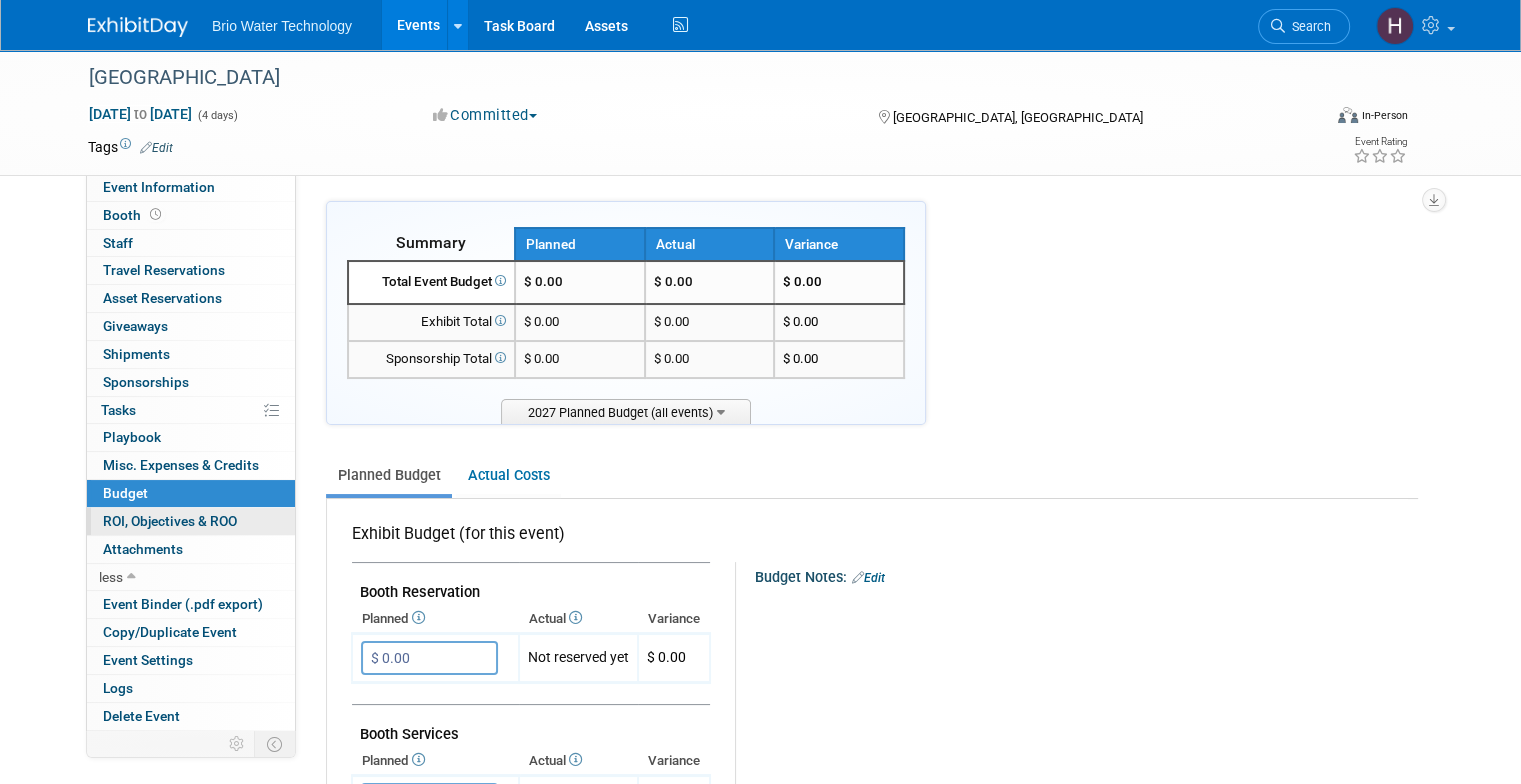 click on "ROI, Objectives & ROO 0" at bounding box center [170, 521] 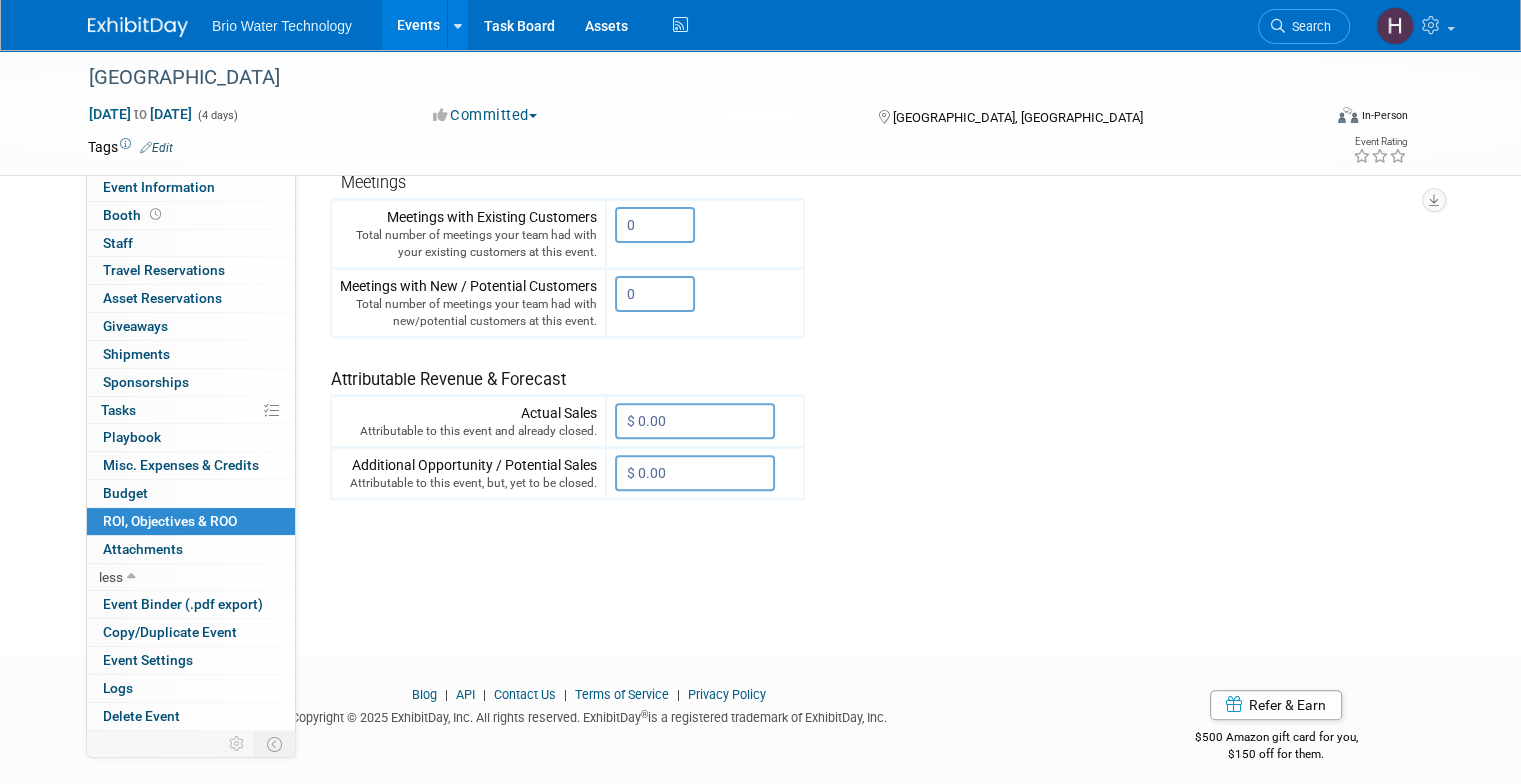 scroll, scrollTop: 200, scrollLeft: 0, axis: vertical 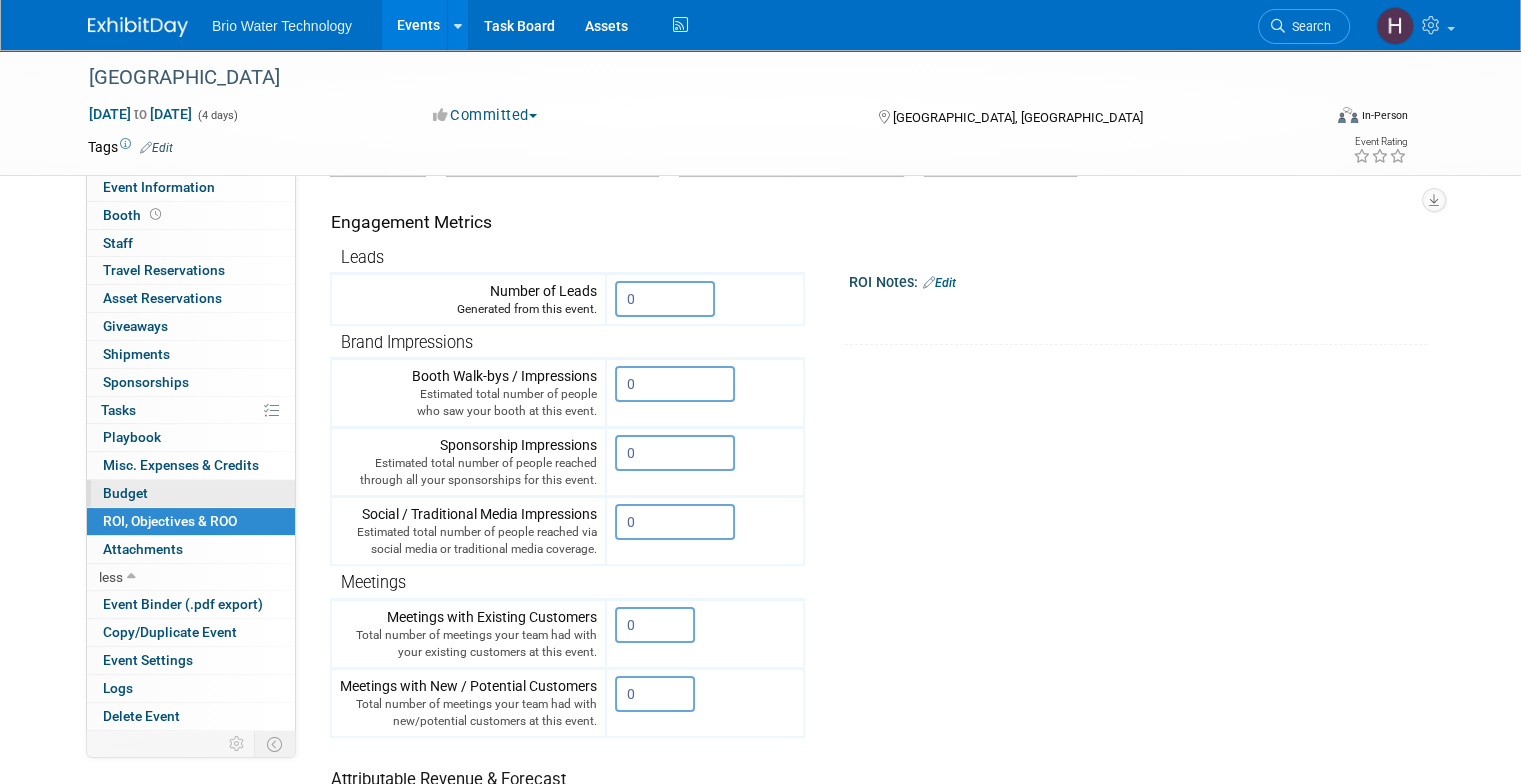 click on "Budget" at bounding box center [125, 493] 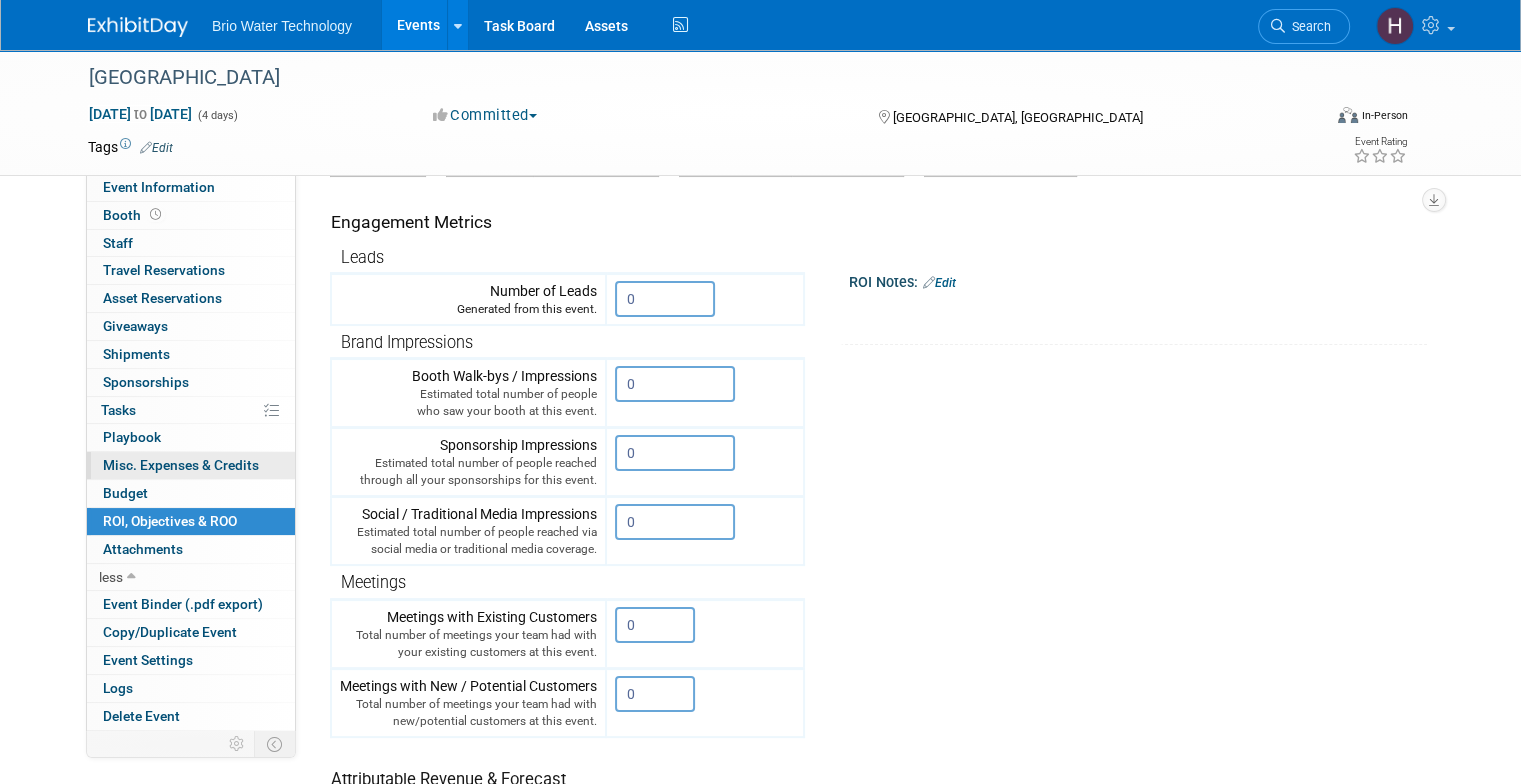 scroll, scrollTop: 0, scrollLeft: 0, axis: both 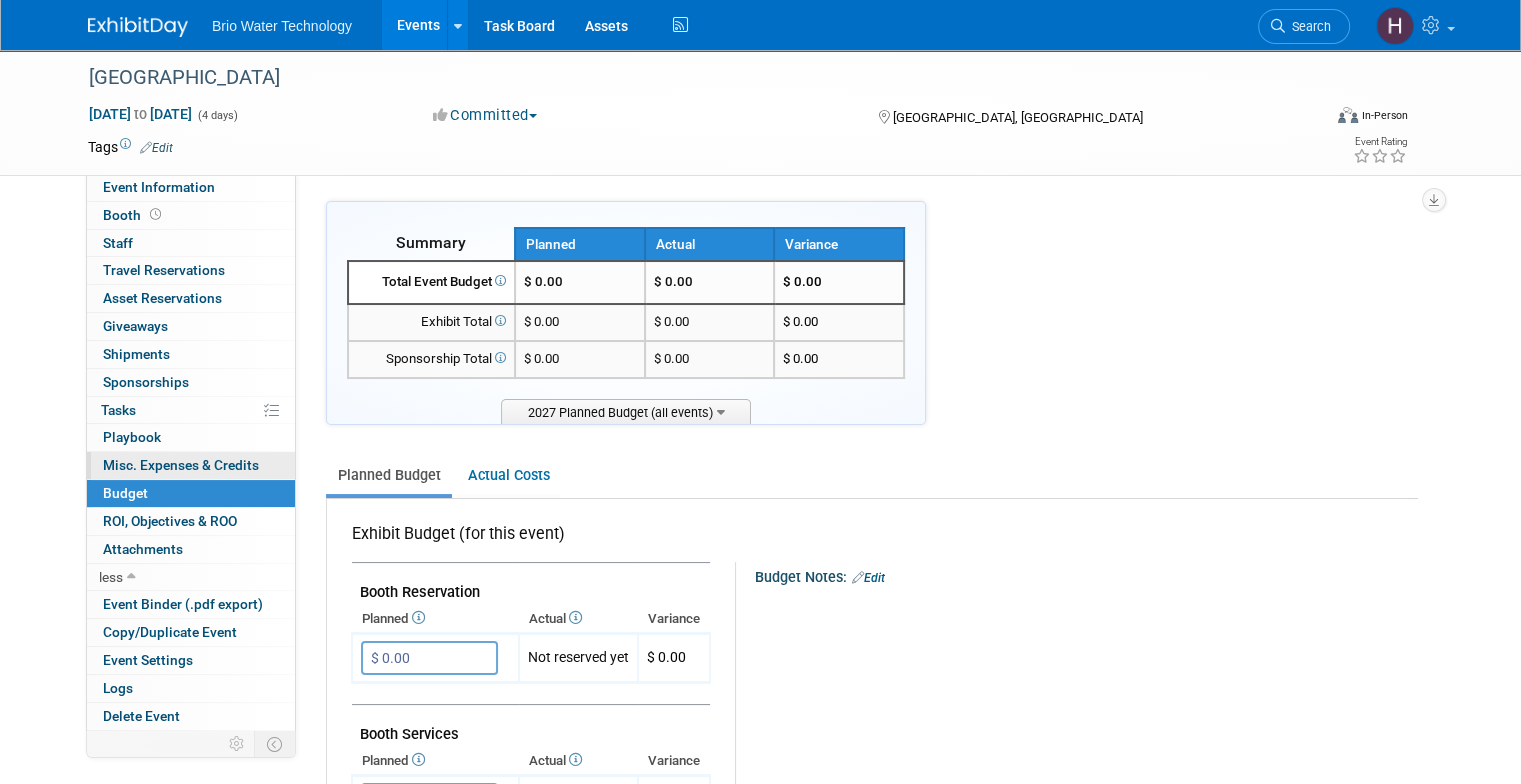 click on "Misc. Expenses & Credits 0" at bounding box center (181, 465) 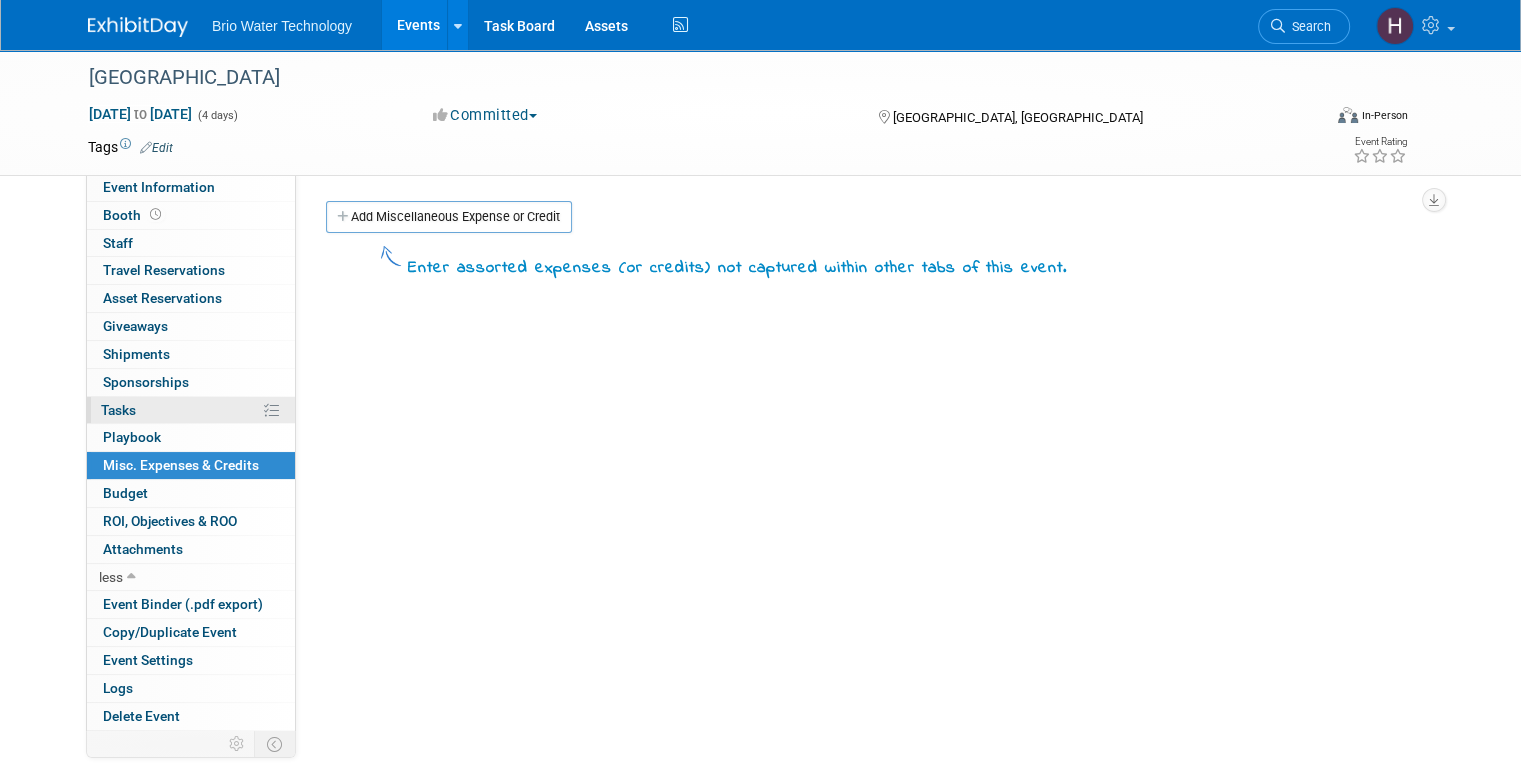 click on "0%
Tasks 0%" at bounding box center [191, 410] 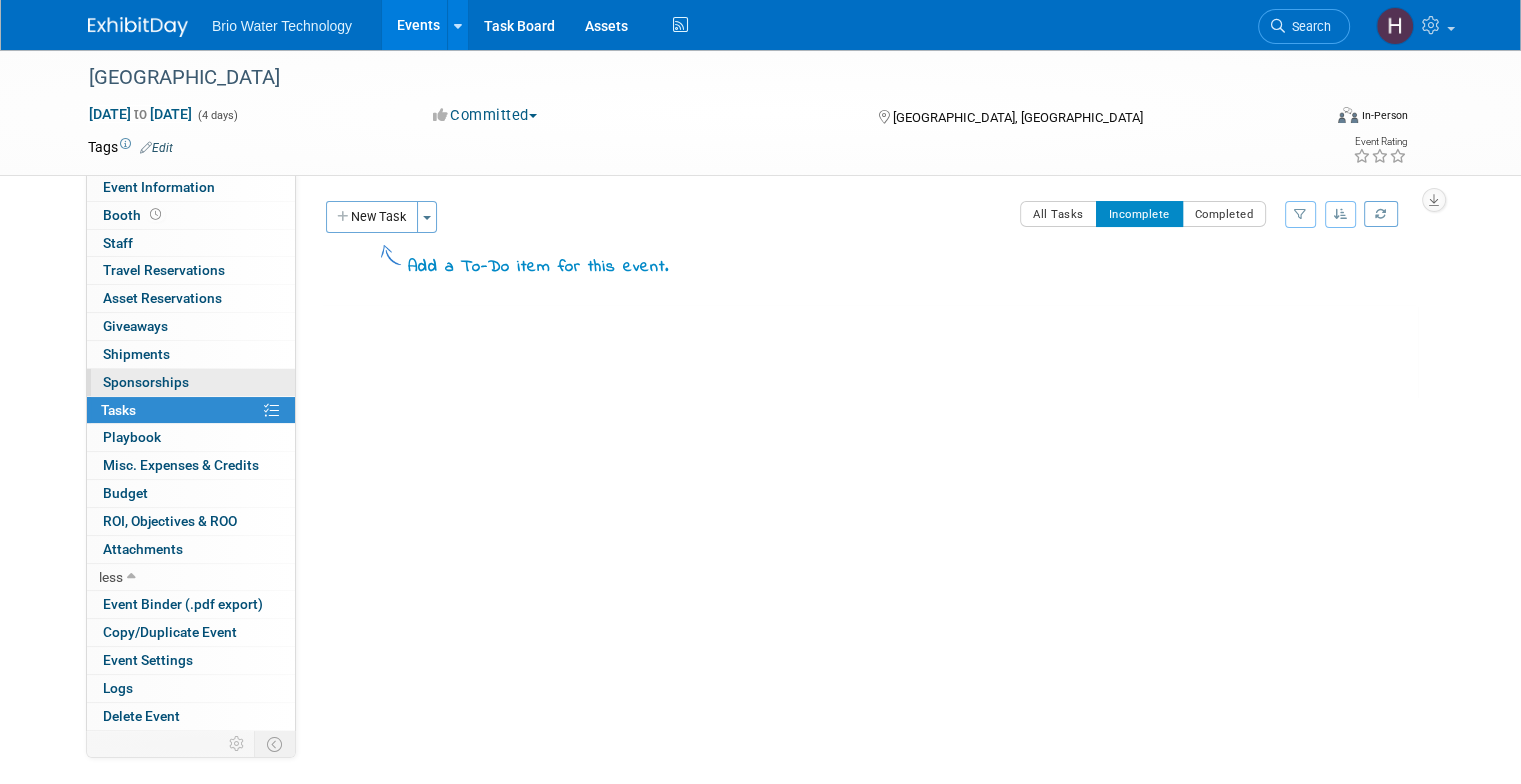 click on "Sponsorships 0" at bounding box center (146, 382) 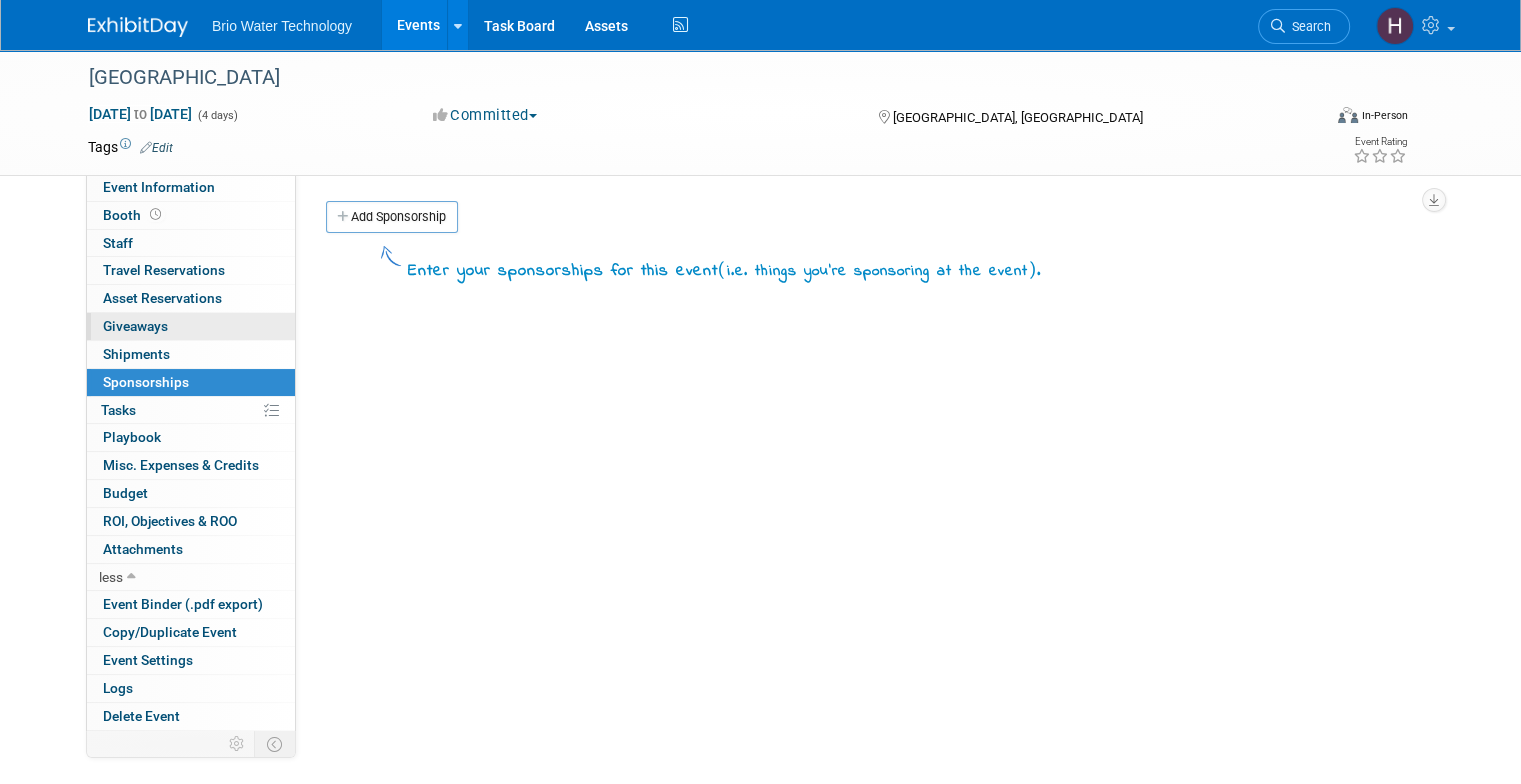 click on "0
Giveaways 0" at bounding box center (191, 326) 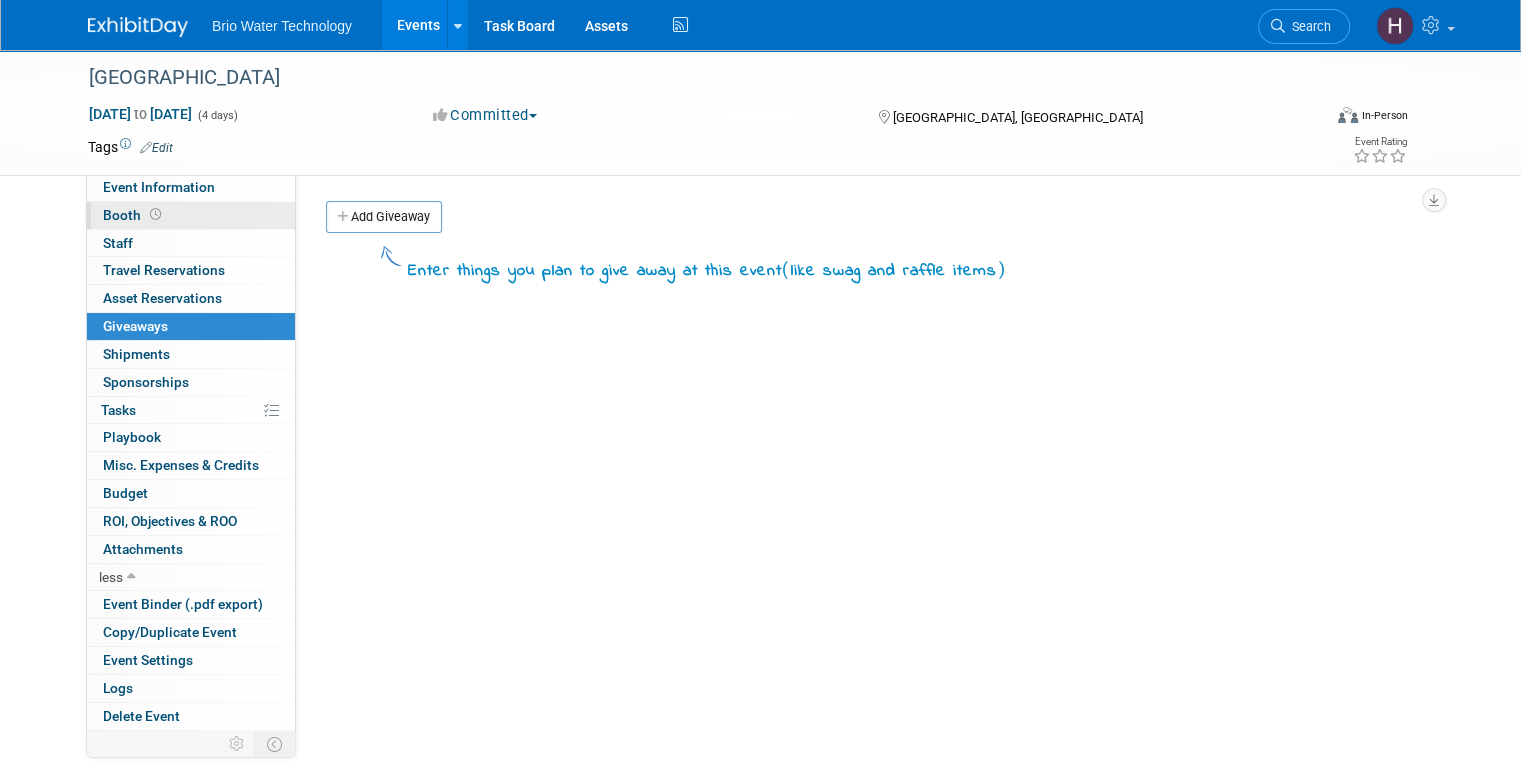 click on "Booth" at bounding box center [191, 215] 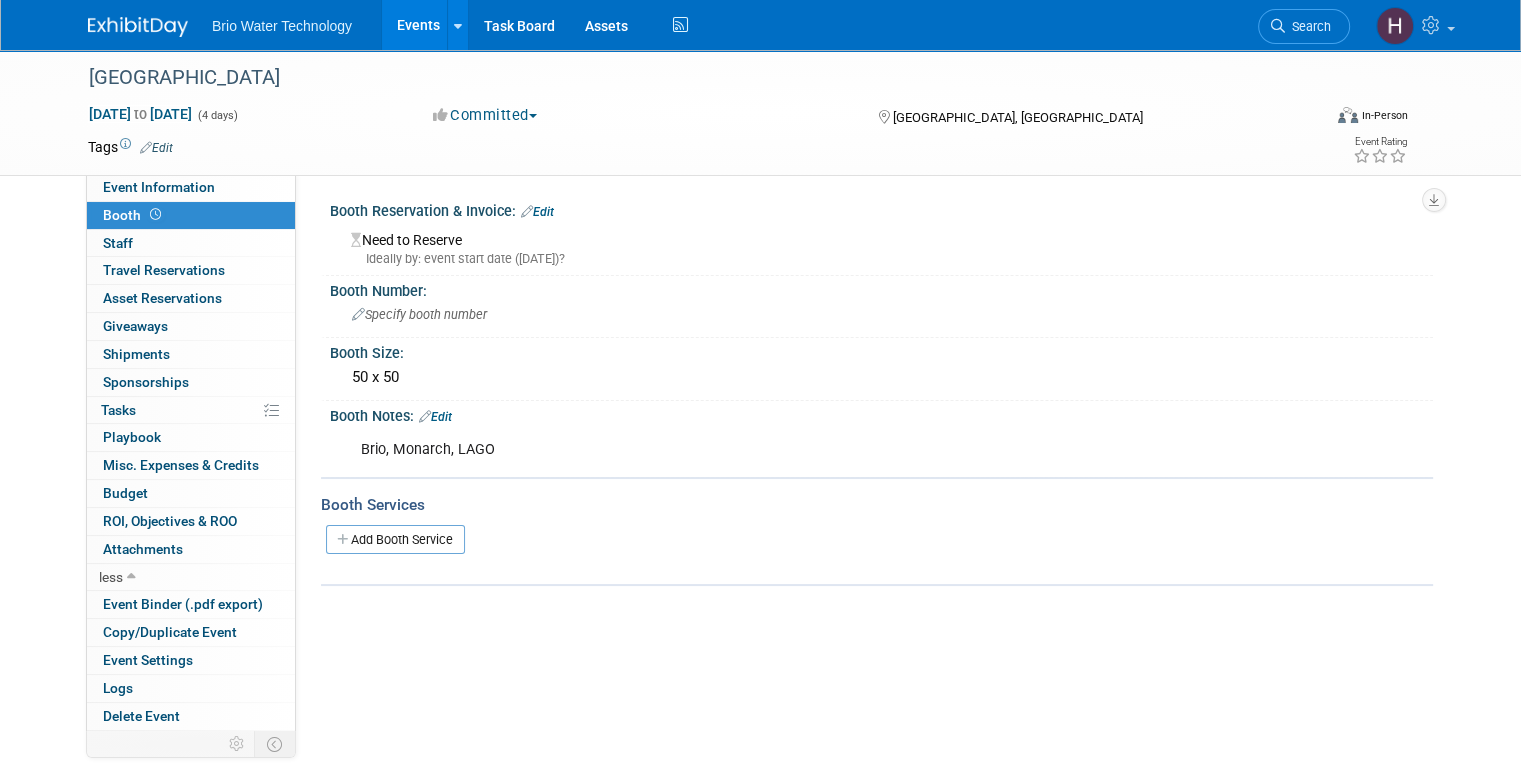 click on "Events" at bounding box center [418, 25] 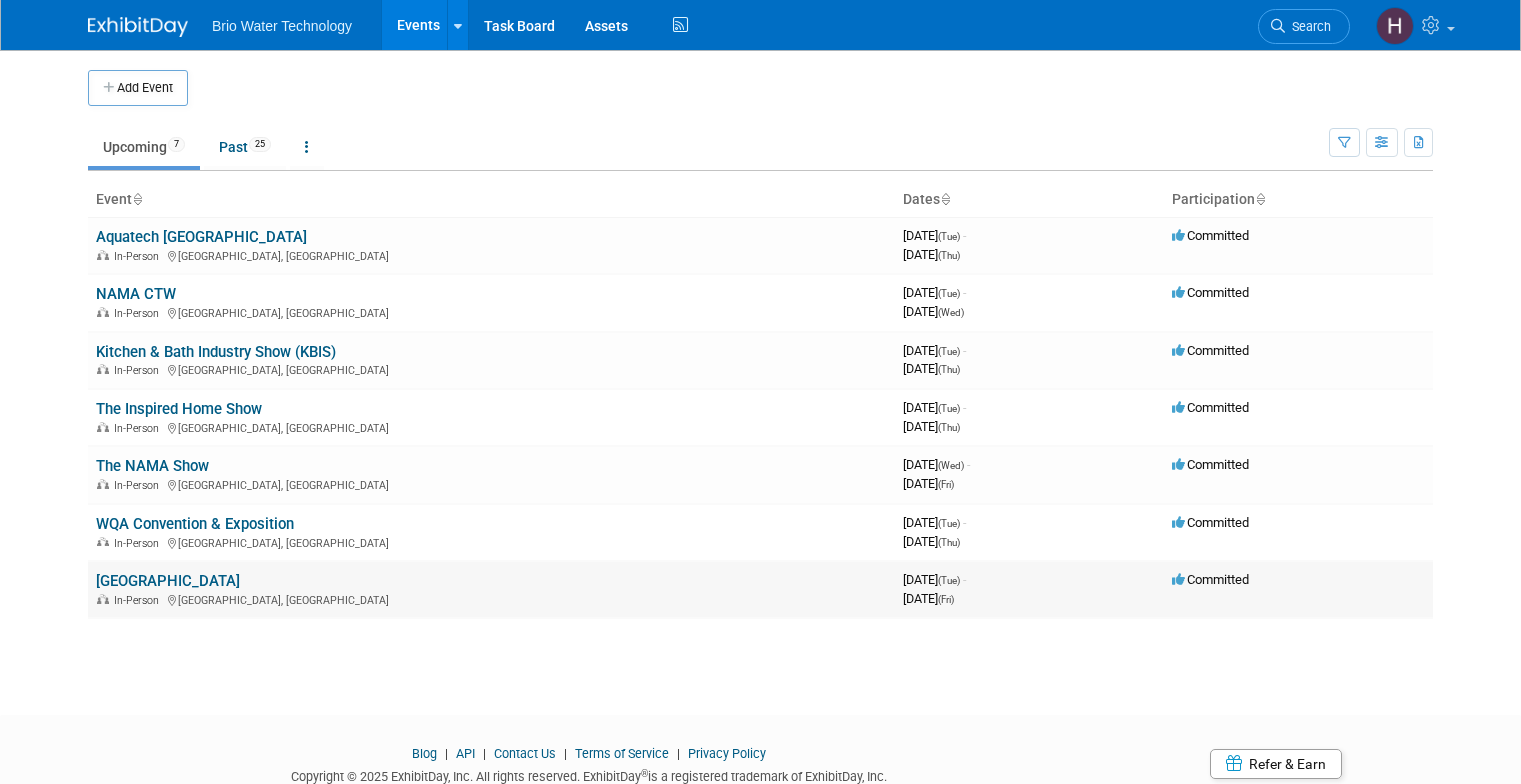 scroll, scrollTop: 0, scrollLeft: 0, axis: both 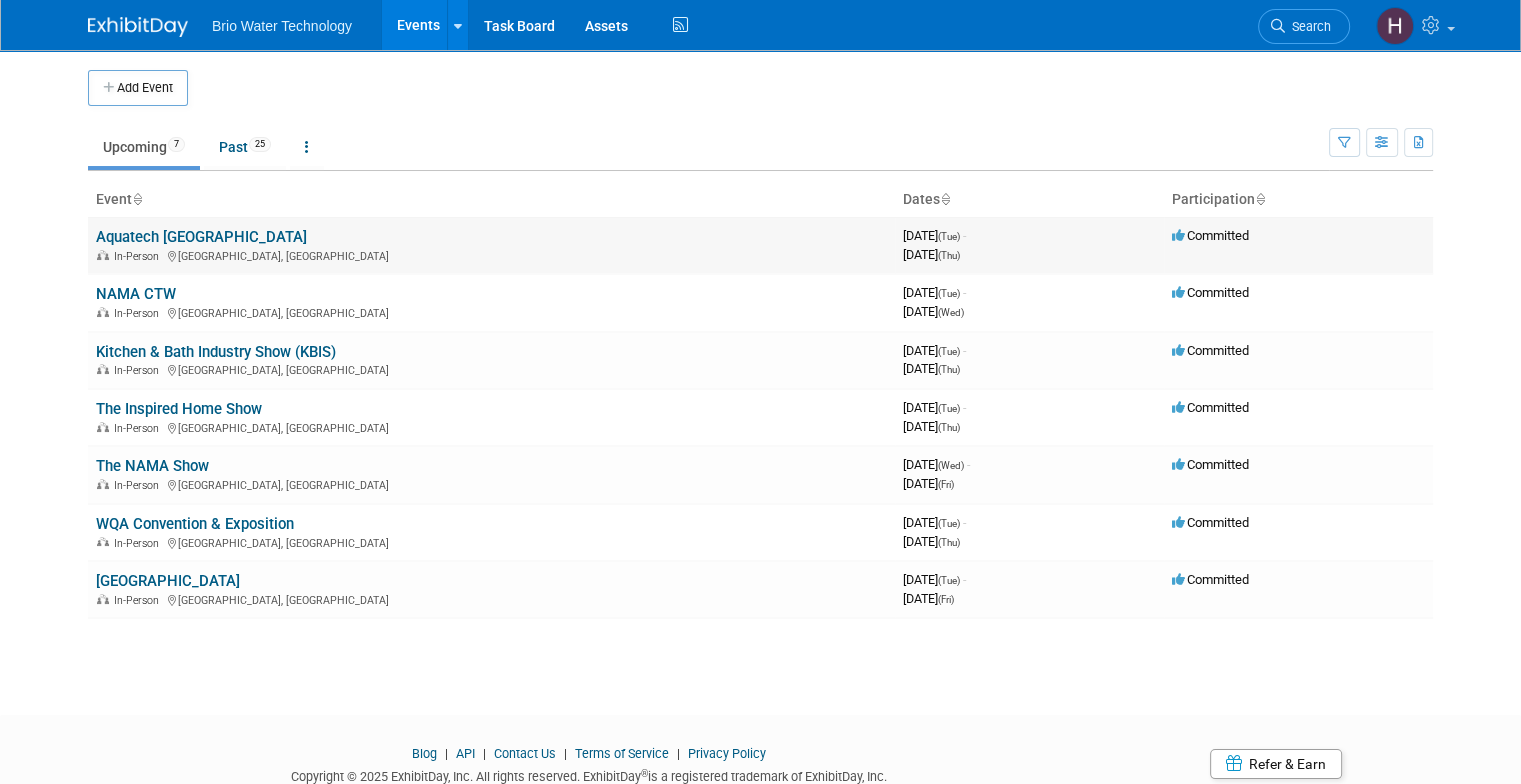 click on "Aquatech [GEOGRAPHIC_DATA]" at bounding box center [201, 237] 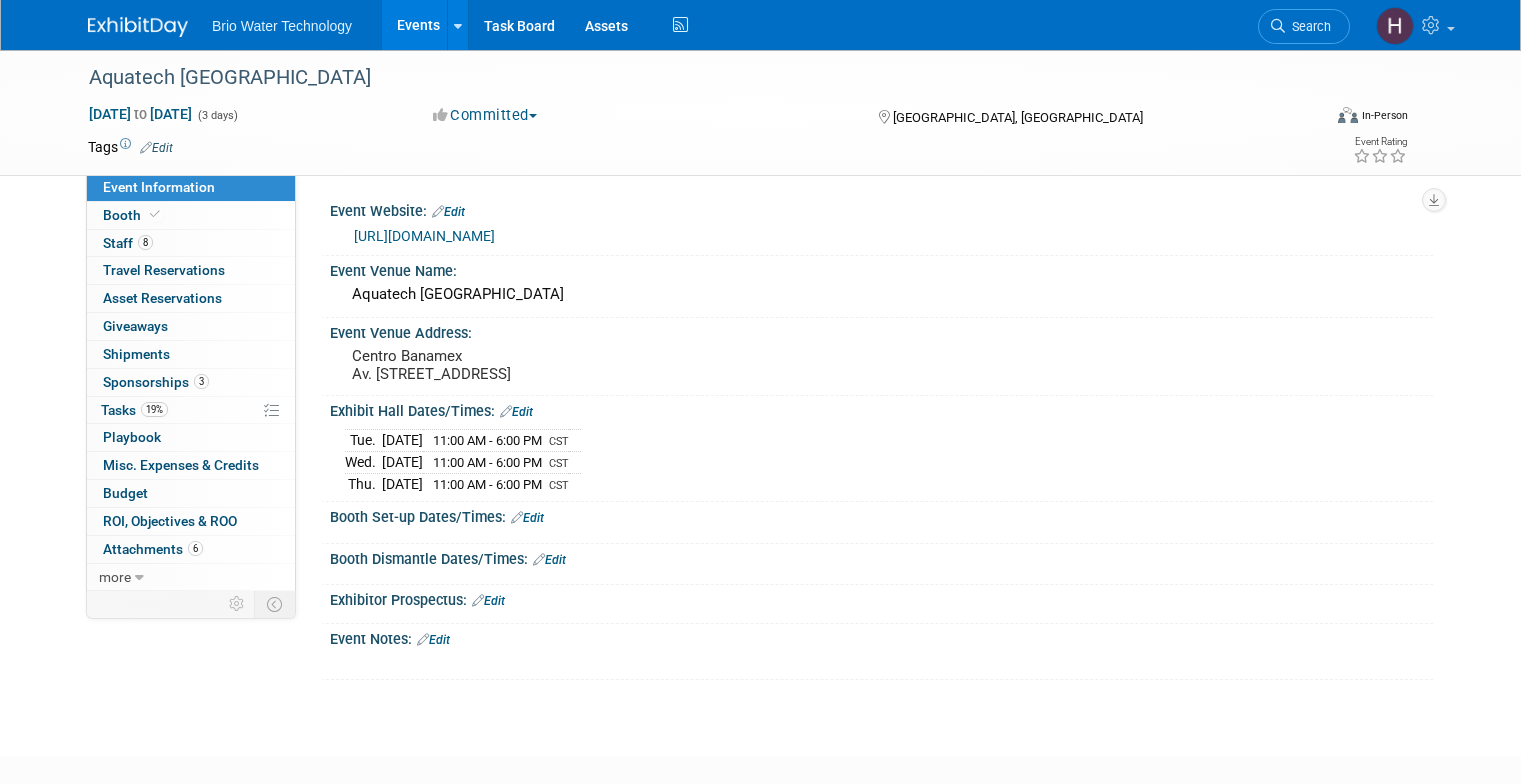 scroll, scrollTop: 0, scrollLeft: 0, axis: both 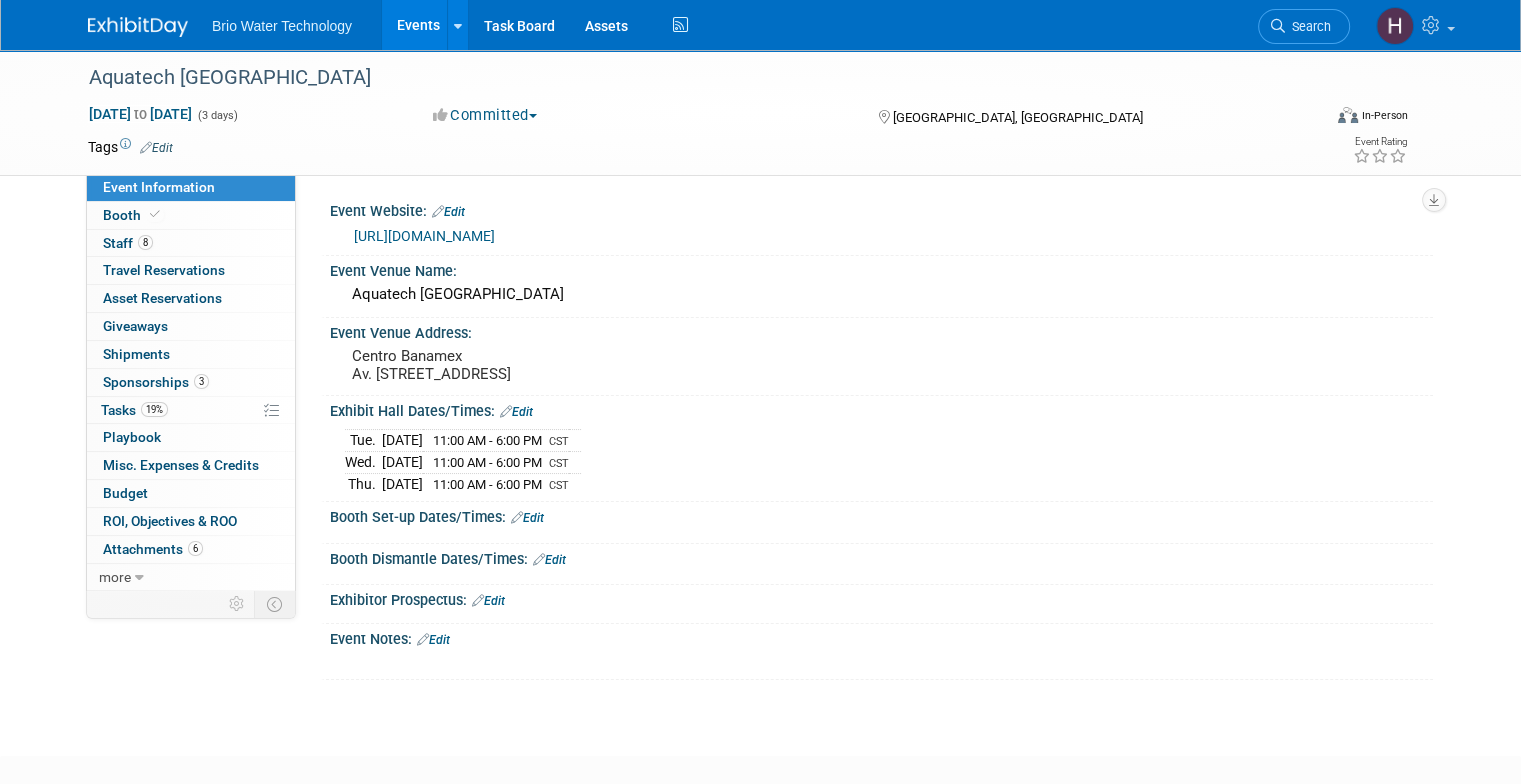 click on "Events" at bounding box center (418, 25) 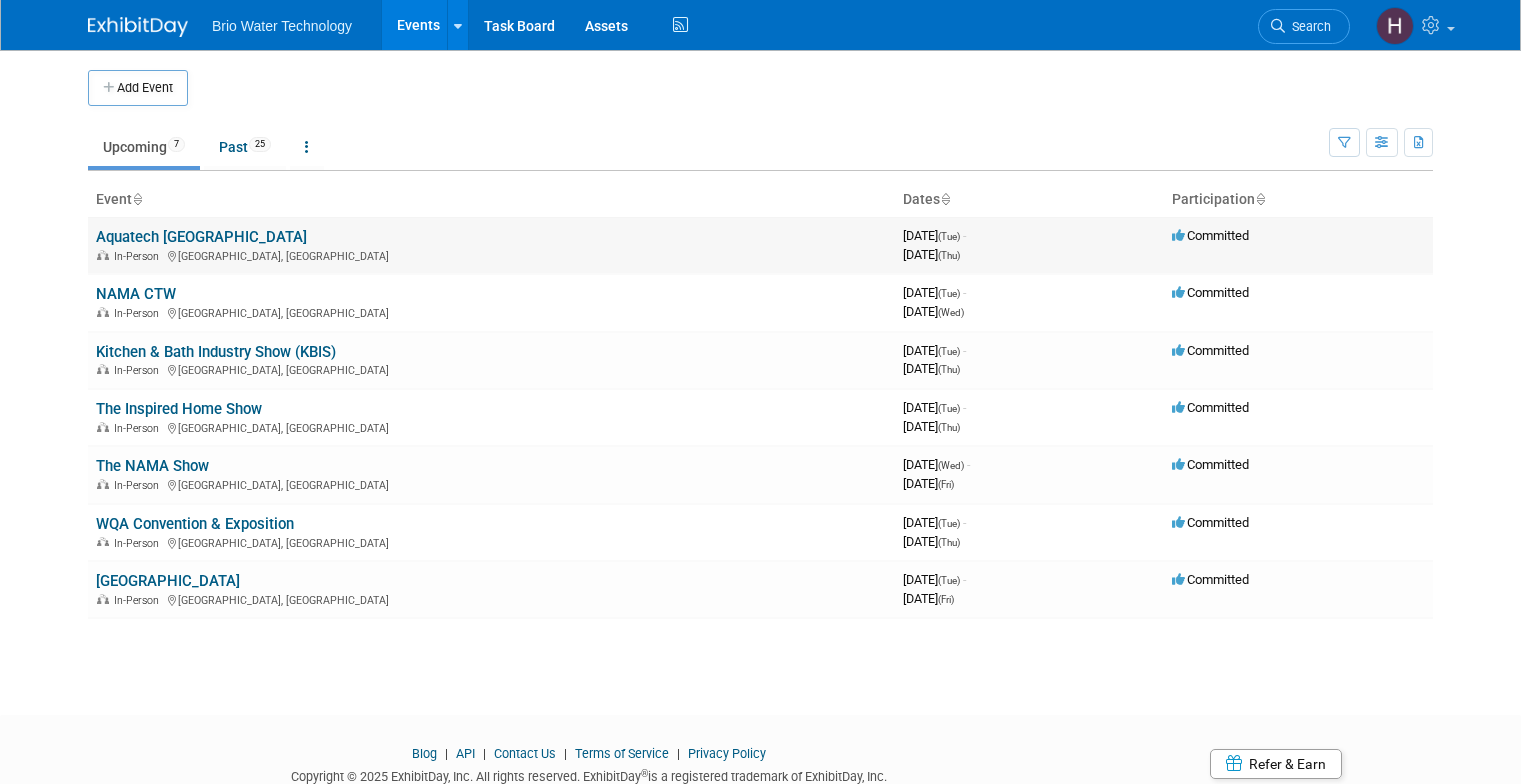 scroll, scrollTop: 0, scrollLeft: 0, axis: both 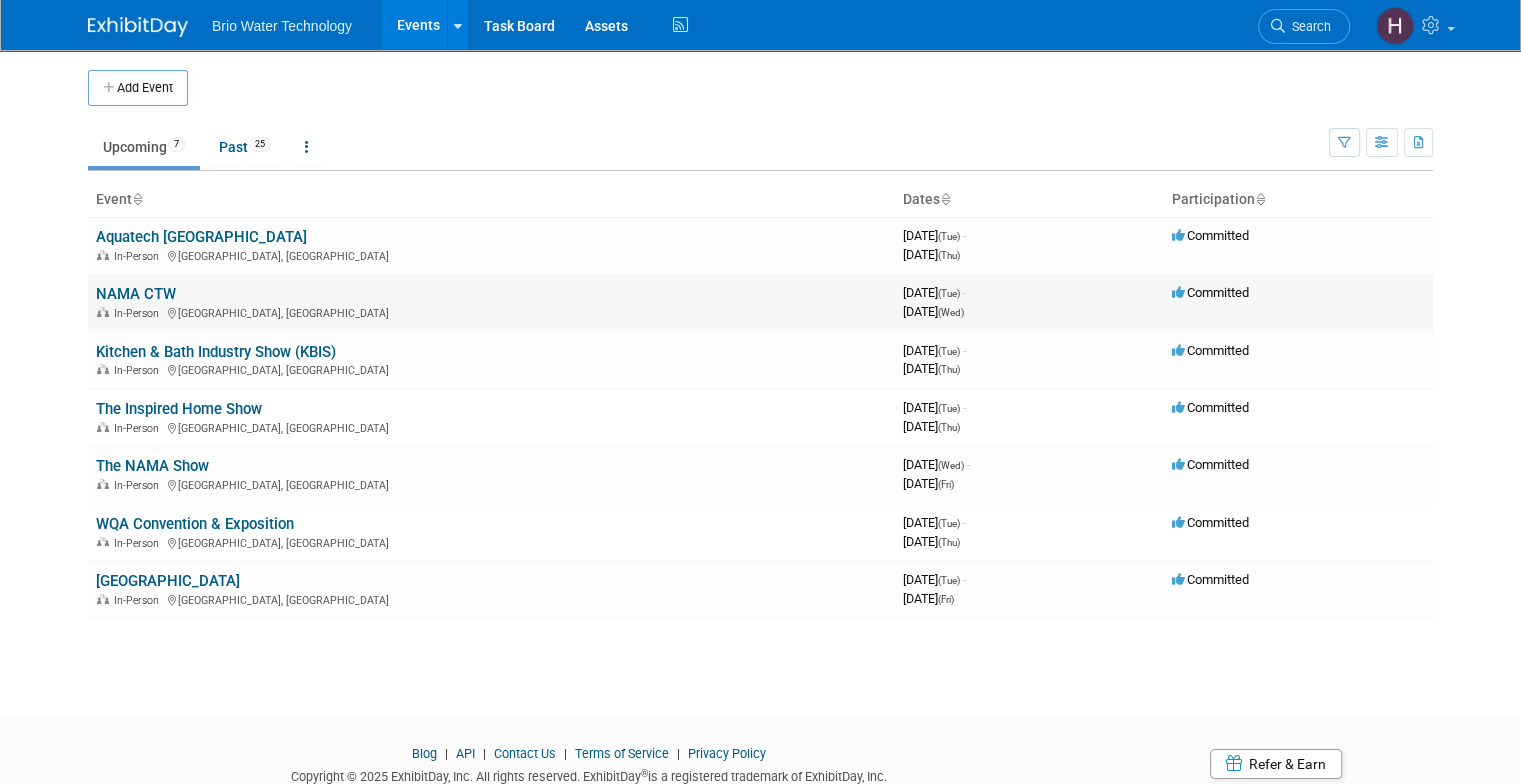 click on "NAMA CTW" at bounding box center (136, 294) 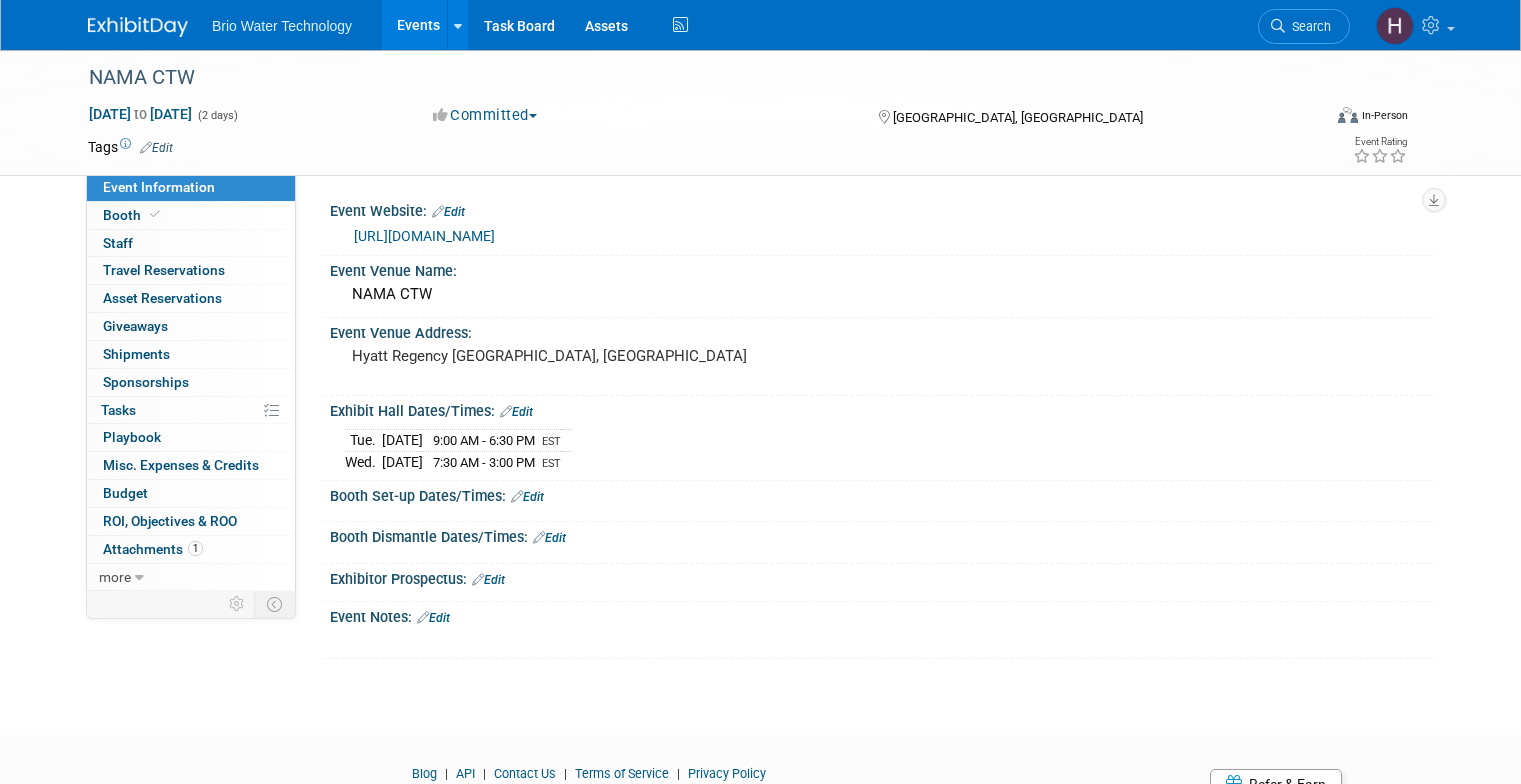 scroll, scrollTop: 0, scrollLeft: 0, axis: both 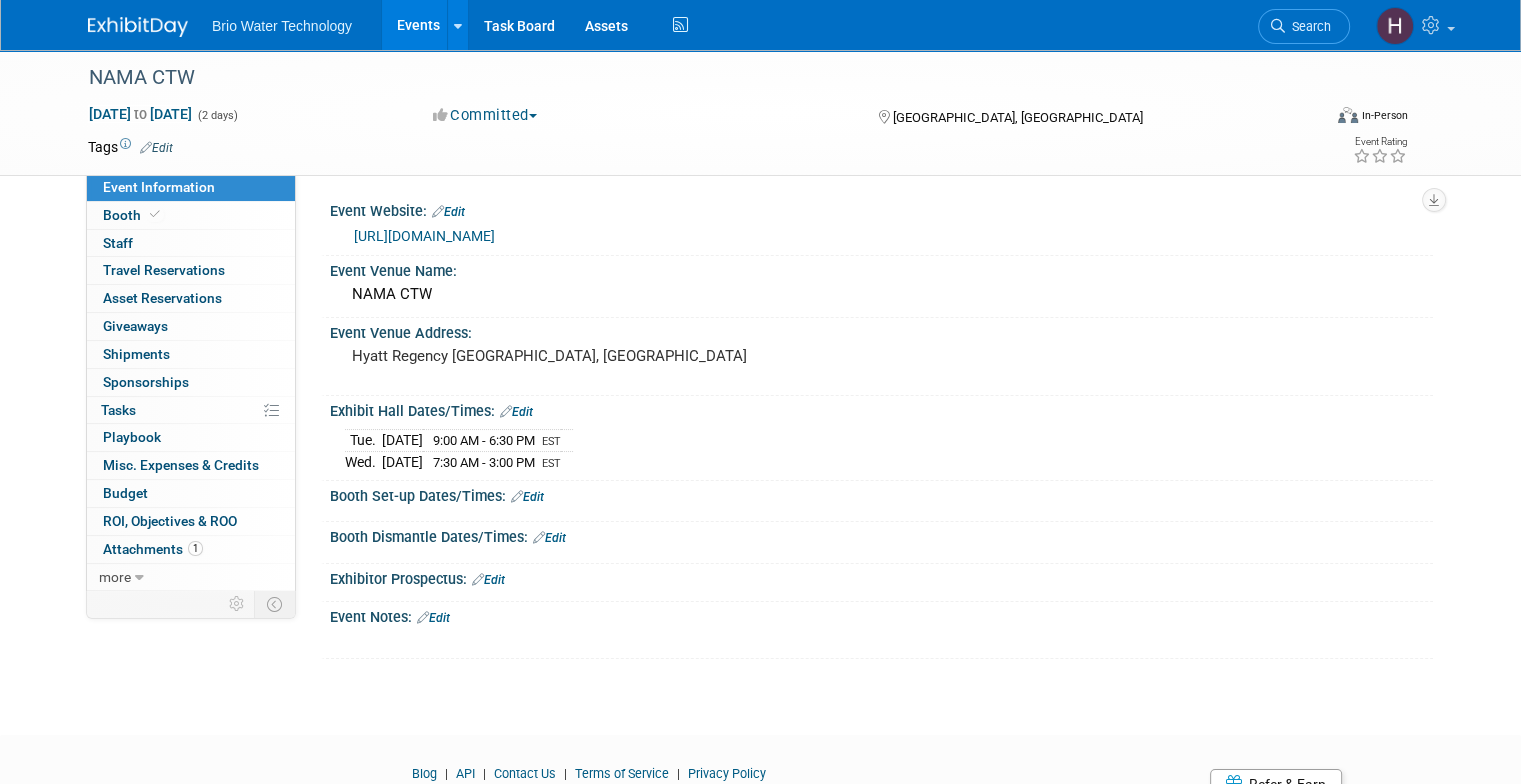 click on "Events" at bounding box center (418, 25) 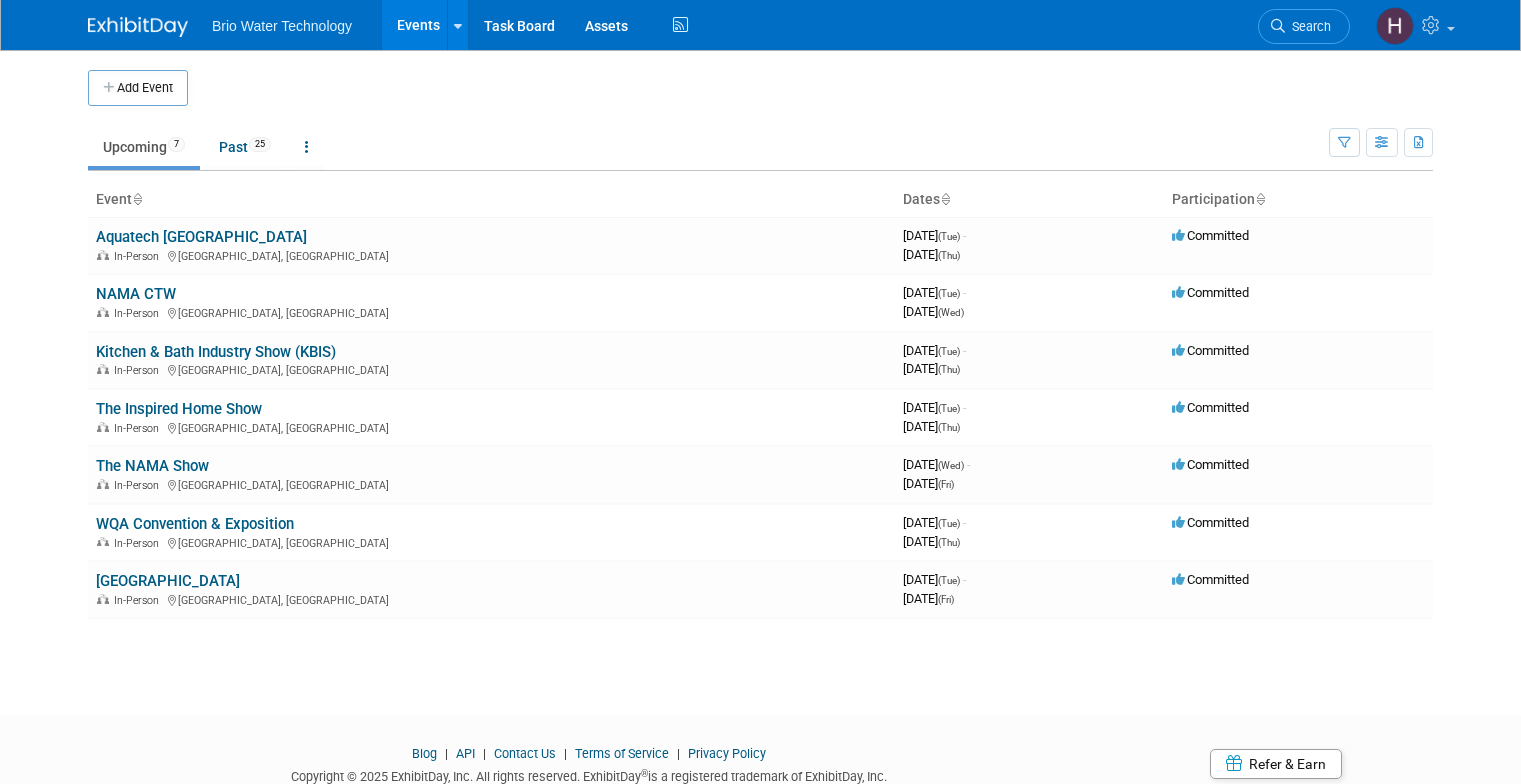 scroll, scrollTop: 0, scrollLeft: 0, axis: both 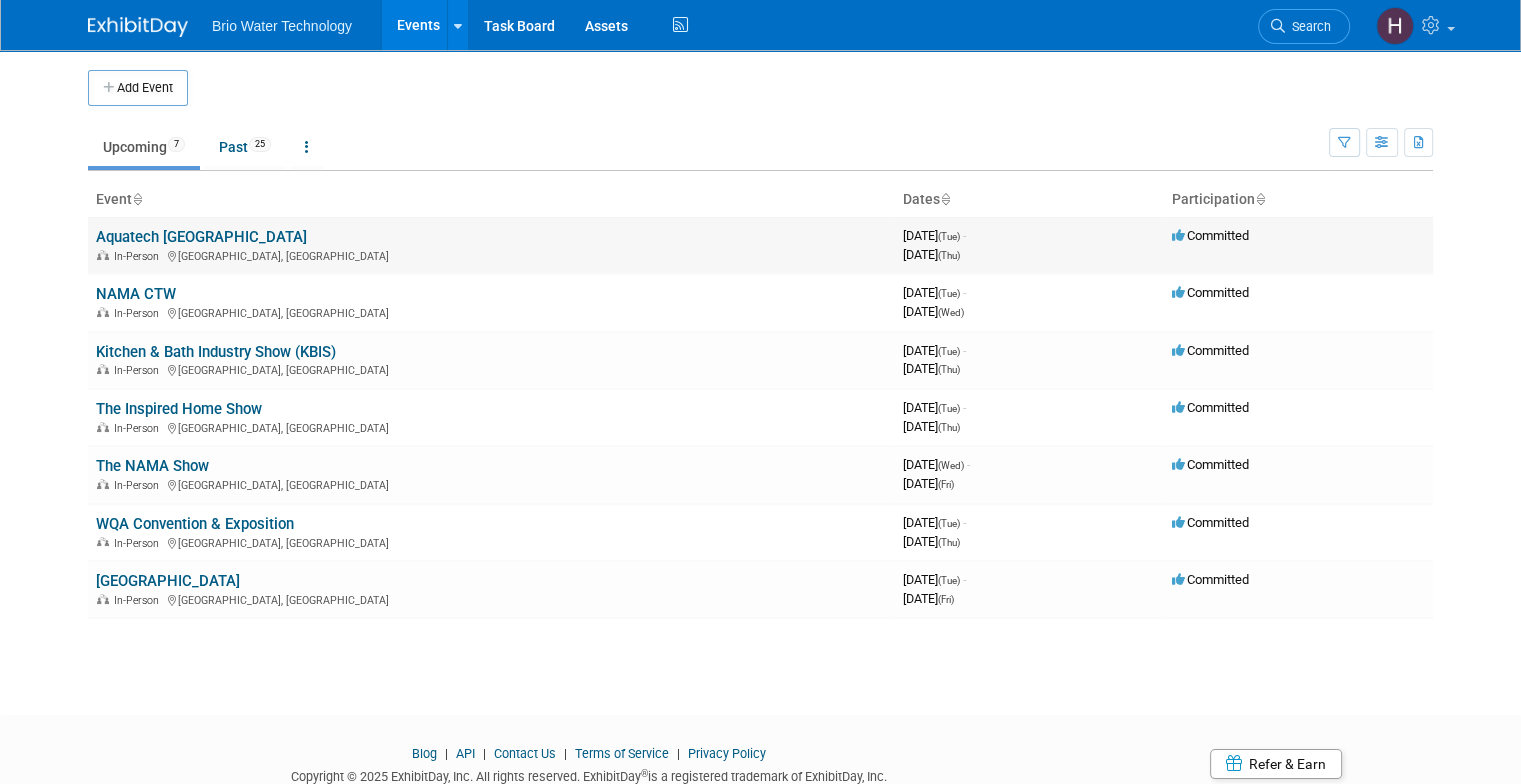 click on "Aquatech [GEOGRAPHIC_DATA]" at bounding box center (201, 237) 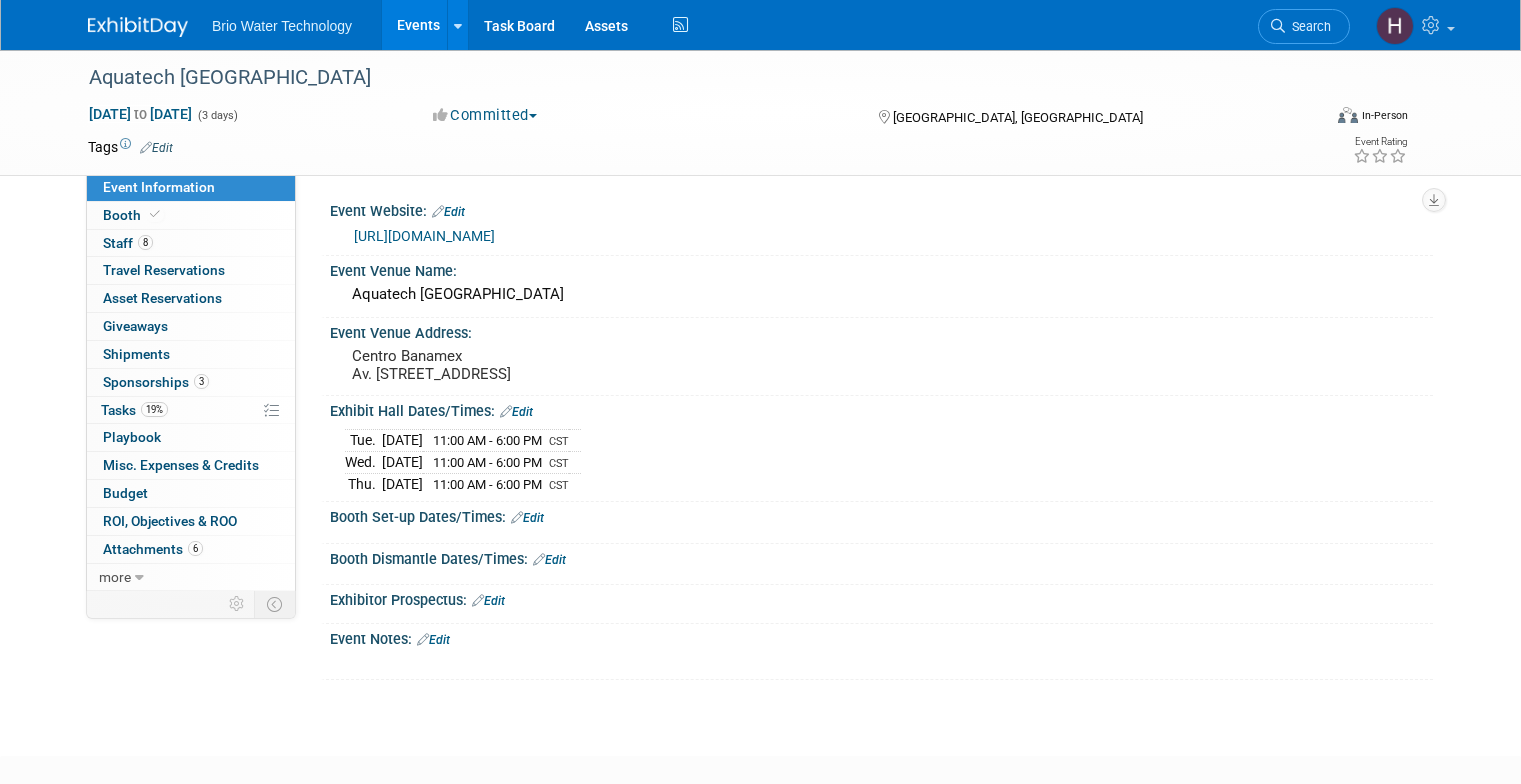 scroll, scrollTop: 0, scrollLeft: 0, axis: both 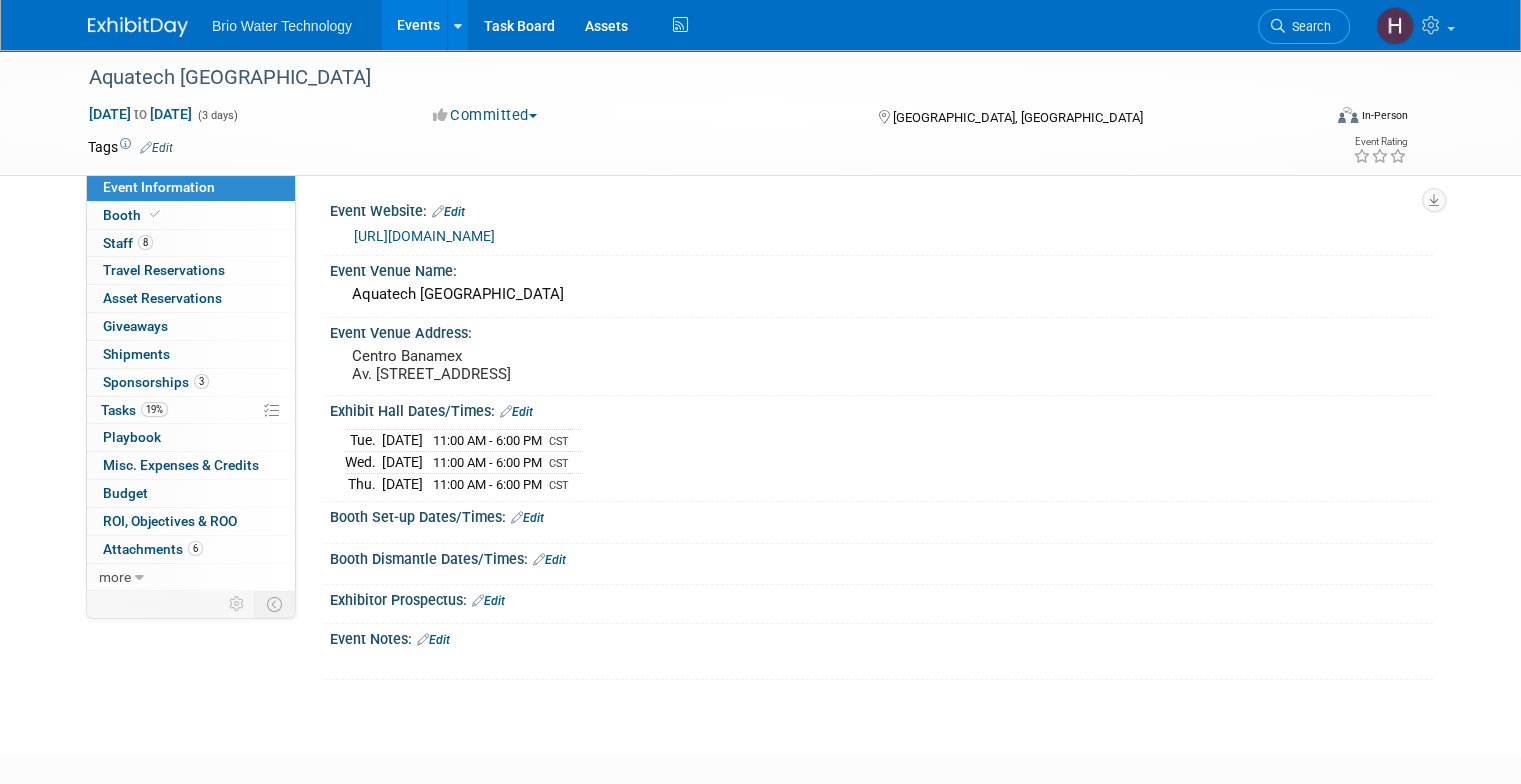 click on "Events" at bounding box center (418, 25) 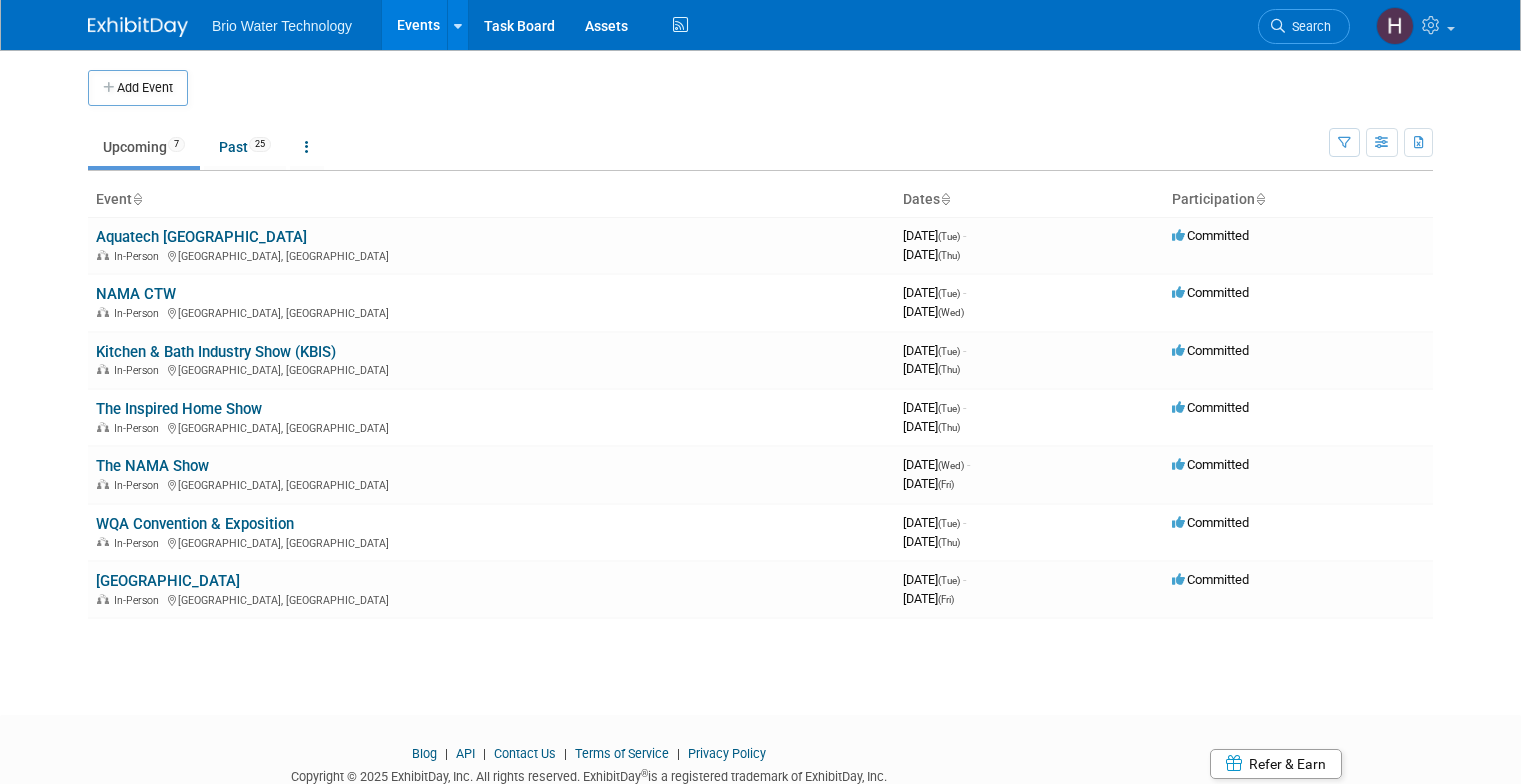 scroll, scrollTop: 0, scrollLeft: 0, axis: both 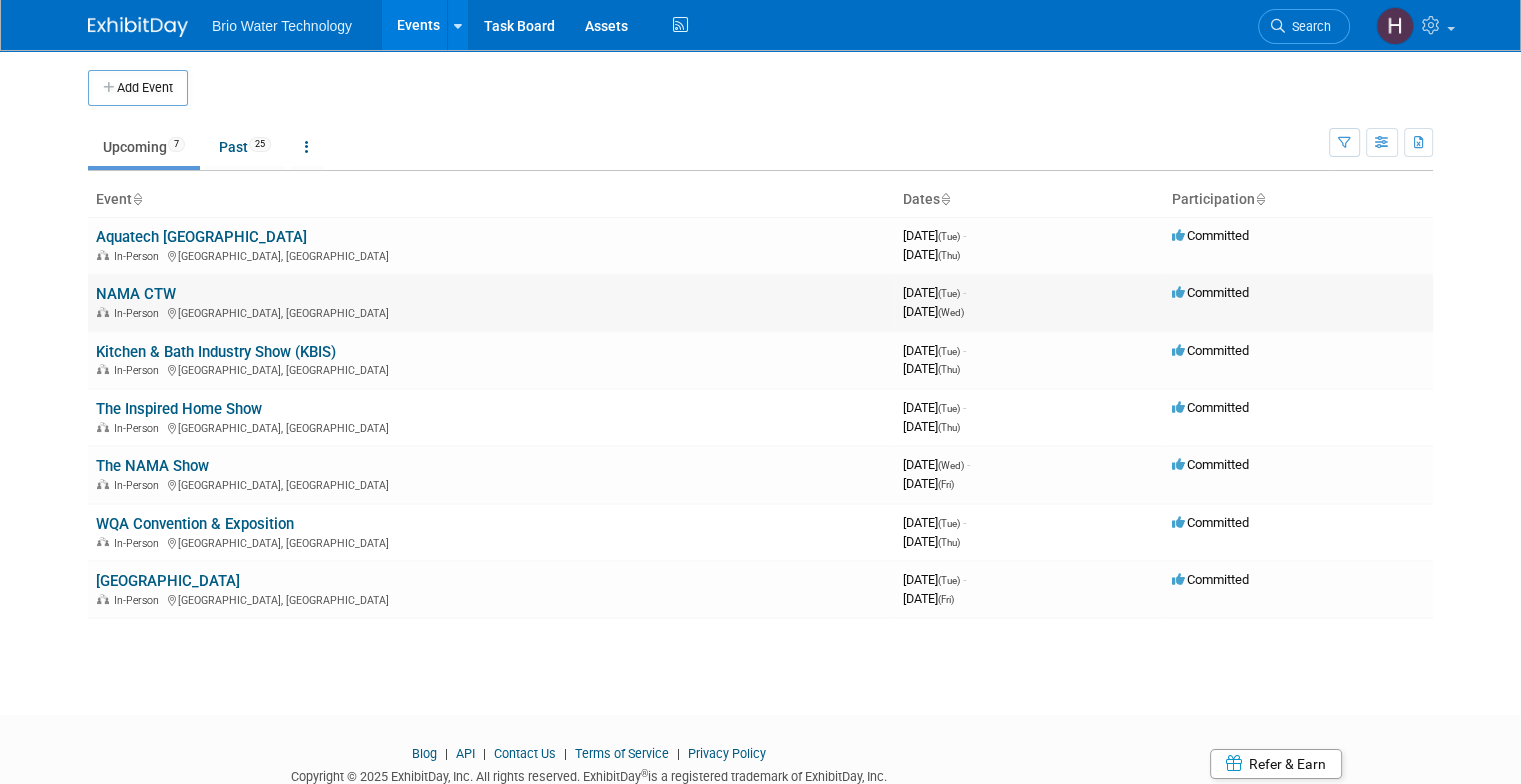 click on "NAMA CTW" at bounding box center [136, 294] 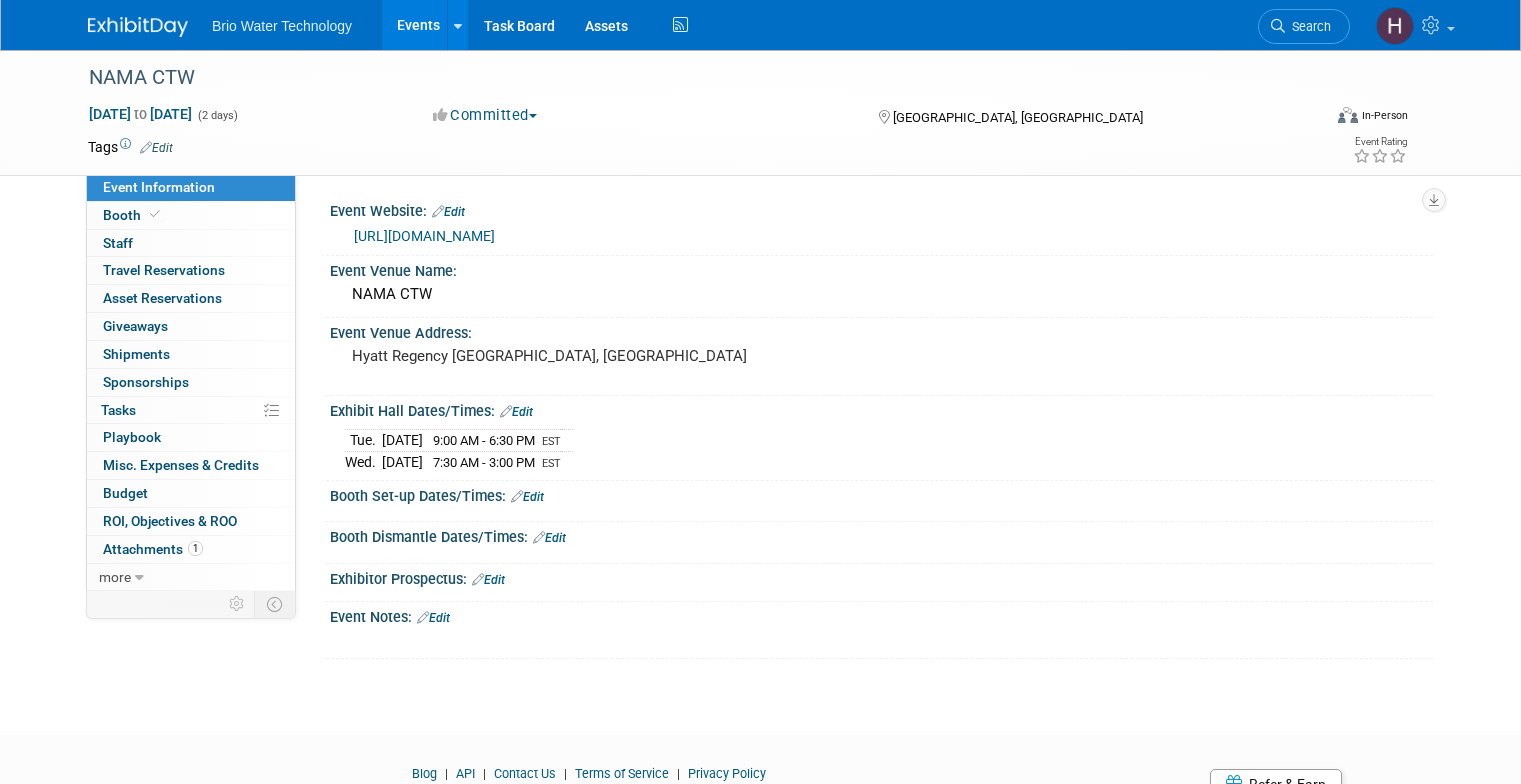 scroll, scrollTop: 0, scrollLeft: 0, axis: both 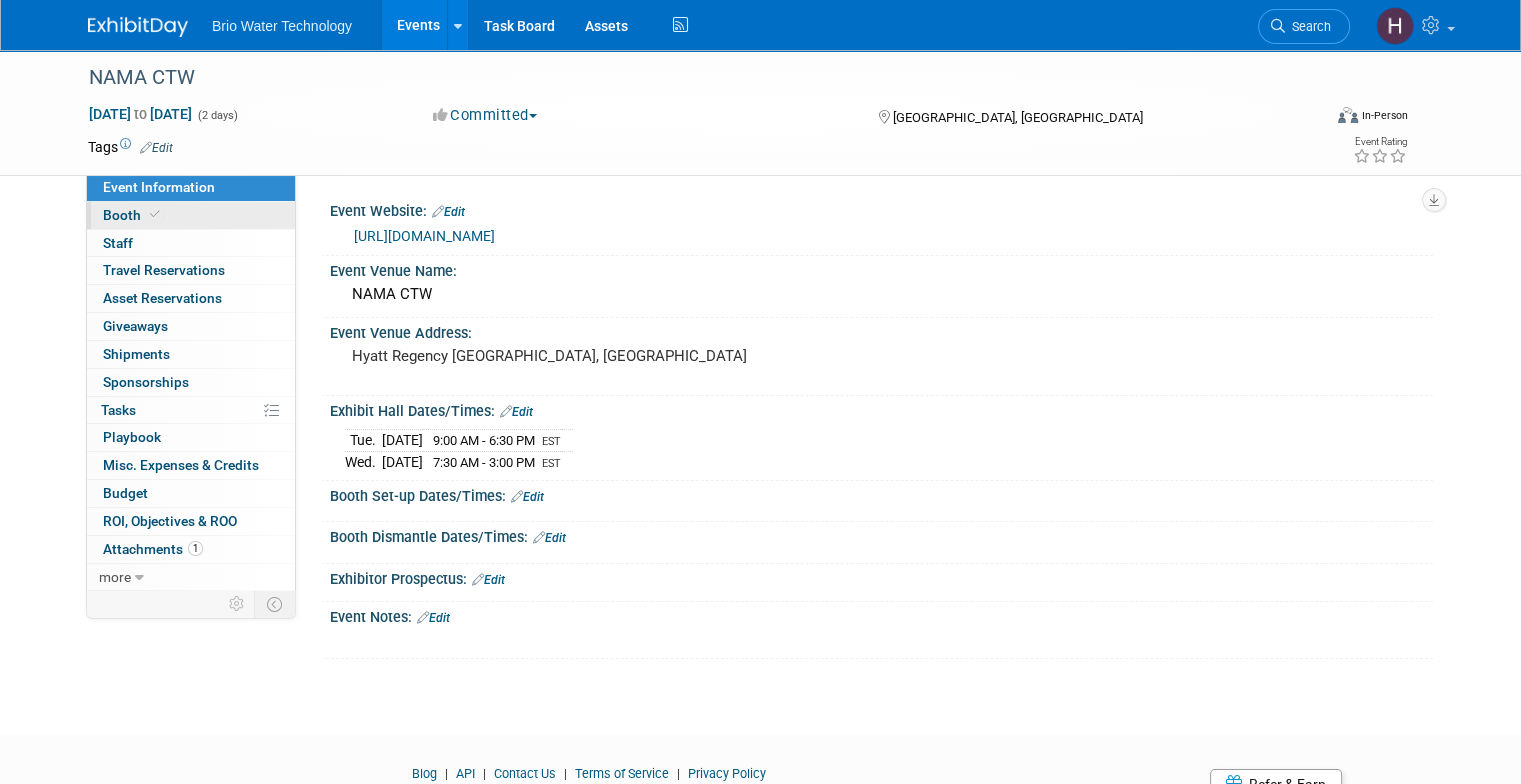 click at bounding box center [155, 214] 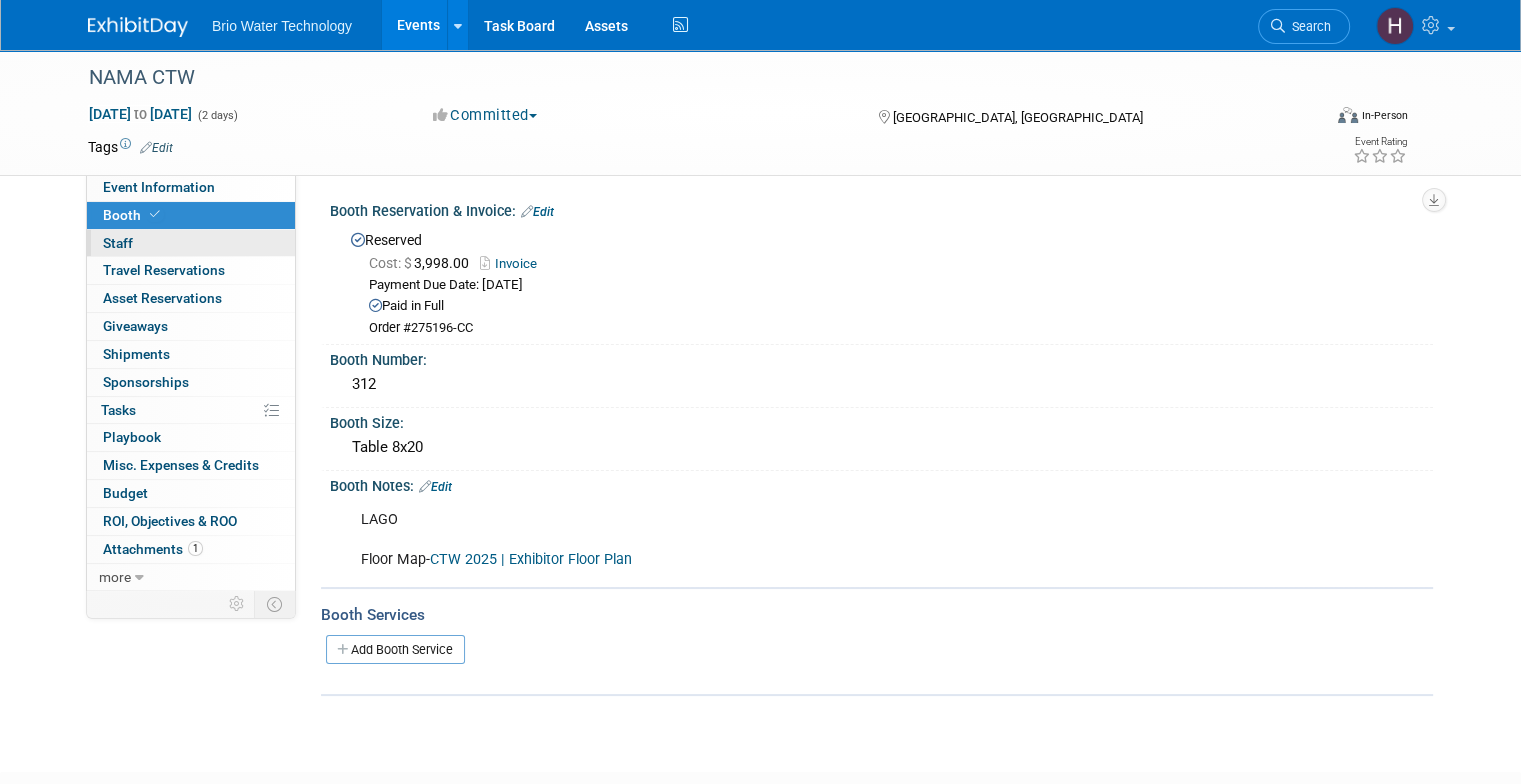 click on "0
Staff 0" at bounding box center (191, 243) 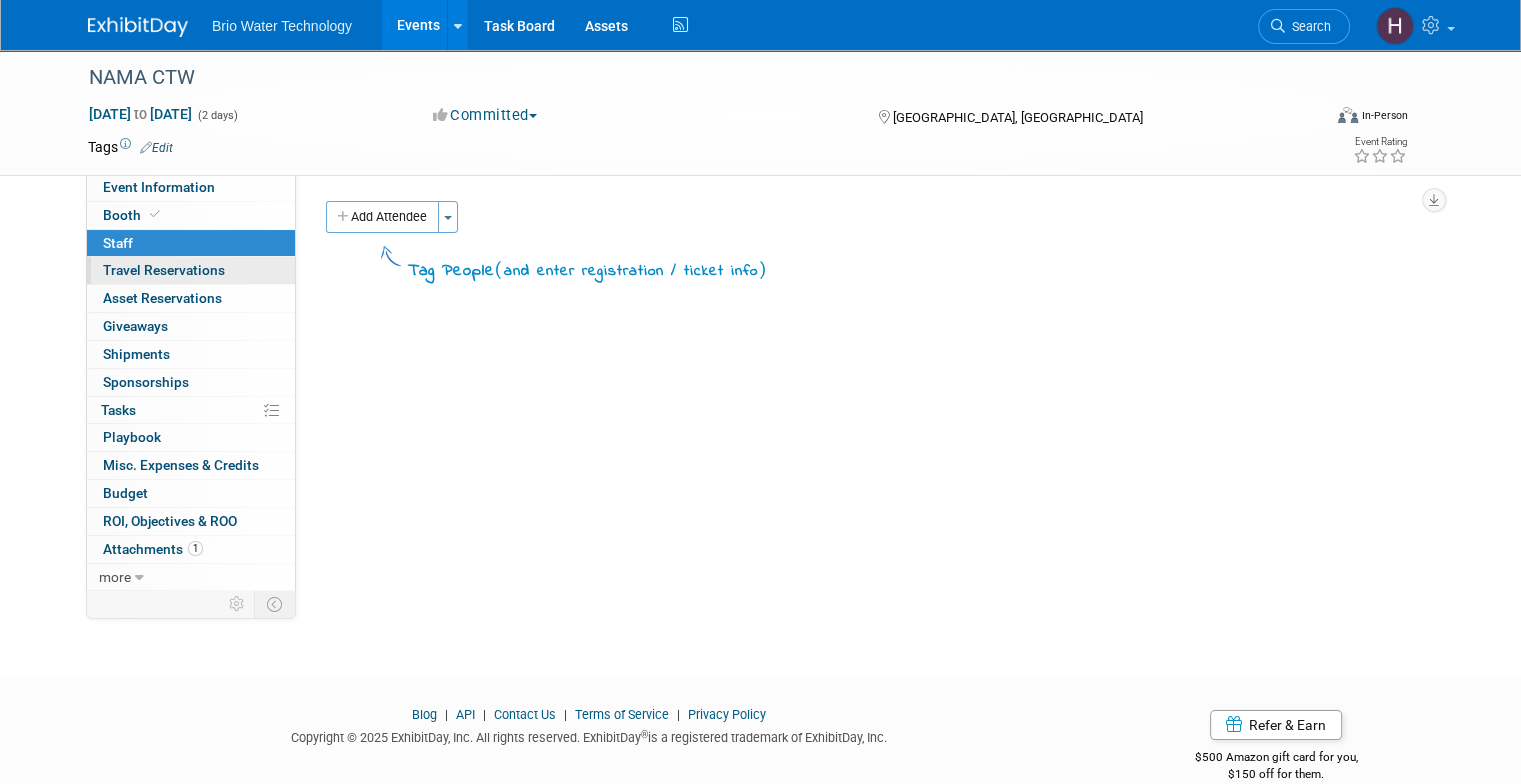 click on "Travel Reservations 0" at bounding box center [164, 270] 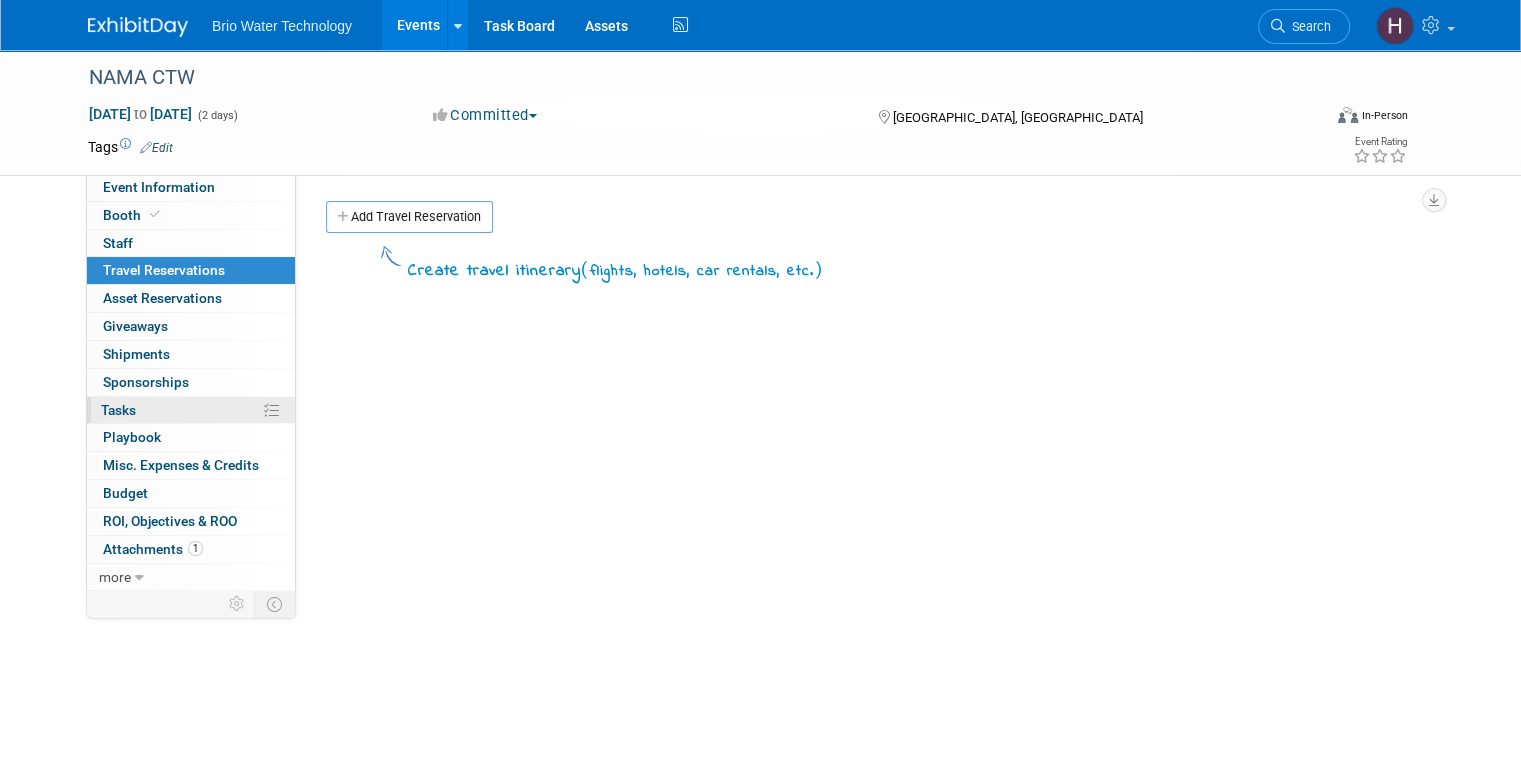 click on "0%
Tasks 0%" at bounding box center (191, 410) 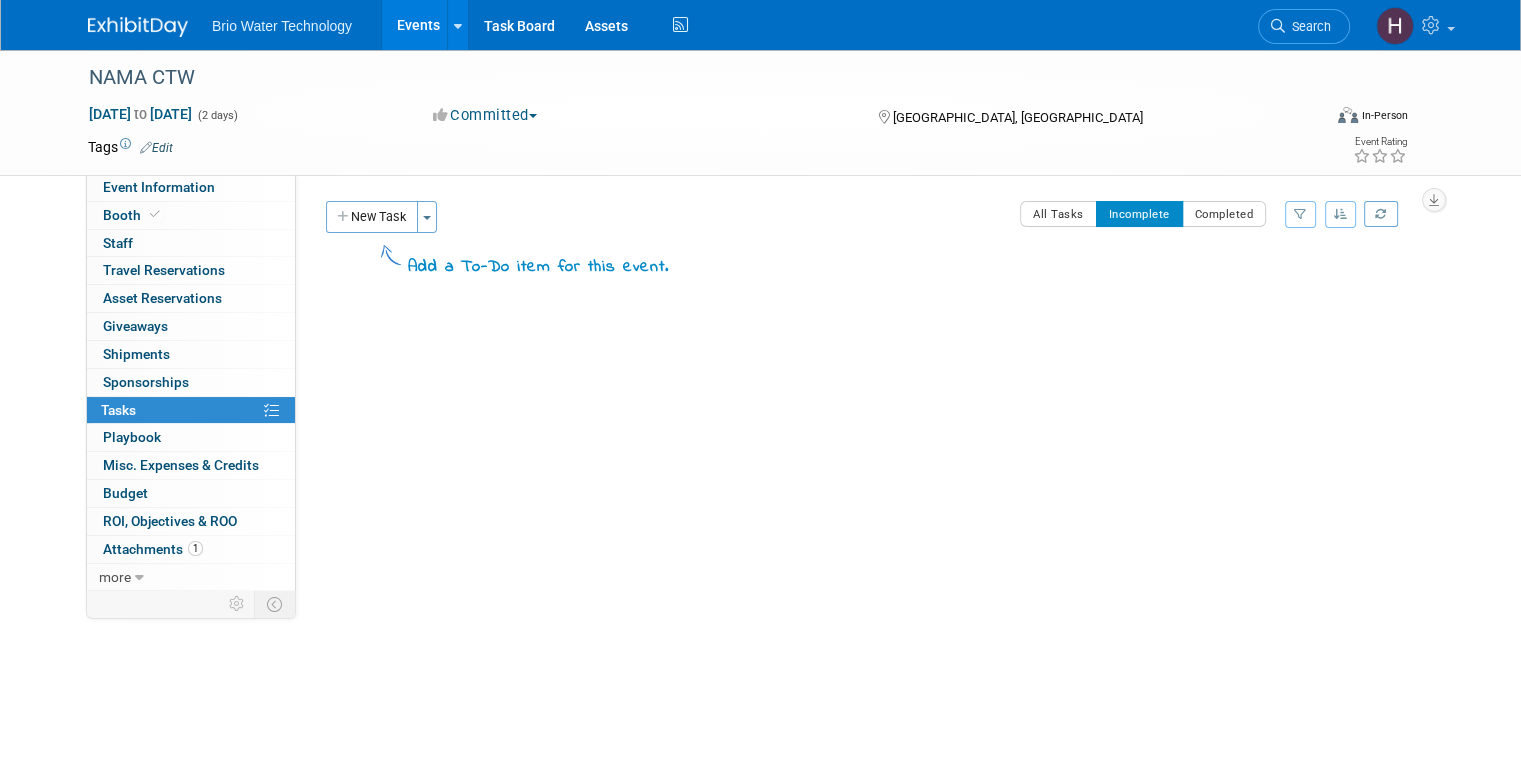 click on "Events" at bounding box center (418, 25) 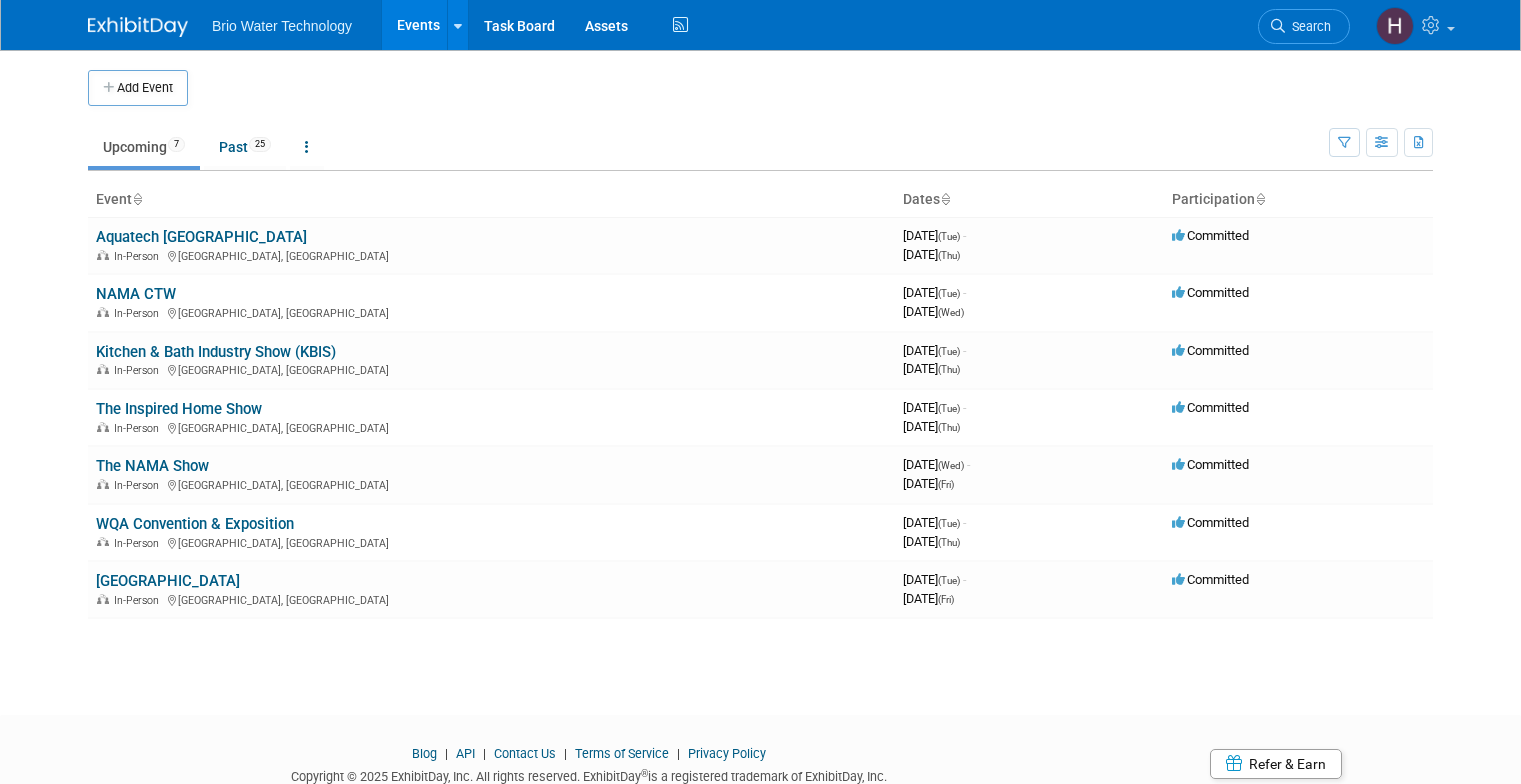 scroll, scrollTop: 0, scrollLeft: 0, axis: both 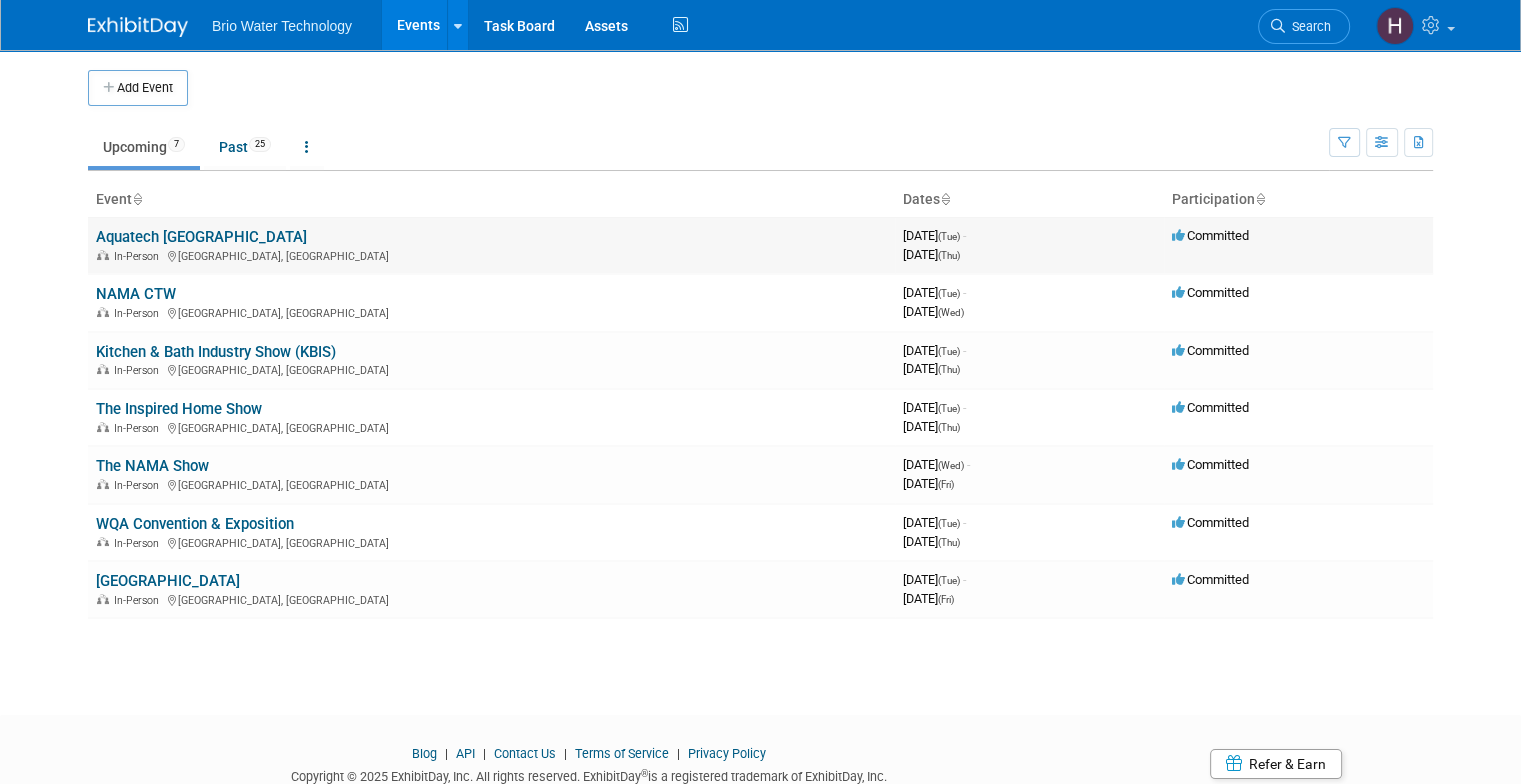 click on "Aquatech [GEOGRAPHIC_DATA]" at bounding box center (201, 237) 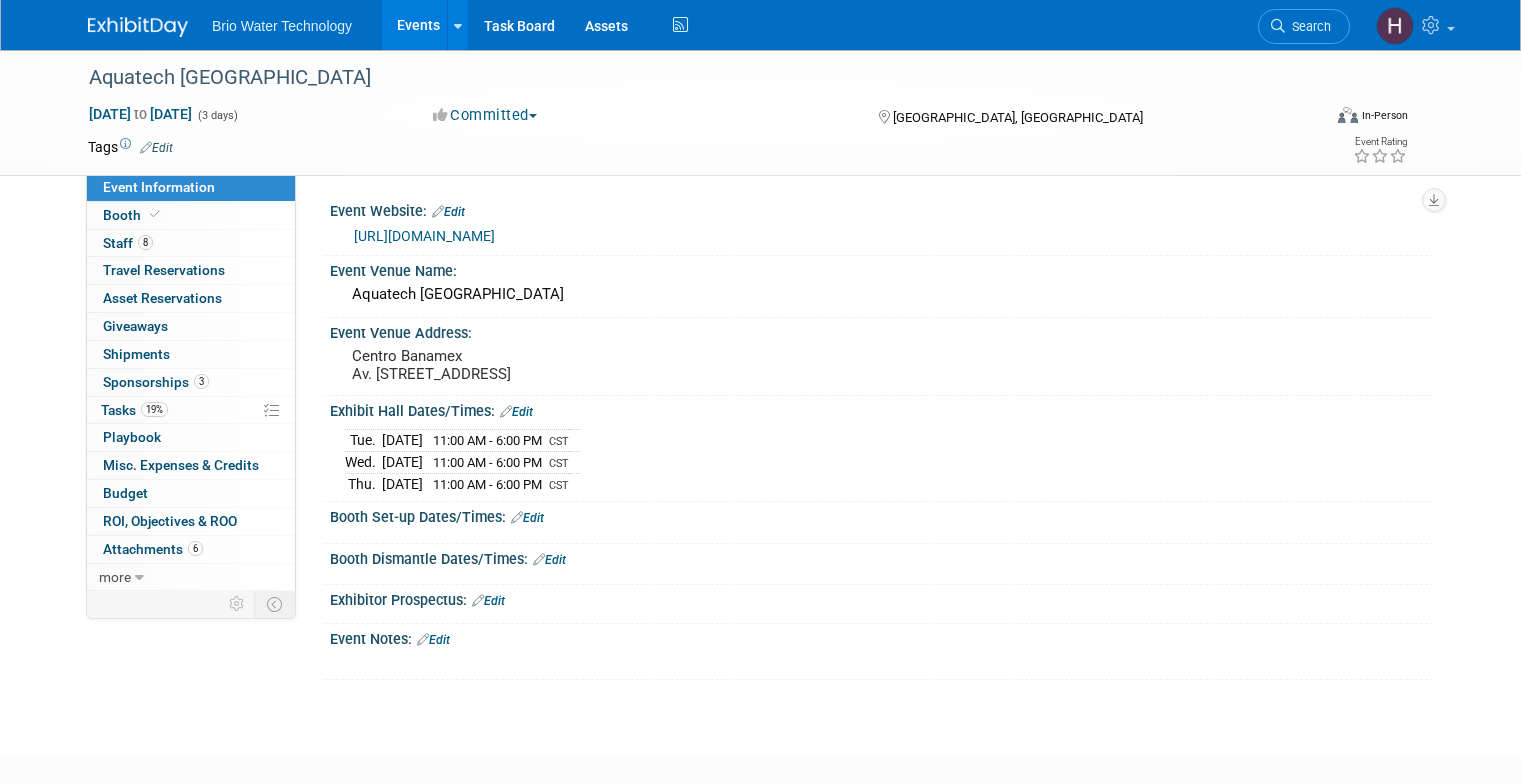 scroll, scrollTop: 0, scrollLeft: 0, axis: both 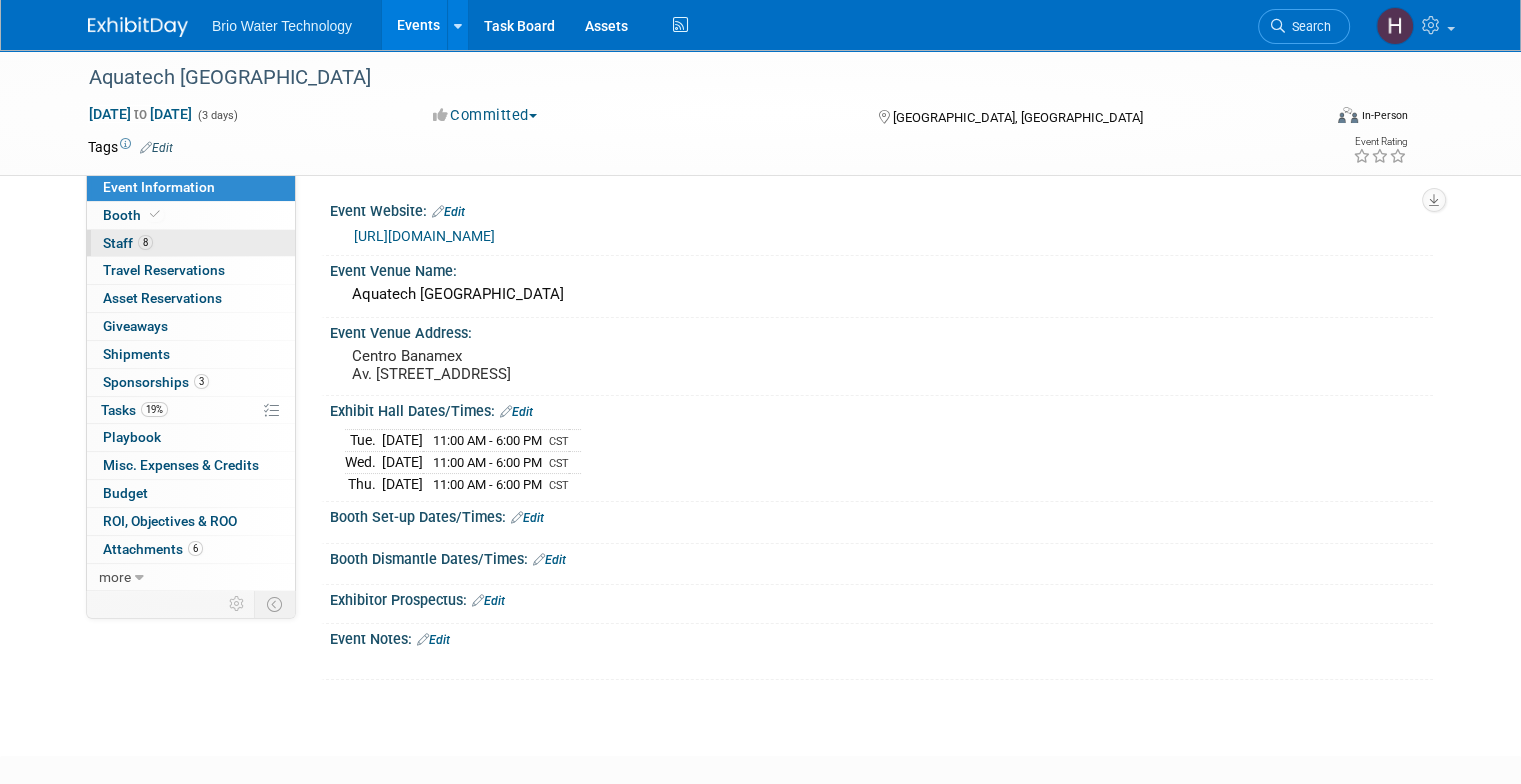 click on "8
Staff 8" at bounding box center [191, 243] 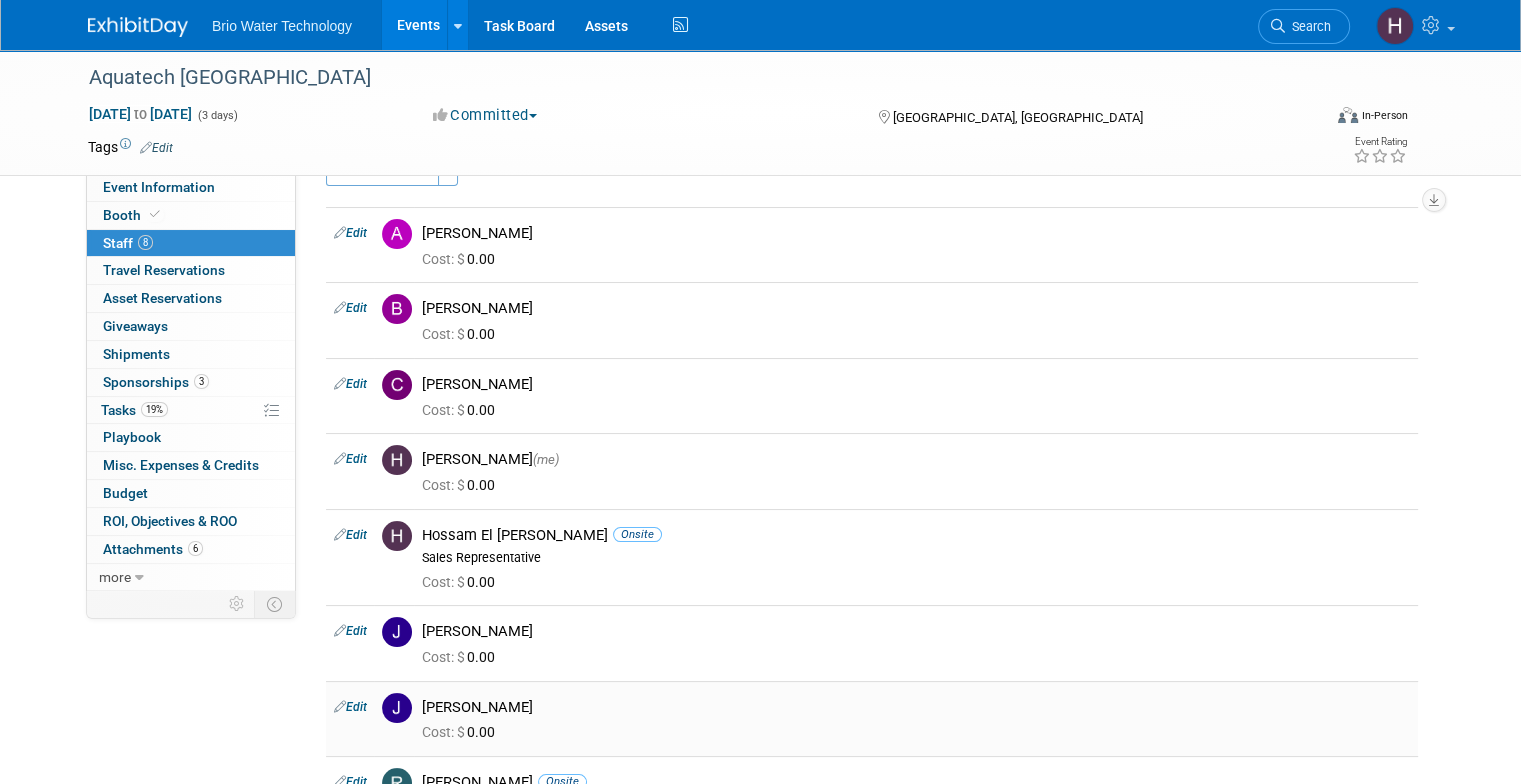 scroll, scrollTop: 100, scrollLeft: 0, axis: vertical 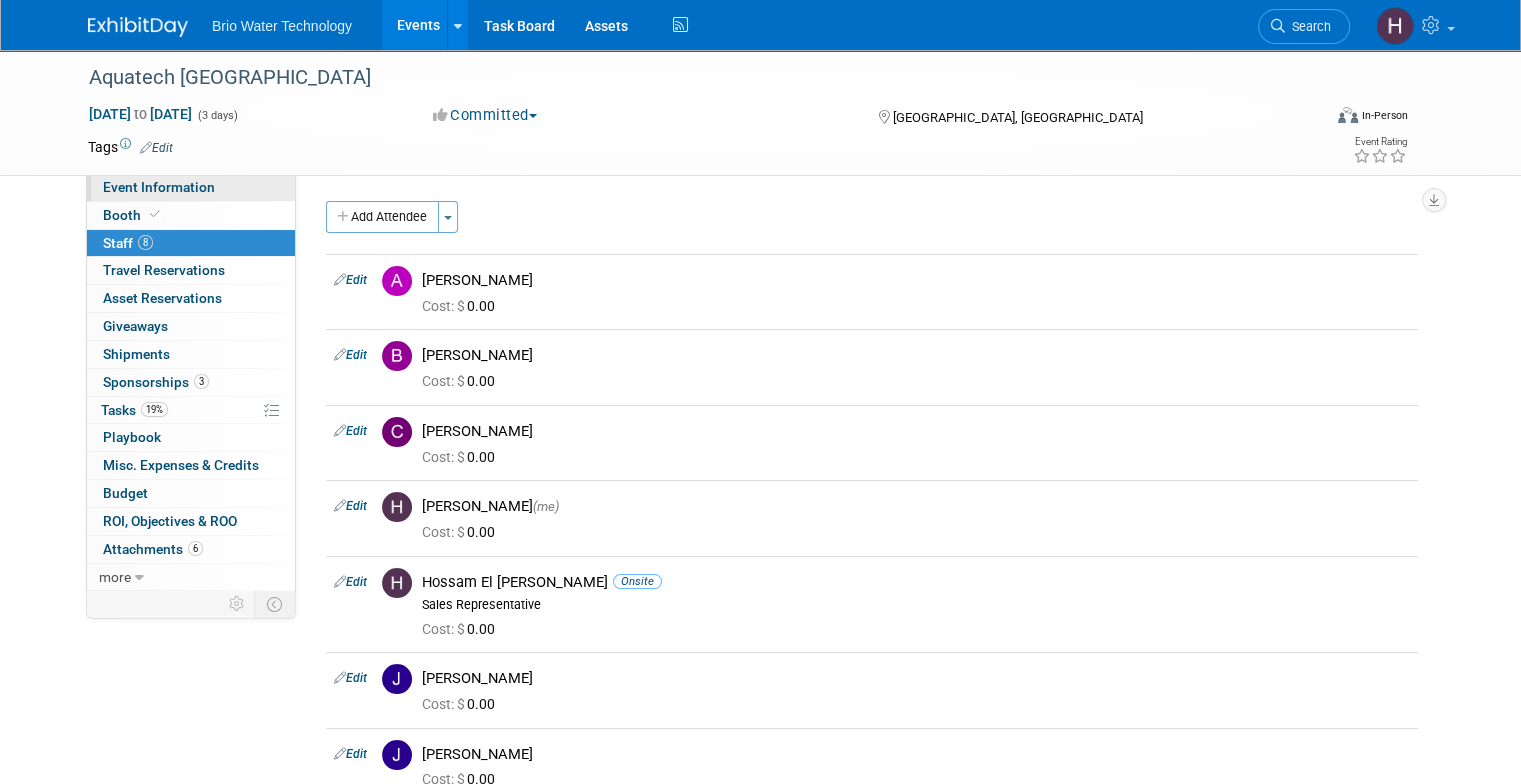 click on "Event Information" at bounding box center [159, 187] 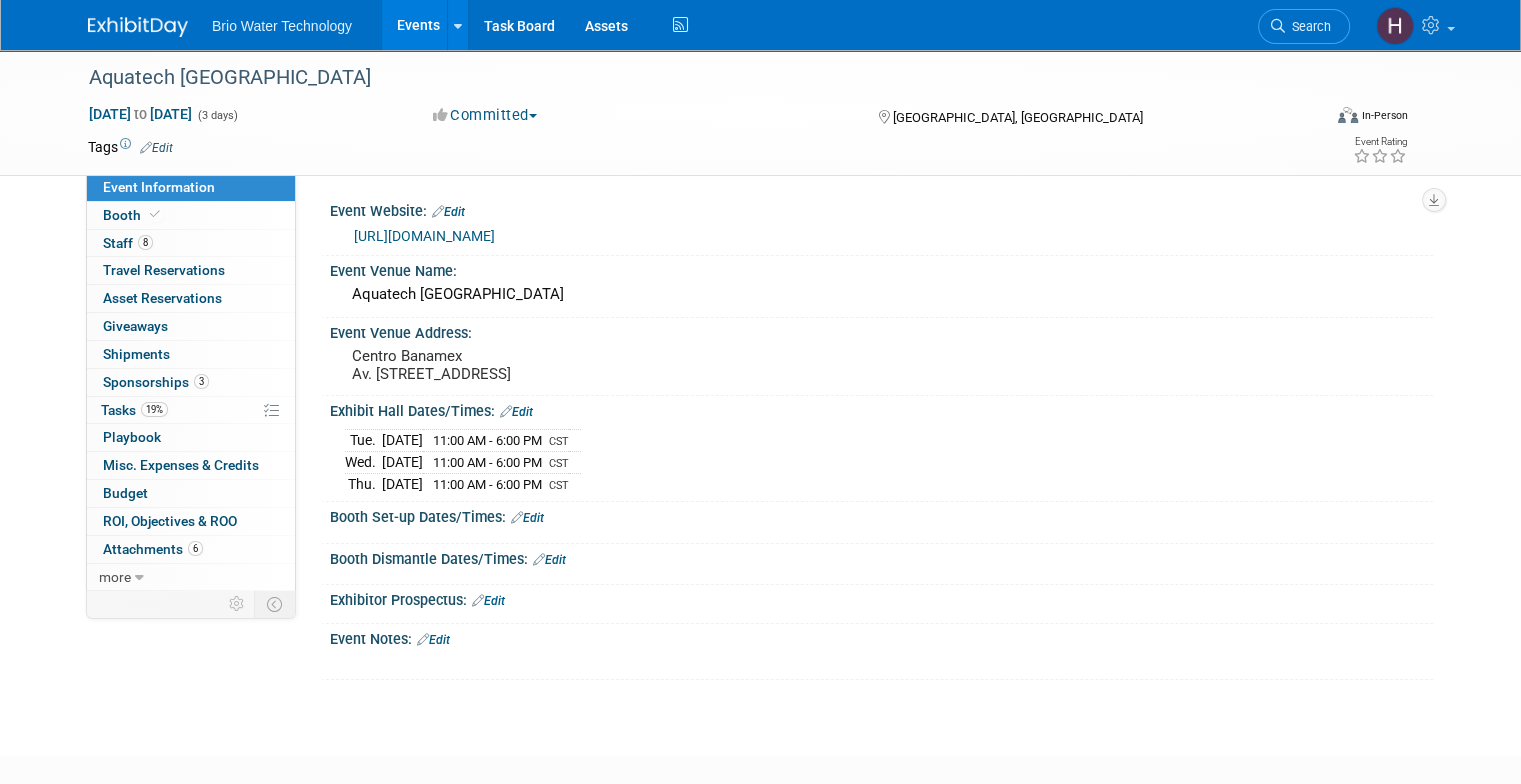 click on "Events" at bounding box center [418, 25] 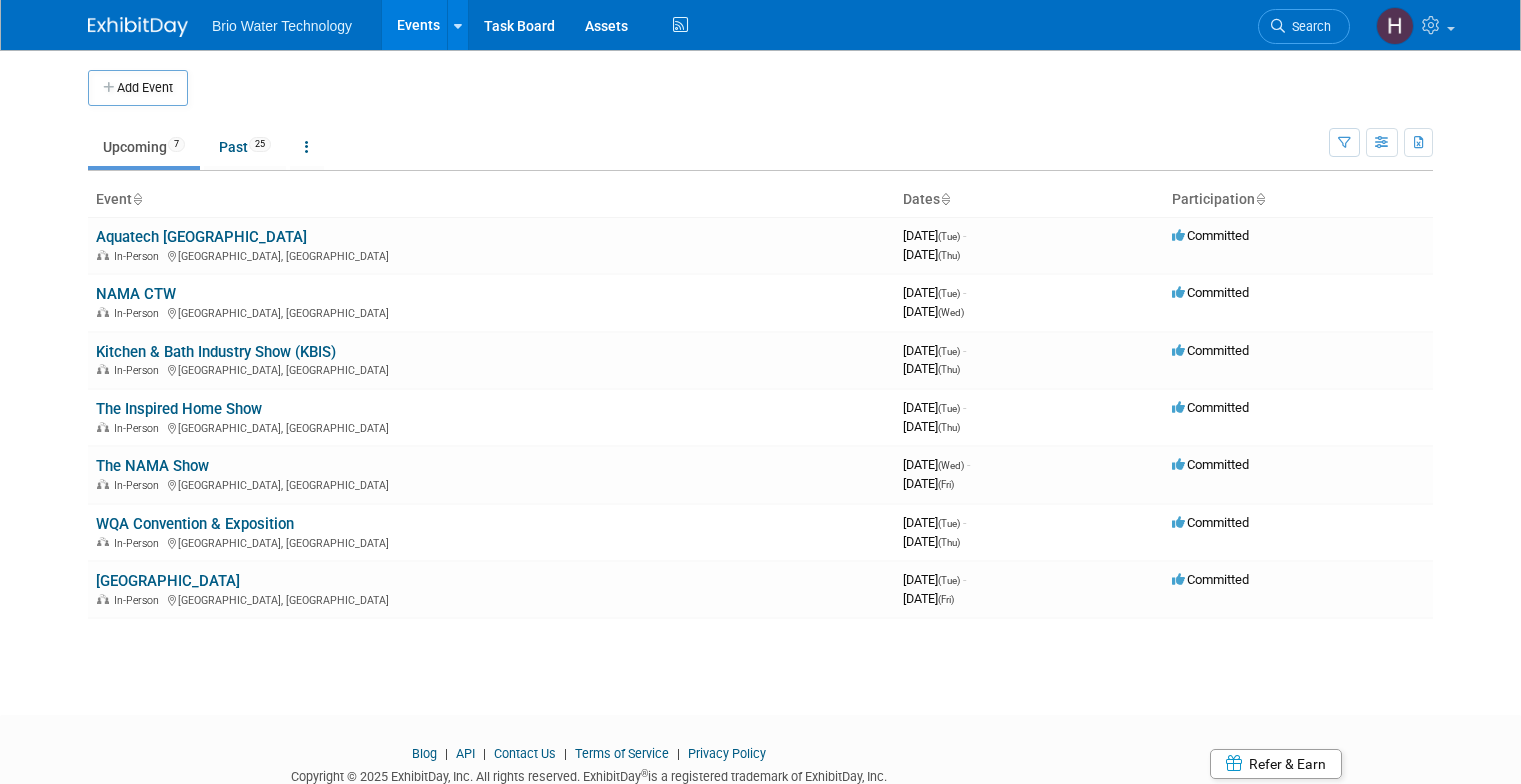 scroll, scrollTop: 0, scrollLeft: 0, axis: both 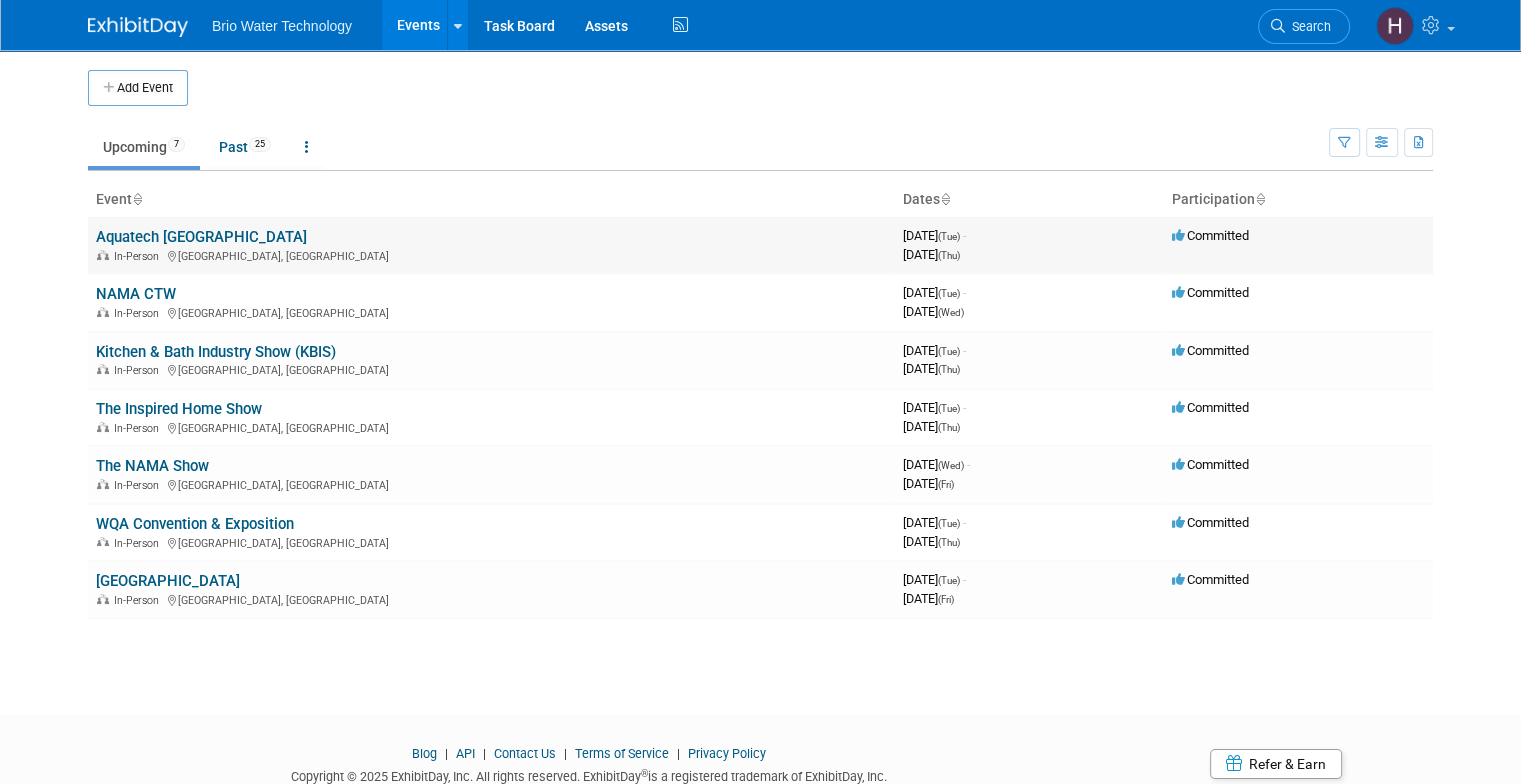 click on "Aquatech [GEOGRAPHIC_DATA]" at bounding box center (201, 237) 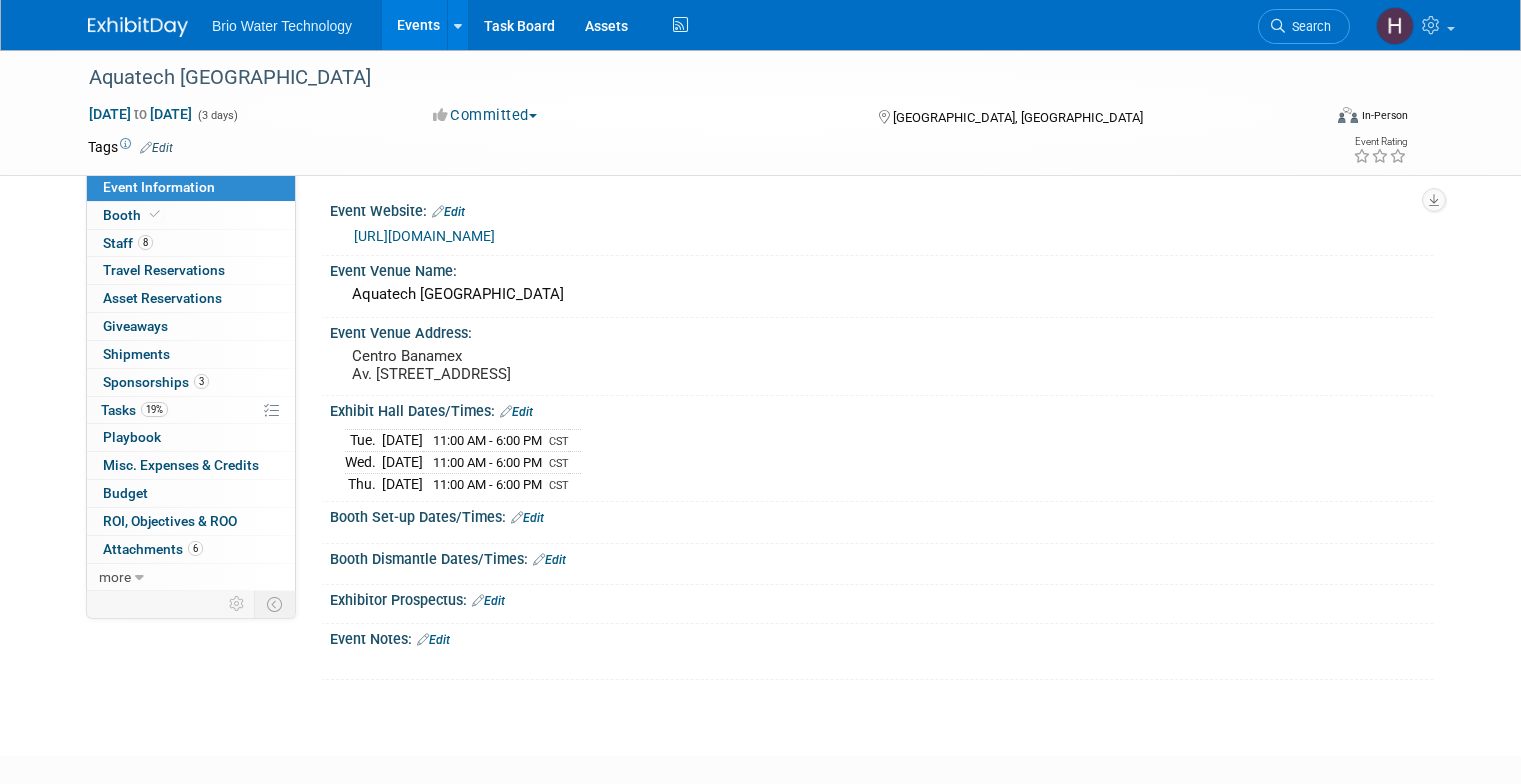 scroll, scrollTop: 0, scrollLeft: 0, axis: both 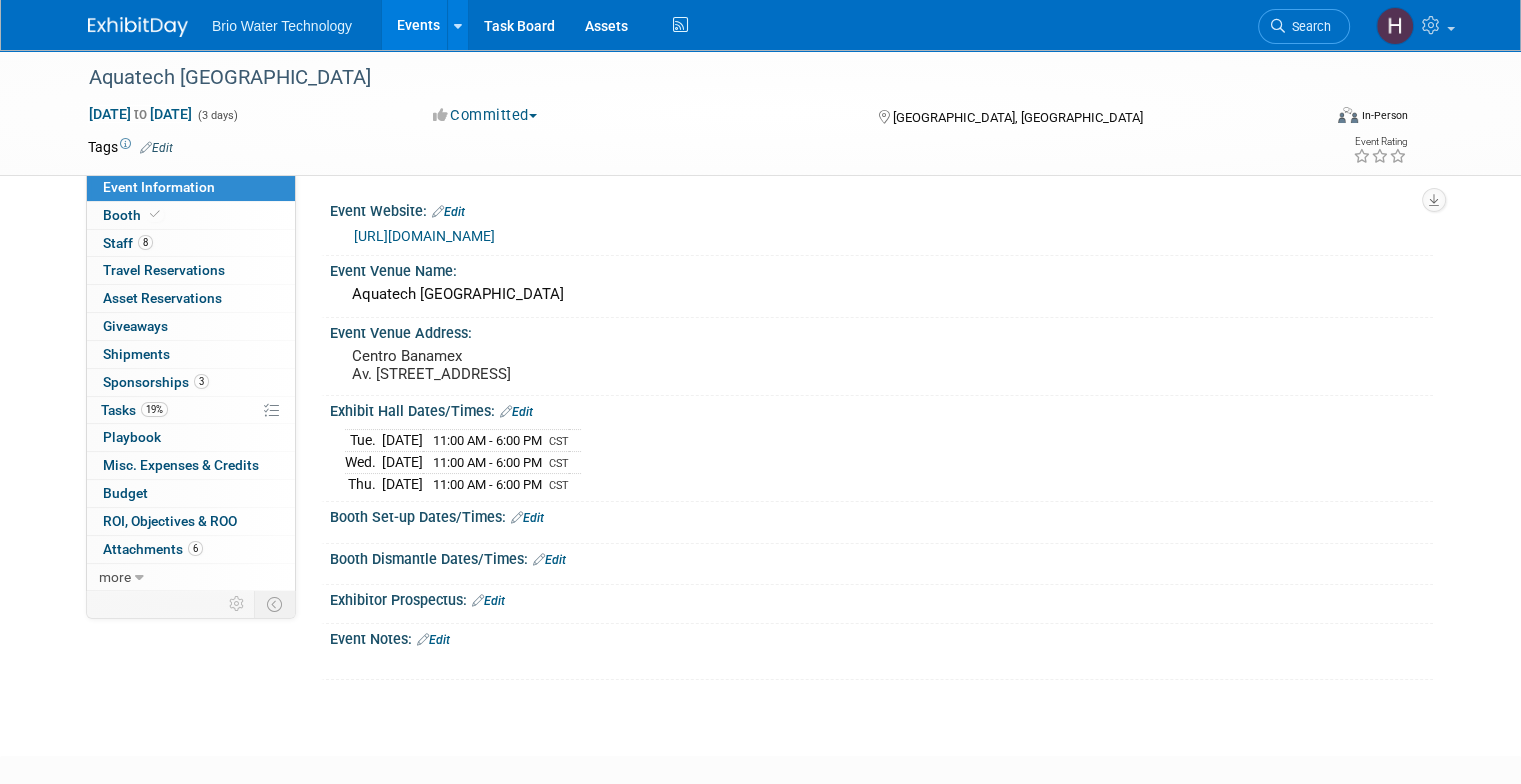 click on "https://www.aquatechtrade.com/mexico" at bounding box center (424, 236) 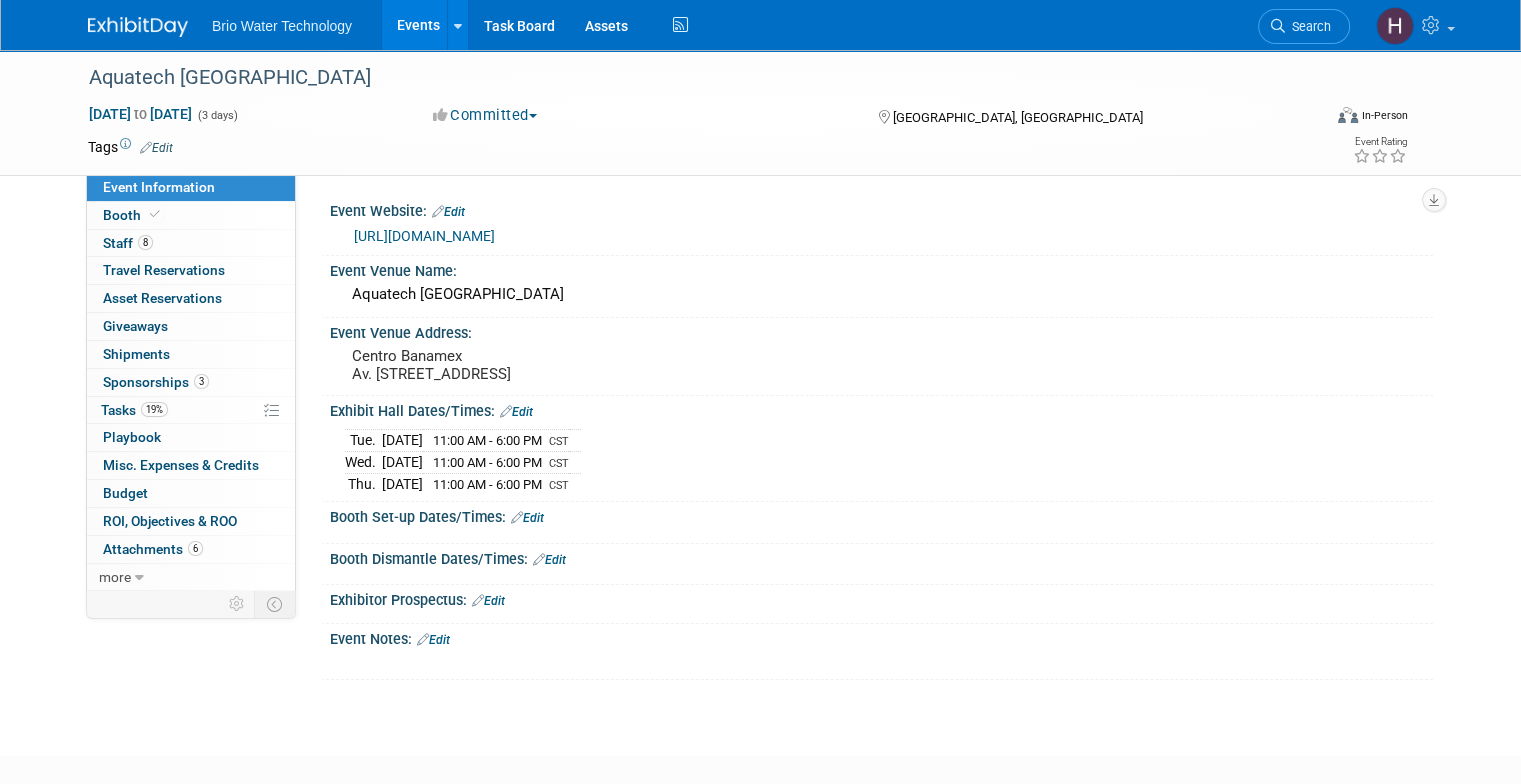 click on "Events" at bounding box center (418, 25) 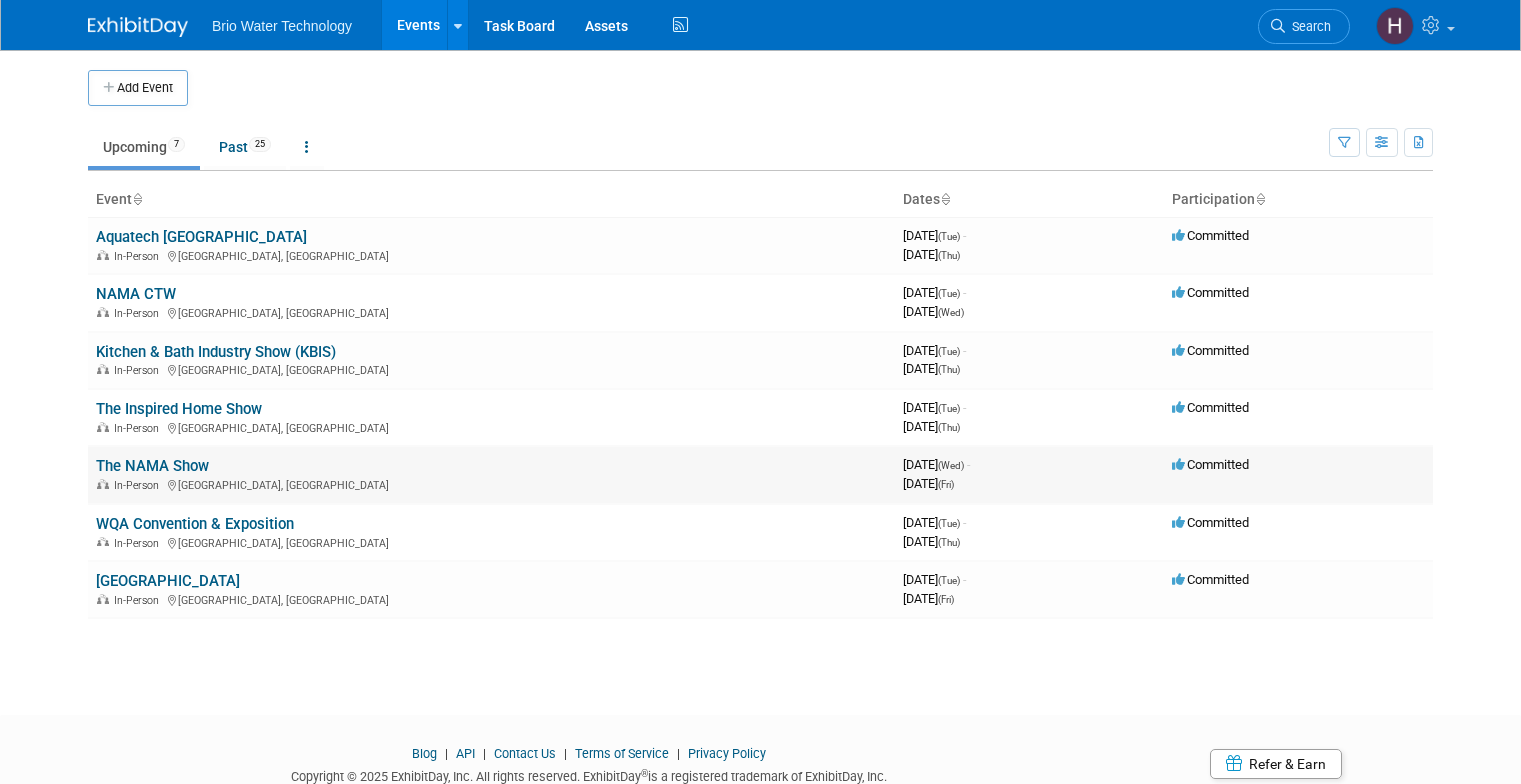 scroll, scrollTop: 0, scrollLeft: 0, axis: both 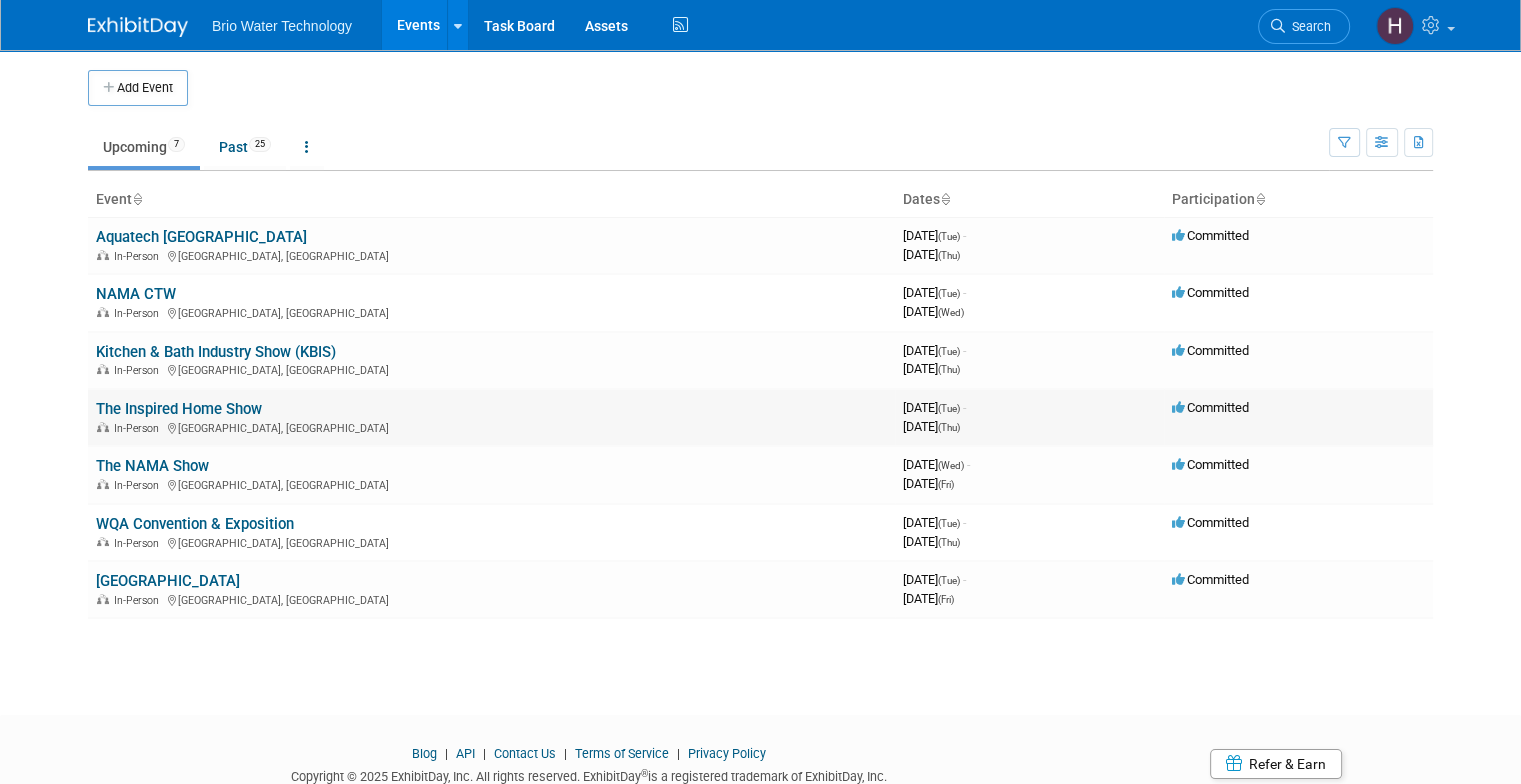 click on "The Inspired Home Show" at bounding box center [179, 409] 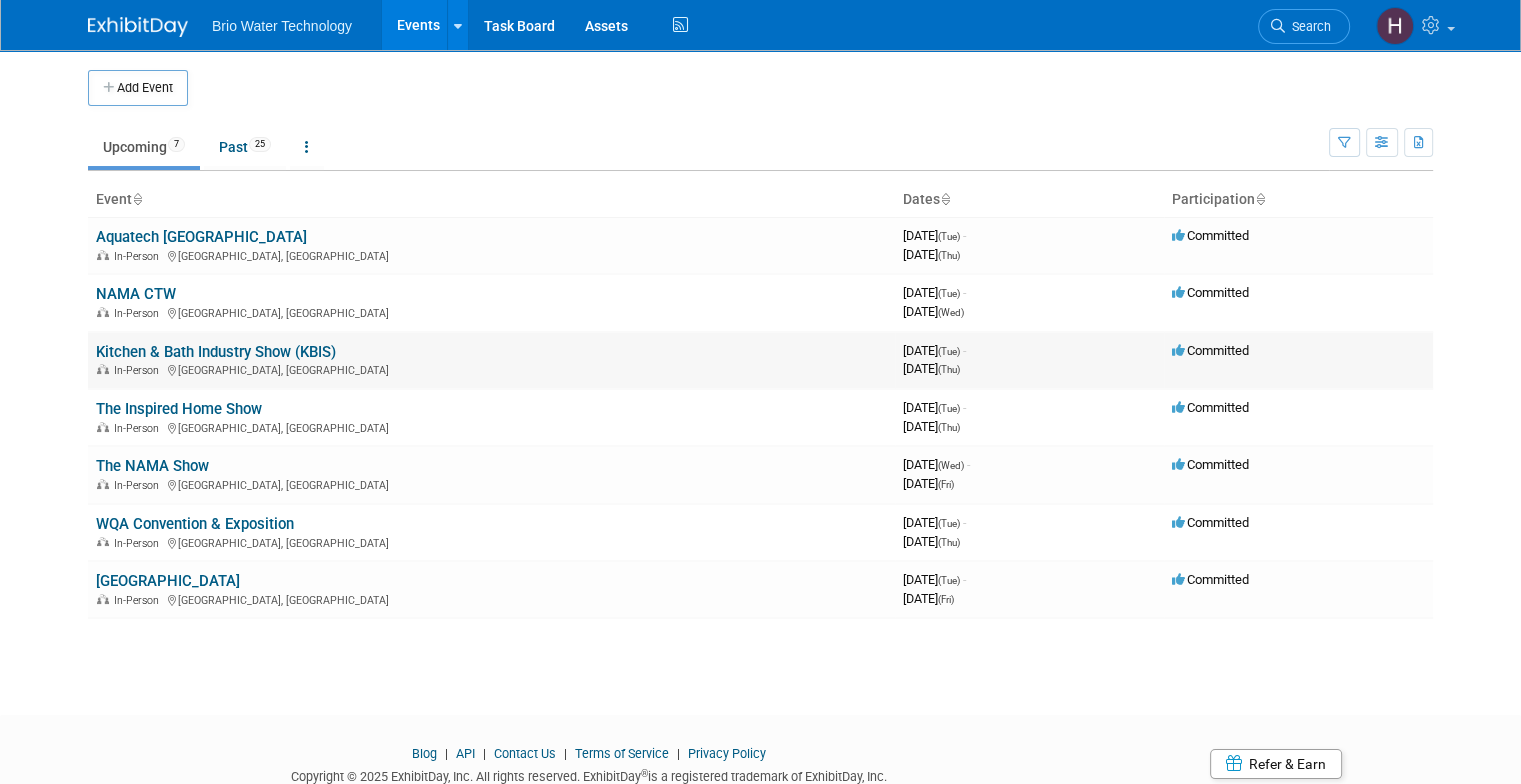 click on "Kitchen & Bath Industry Show (KBIS)" at bounding box center [216, 352] 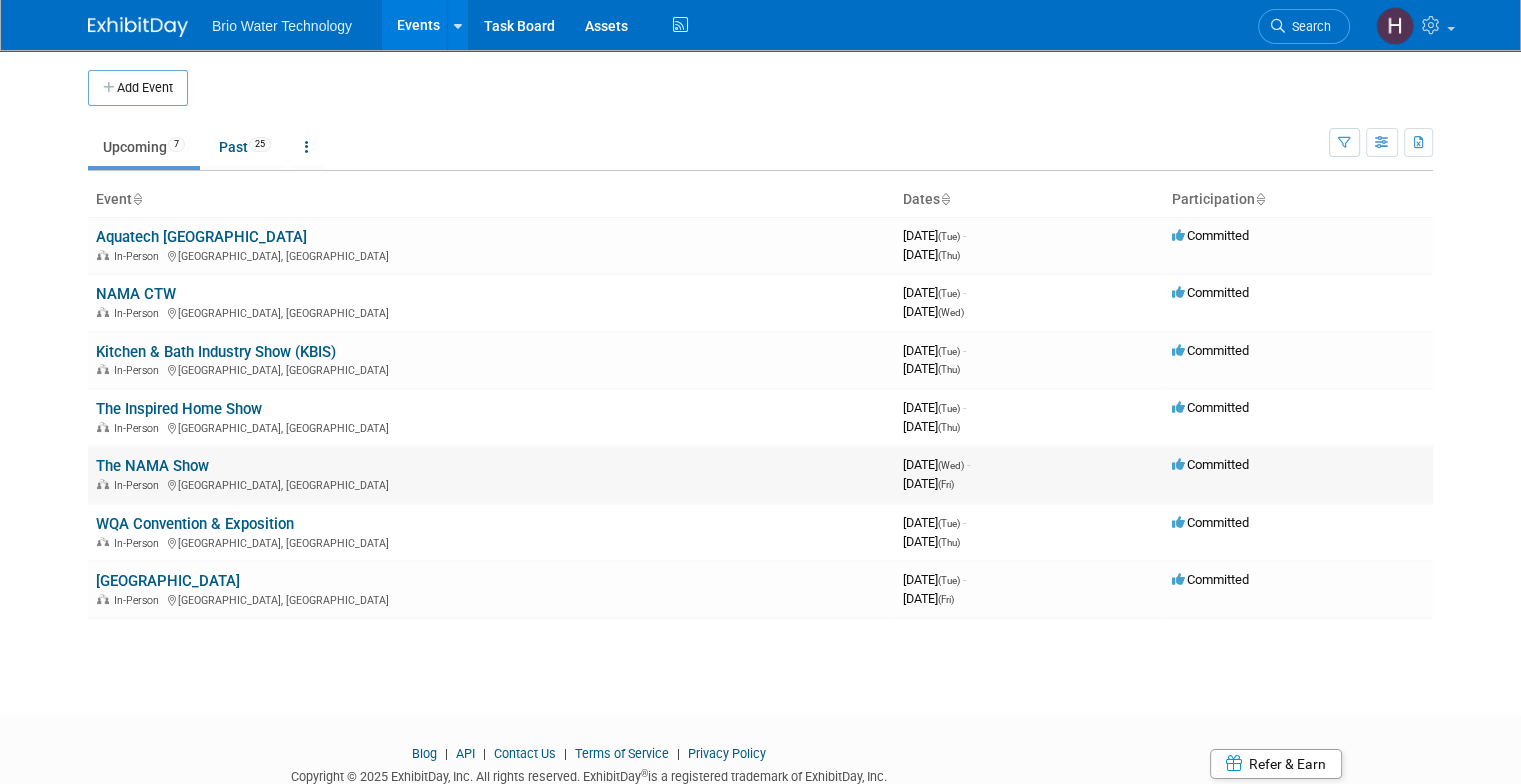 click on "The NAMA Show" at bounding box center (152, 466) 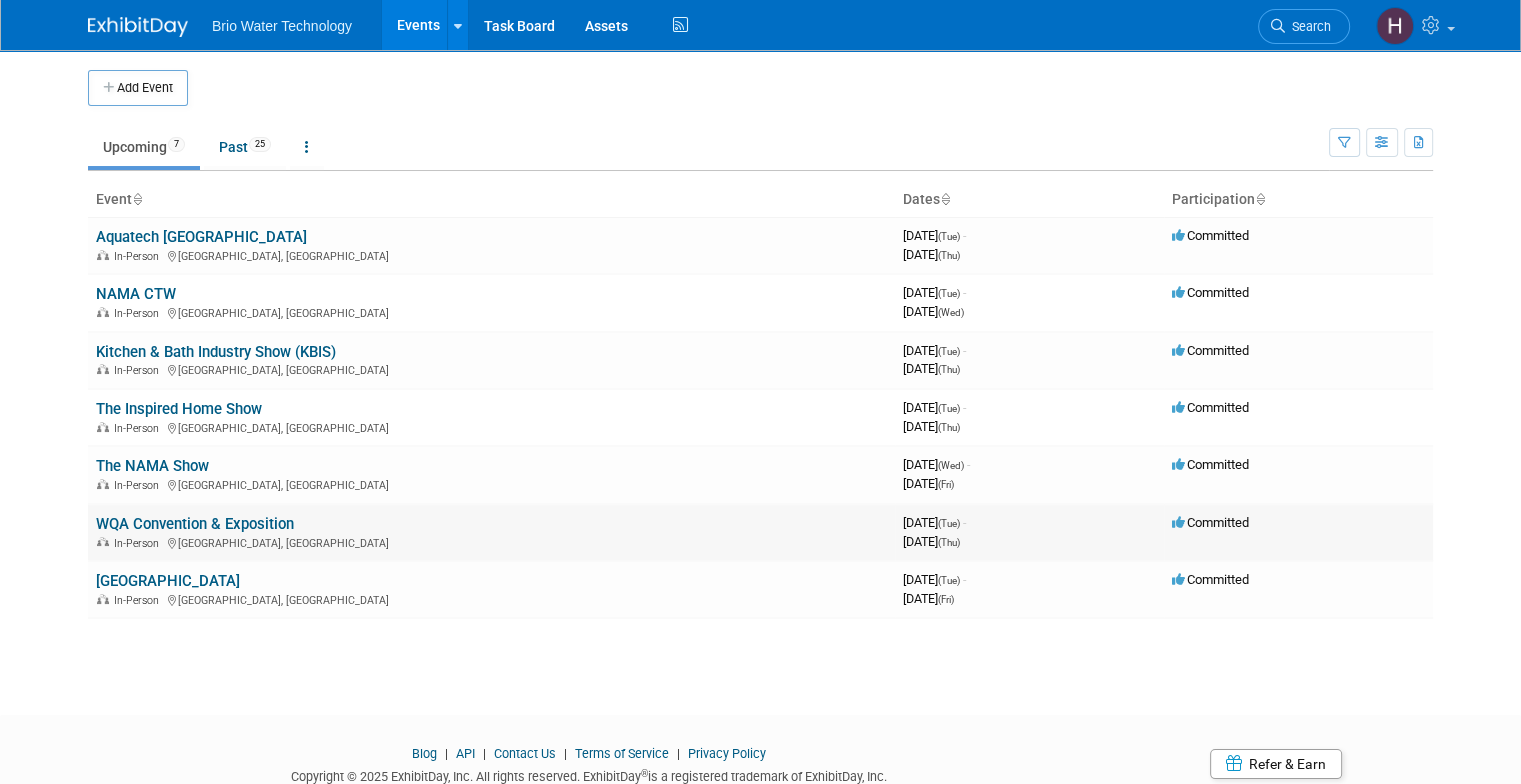 click on "WQA Convention & Exposition" at bounding box center [195, 524] 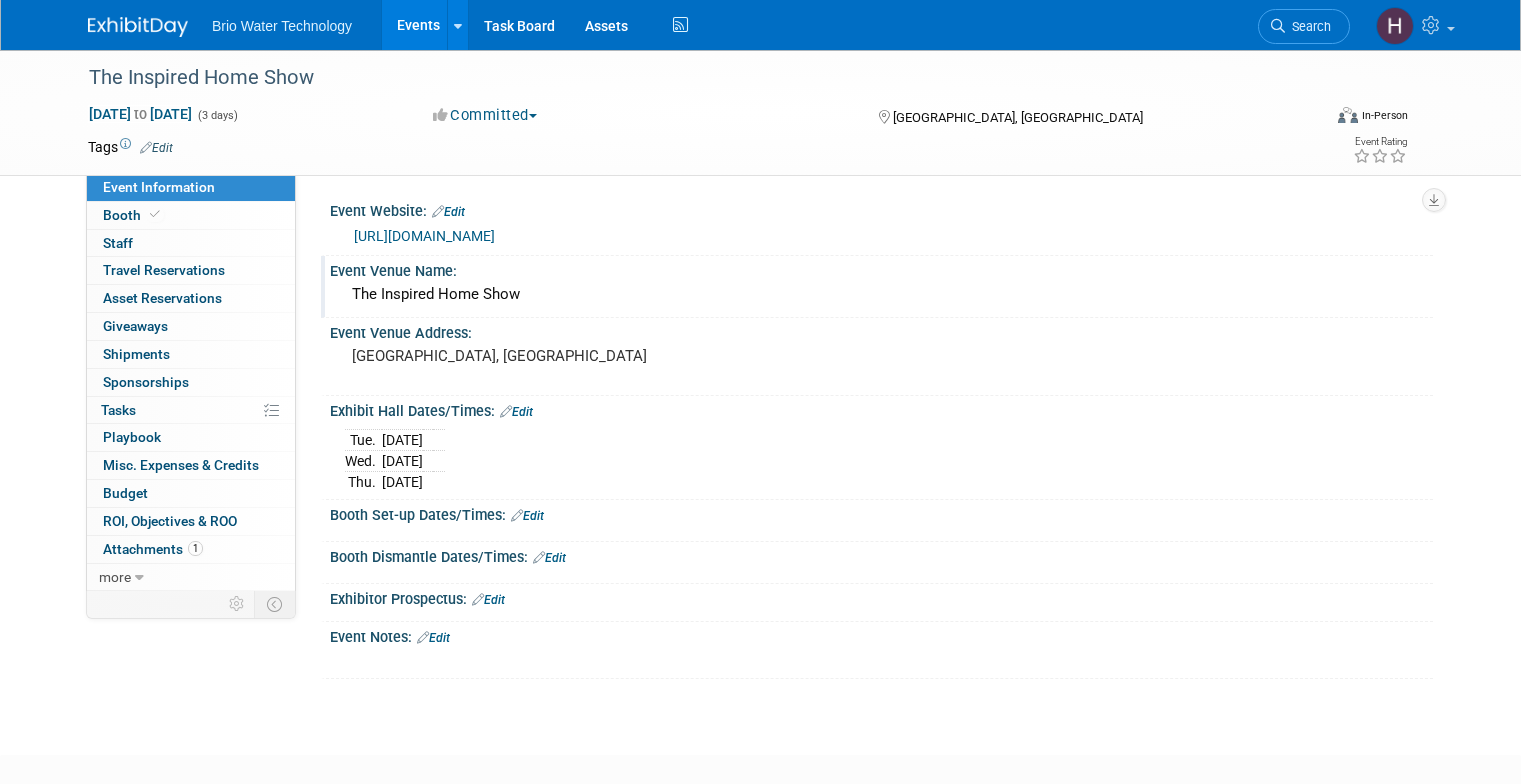 scroll, scrollTop: 0, scrollLeft: 0, axis: both 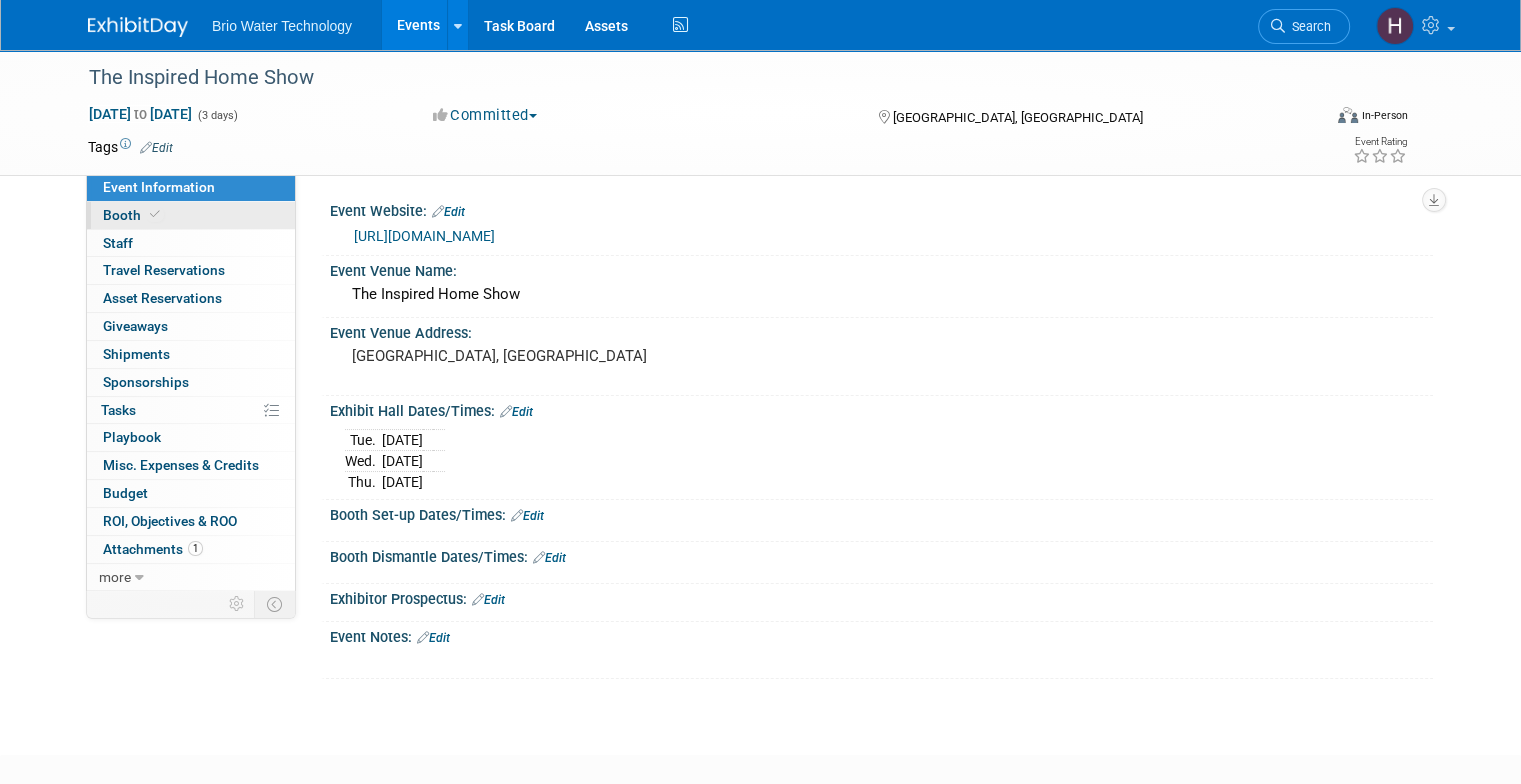 click on "Booth" at bounding box center (133, 215) 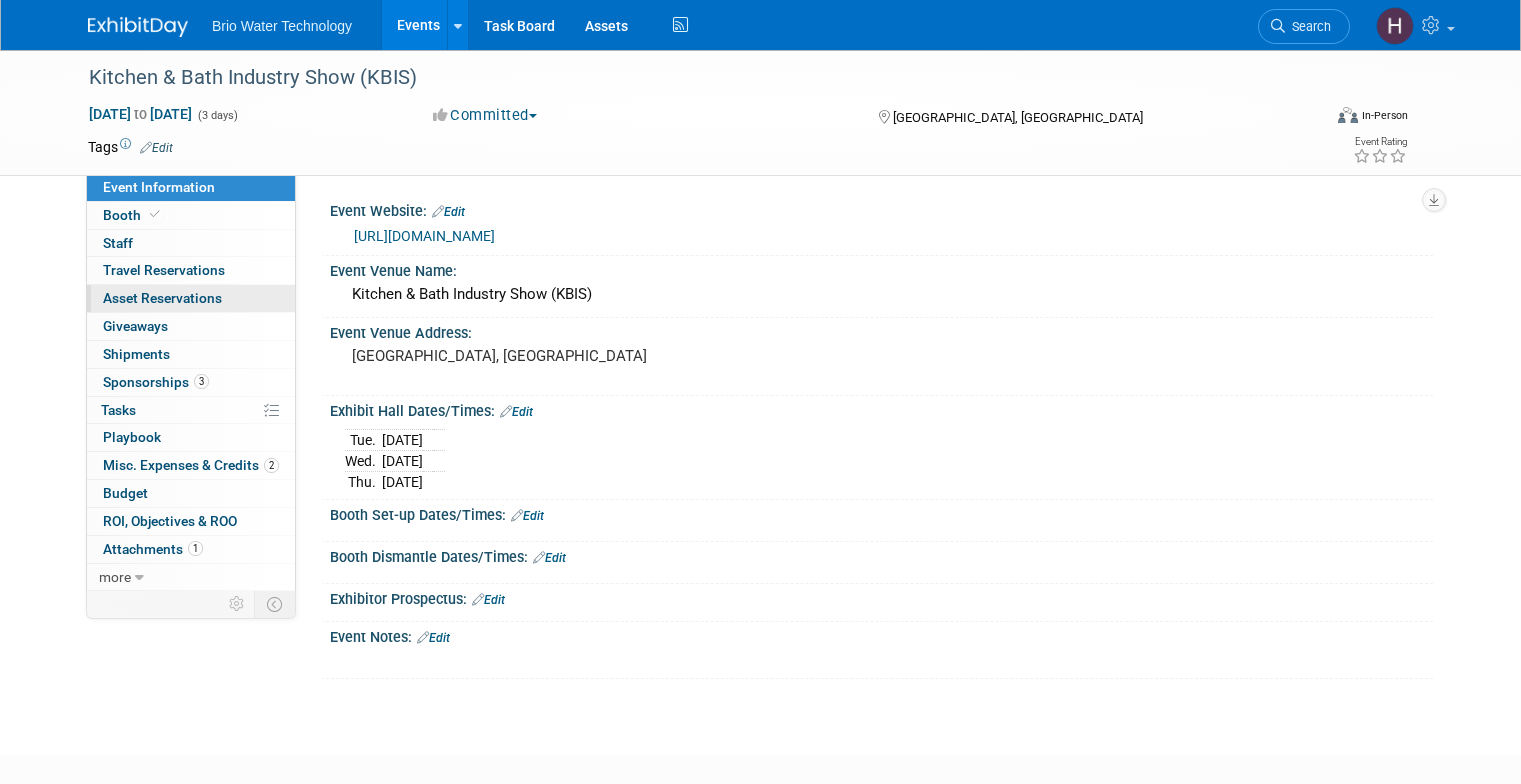 scroll, scrollTop: 0, scrollLeft: 0, axis: both 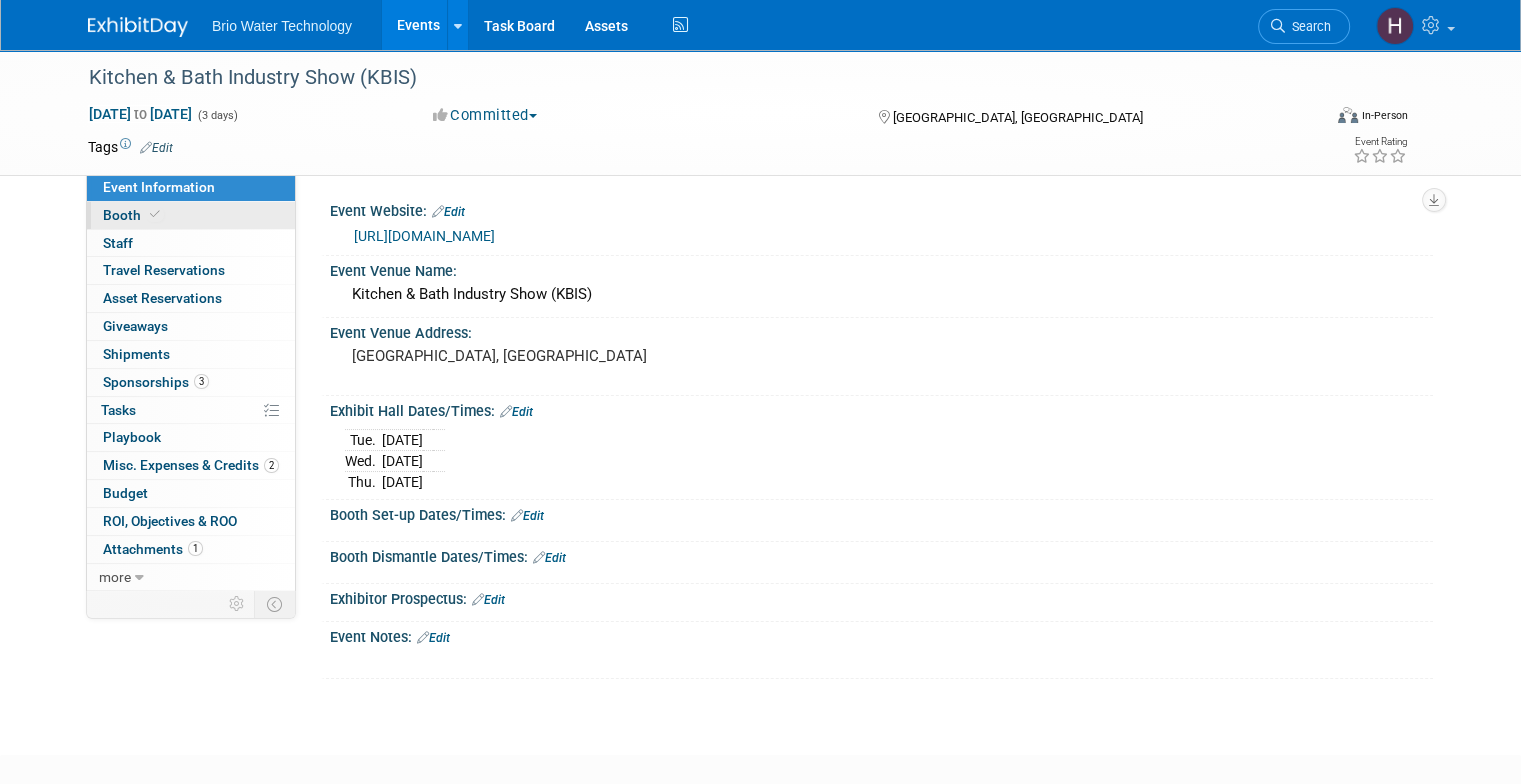 click on "Booth" at bounding box center [133, 215] 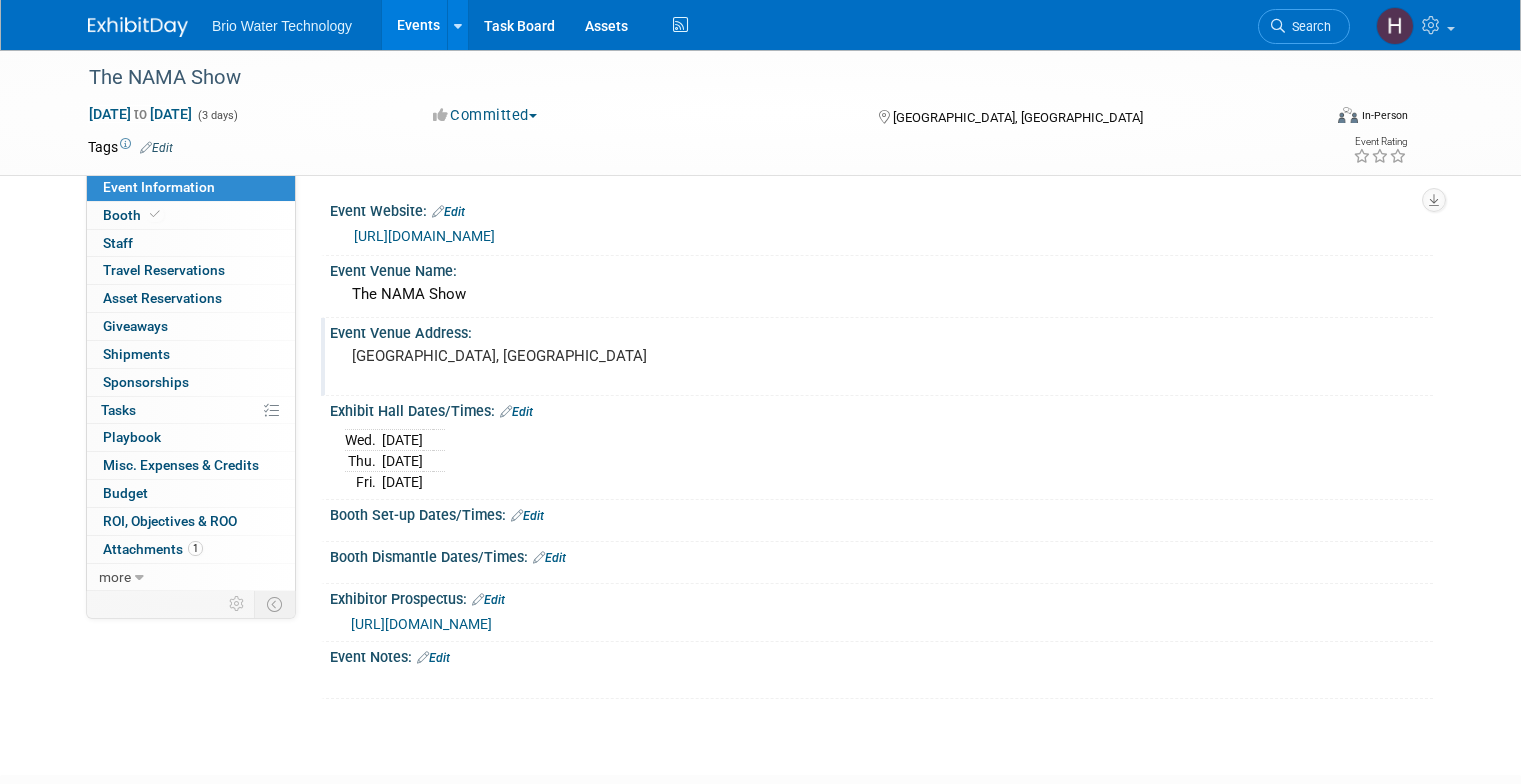scroll, scrollTop: 0, scrollLeft: 0, axis: both 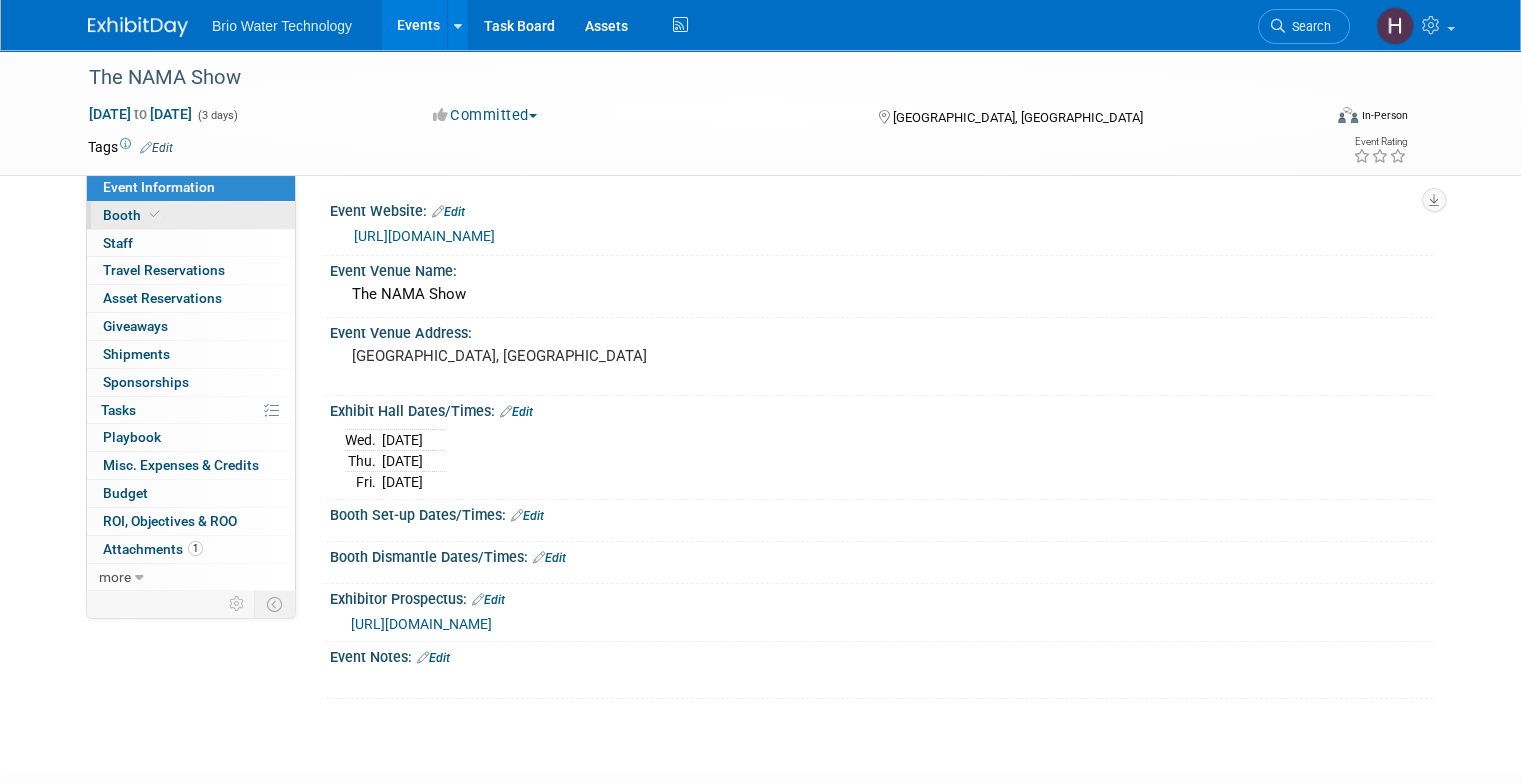 click on "Booth" at bounding box center [133, 215] 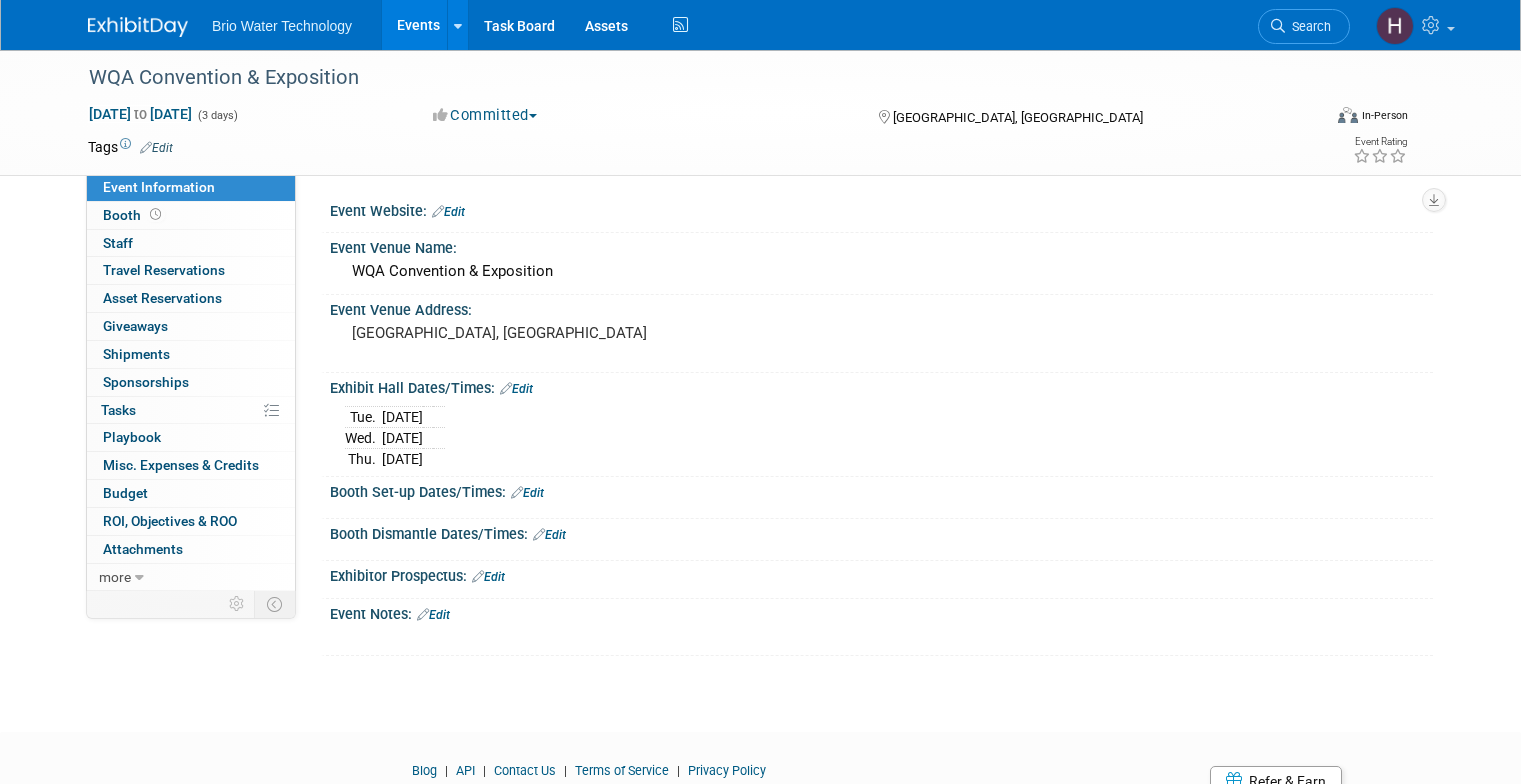 scroll, scrollTop: 0, scrollLeft: 0, axis: both 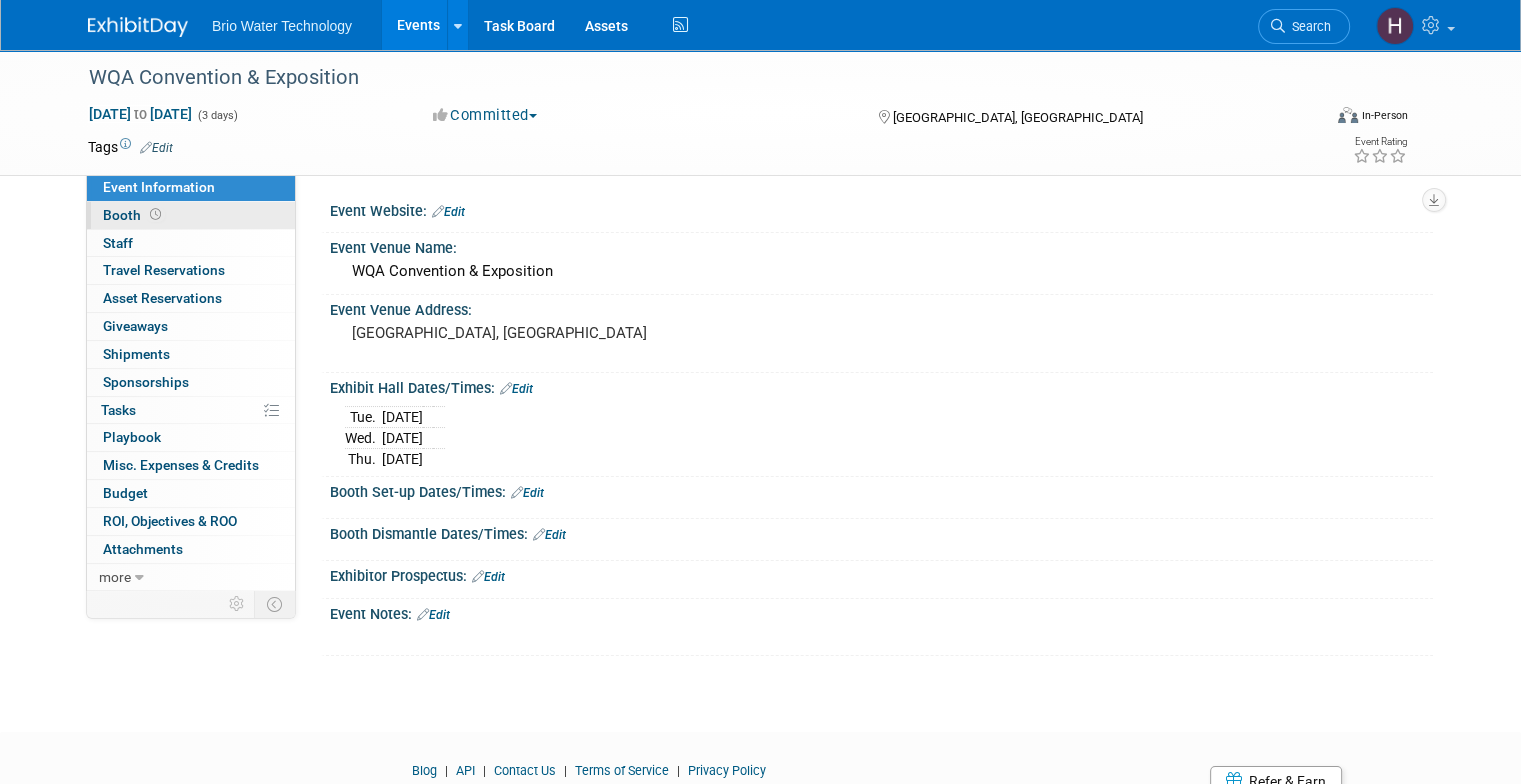 click on "Booth" at bounding box center (134, 215) 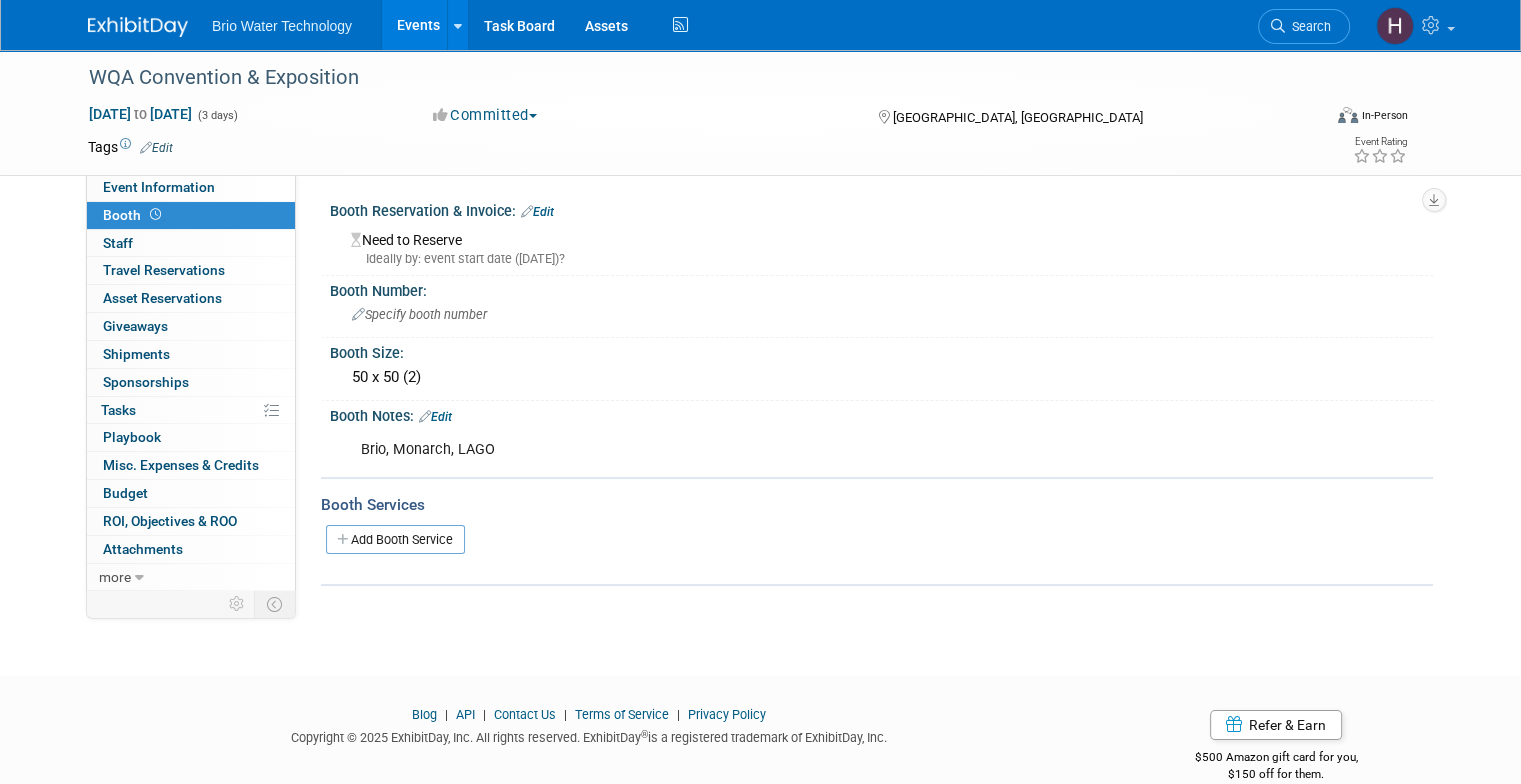 click on "Events" at bounding box center (418, 25) 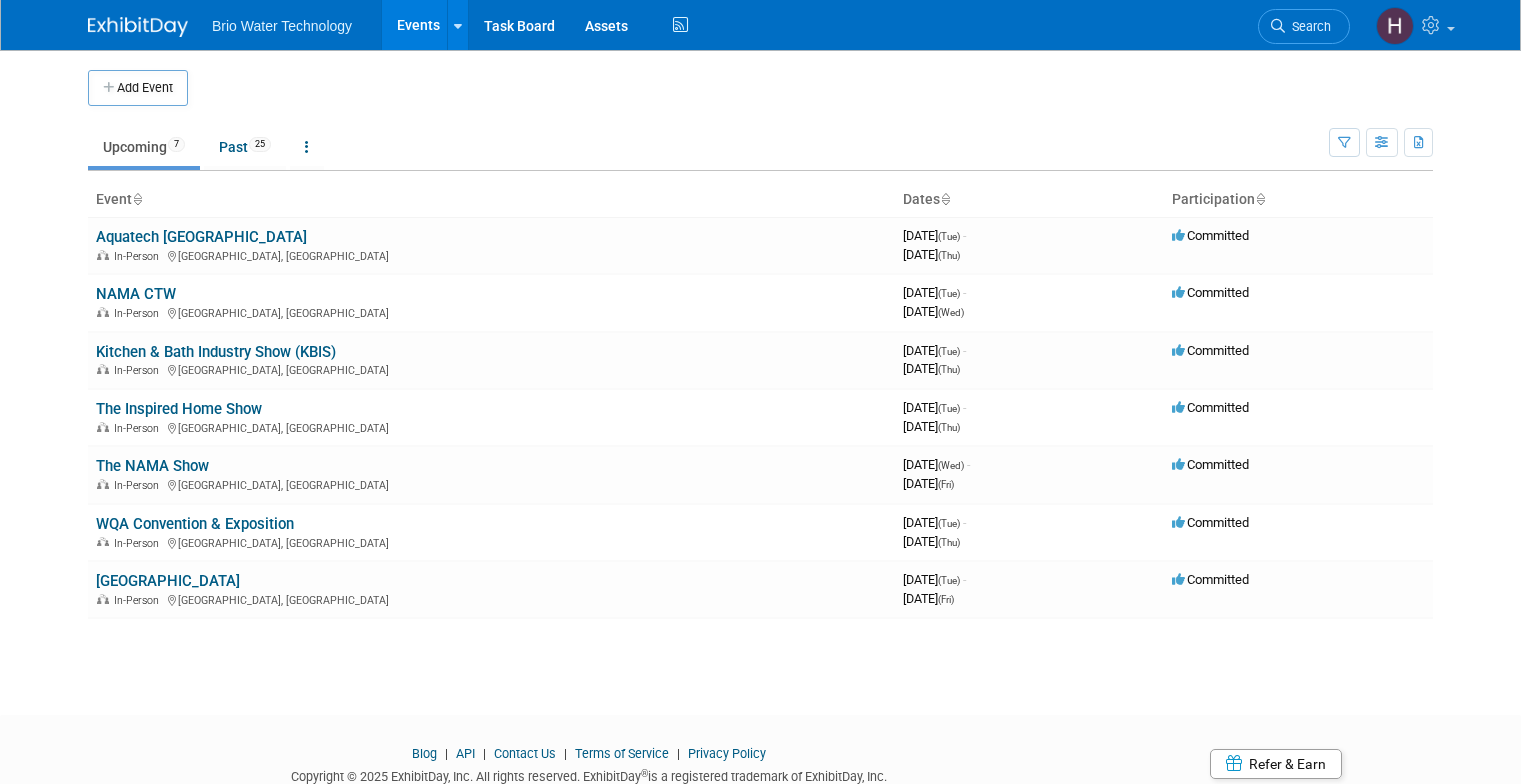 scroll, scrollTop: 0, scrollLeft: 0, axis: both 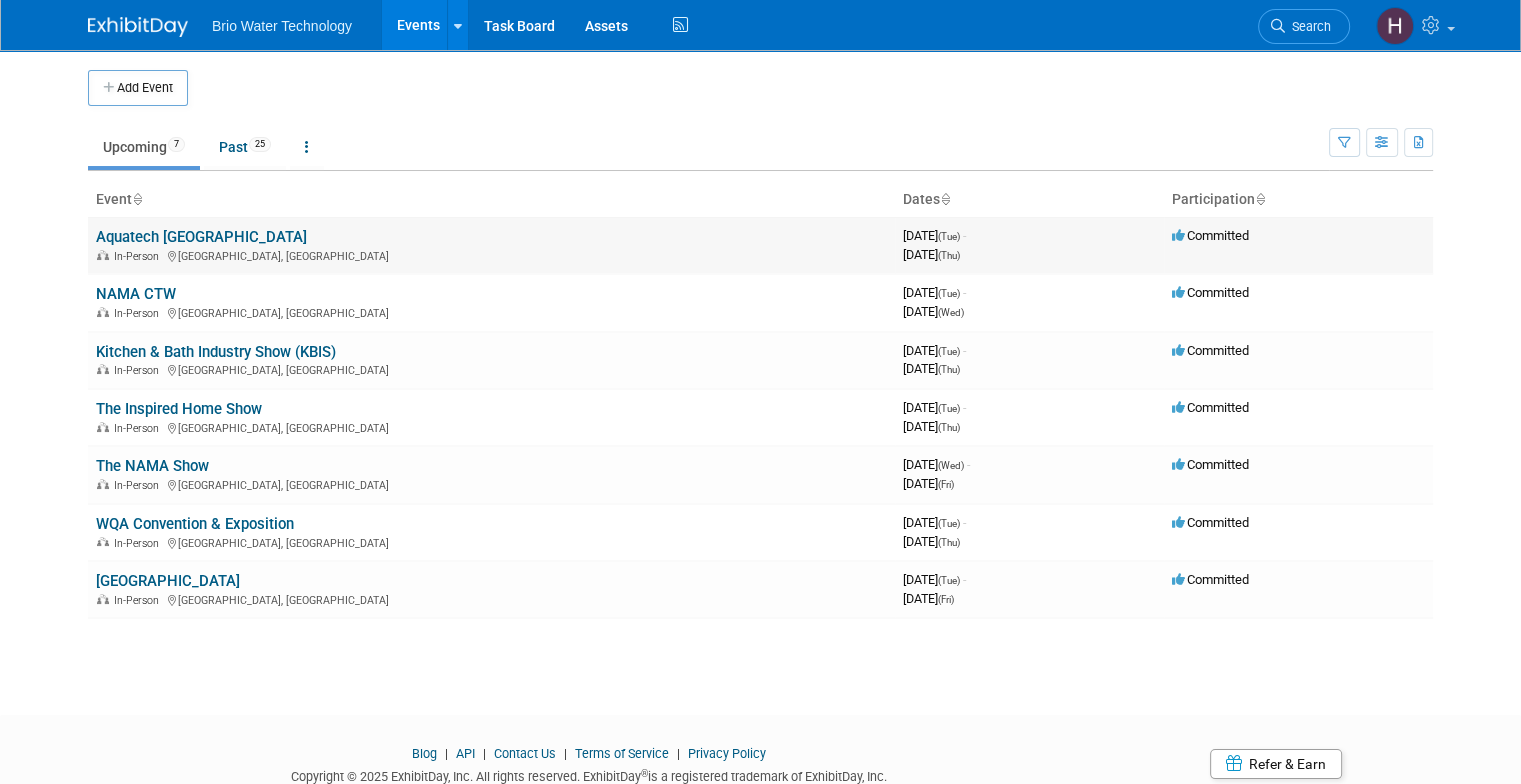 click on "Aquatech [GEOGRAPHIC_DATA]" at bounding box center [201, 237] 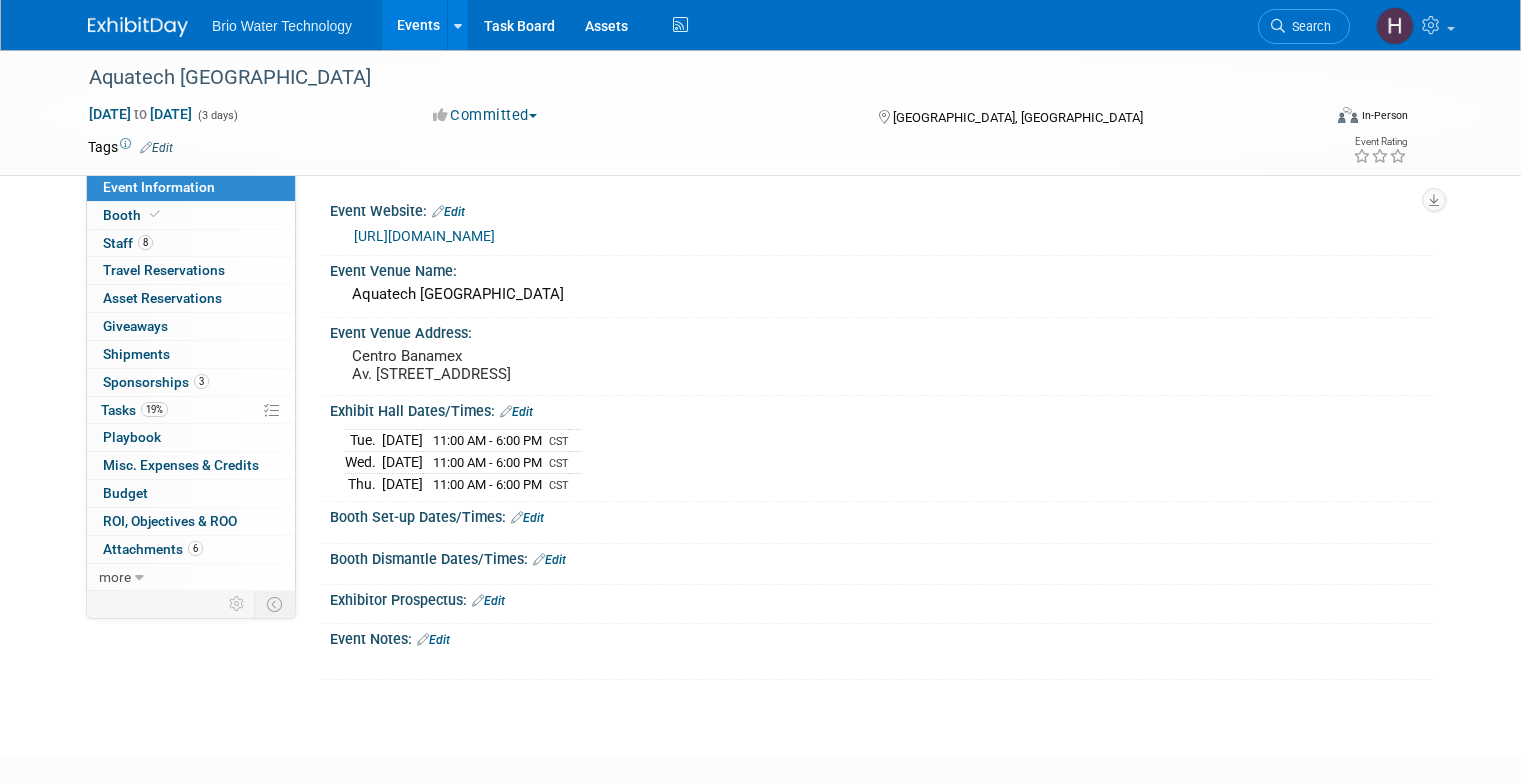 scroll, scrollTop: 0, scrollLeft: 0, axis: both 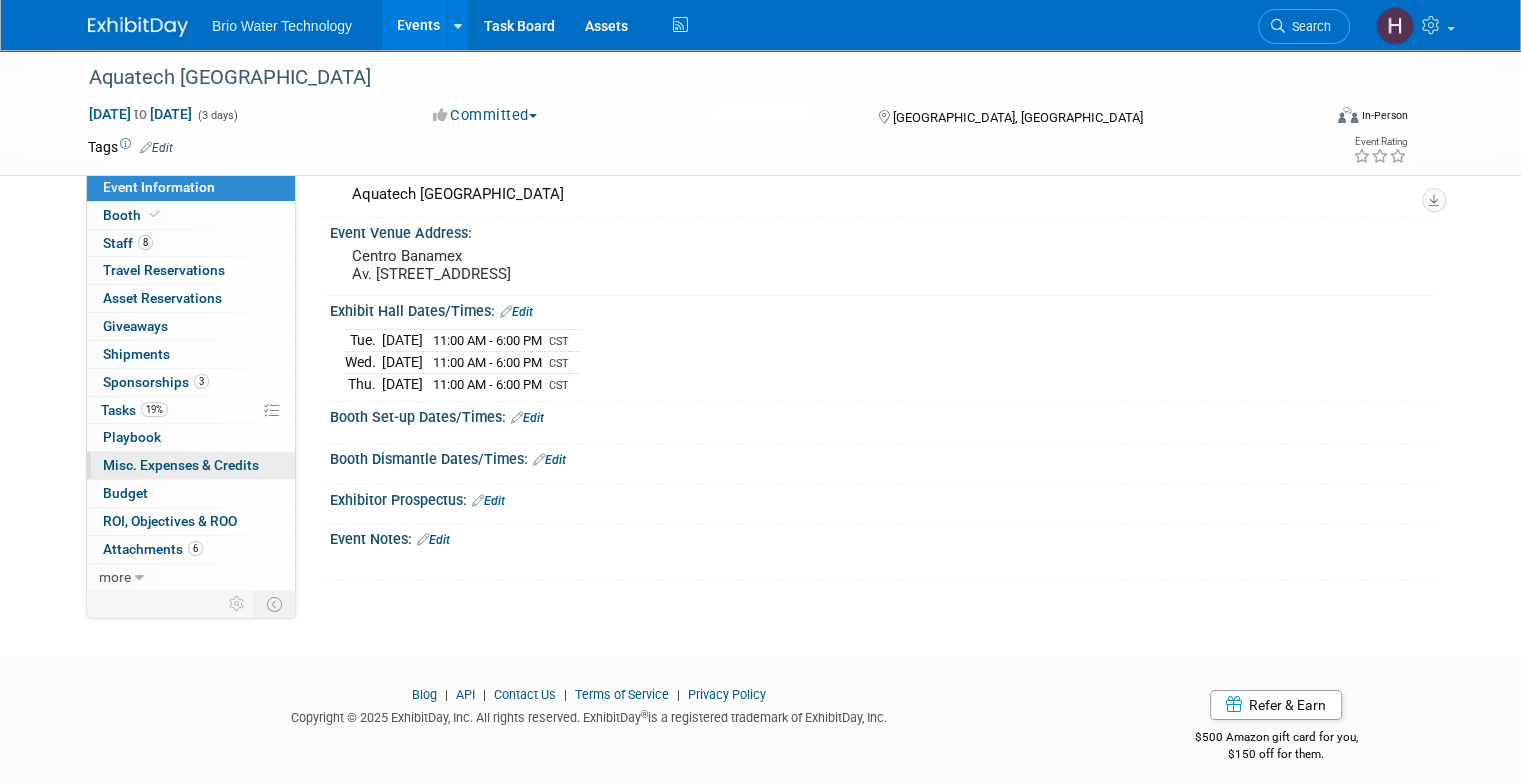 click on "0
Misc. Expenses & Credits 0" at bounding box center [191, 465] 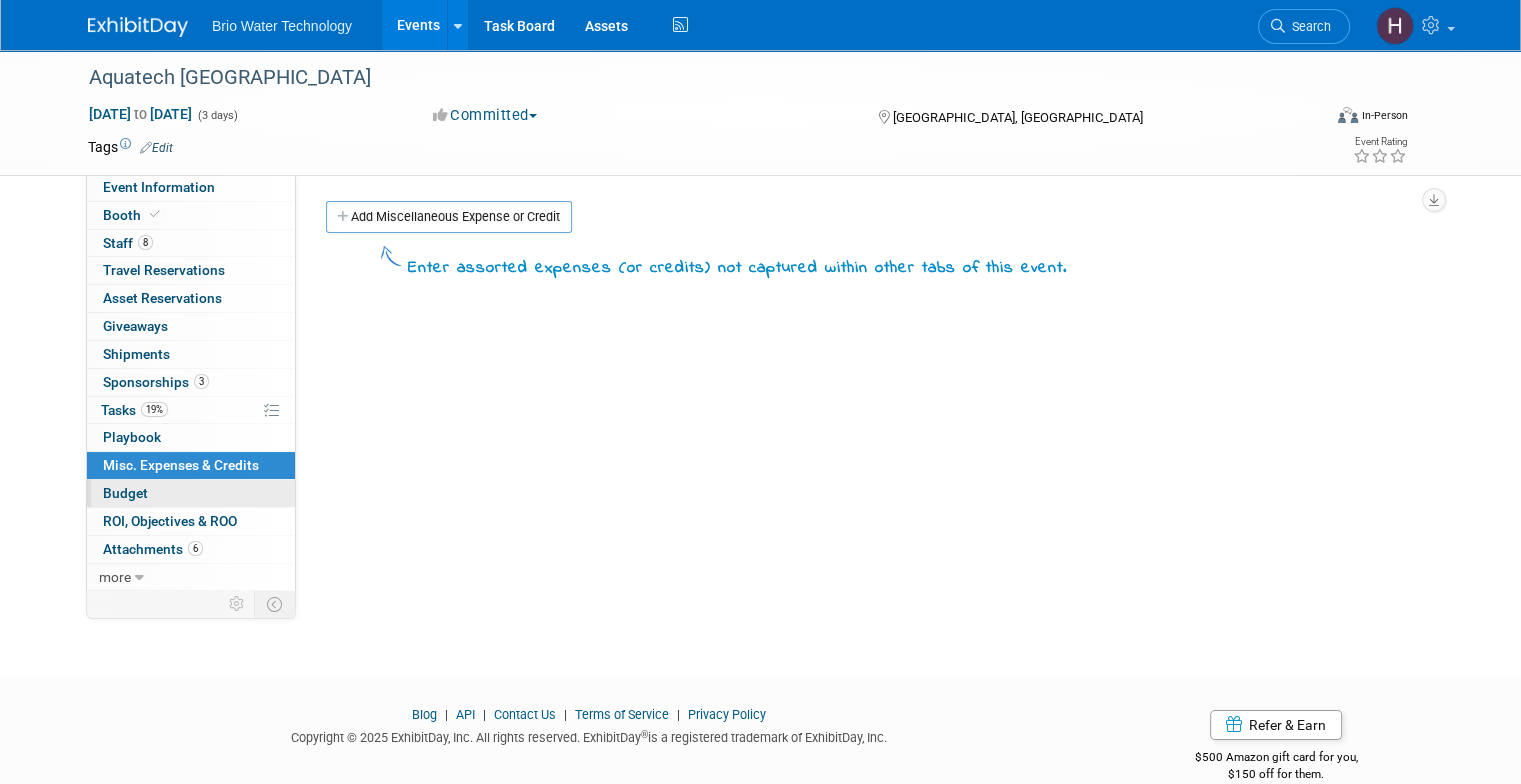click on "Budget" at bounding box center [125, 493] 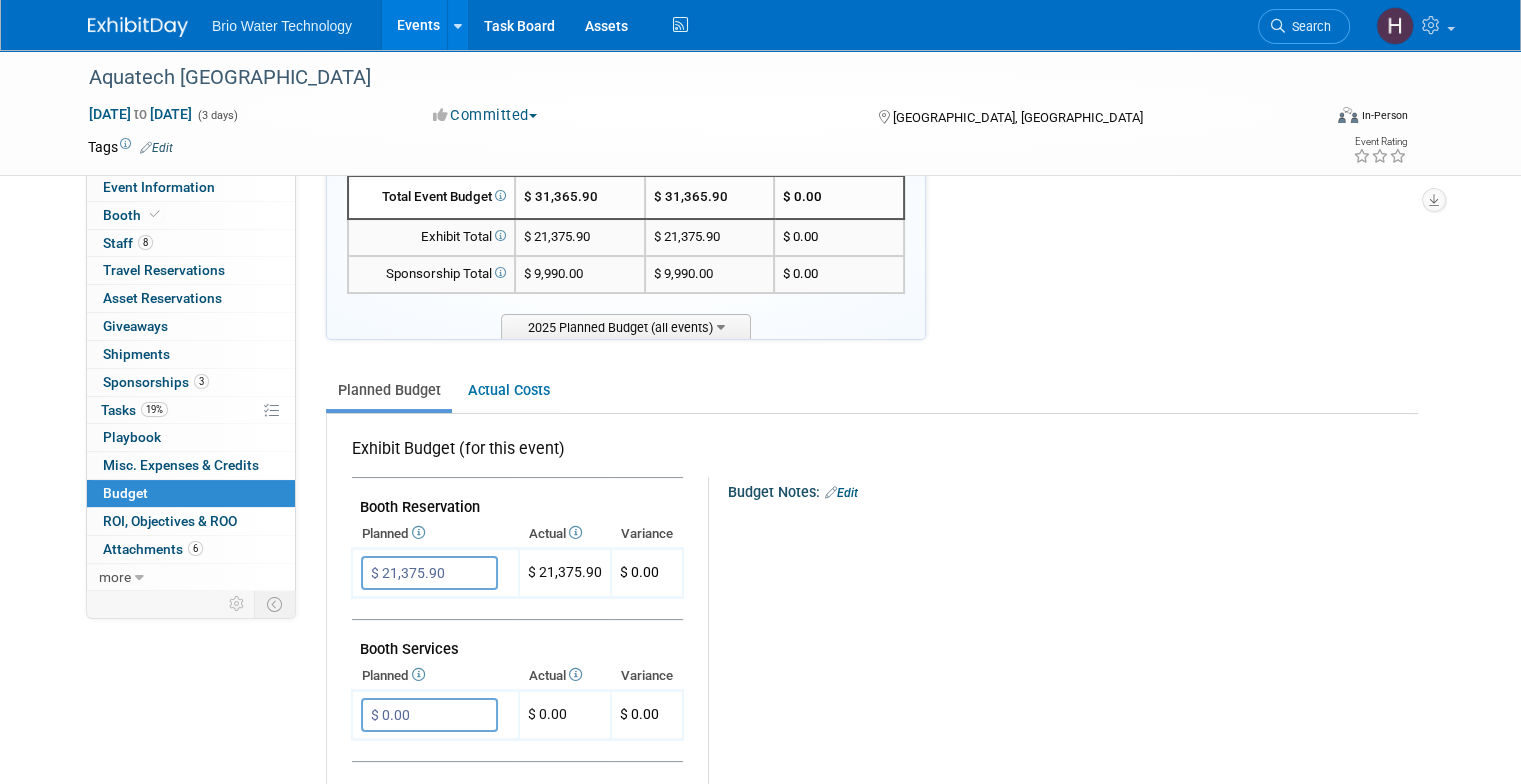 scroll, scrollTop: 0, scrollLeft: 0, axis: both 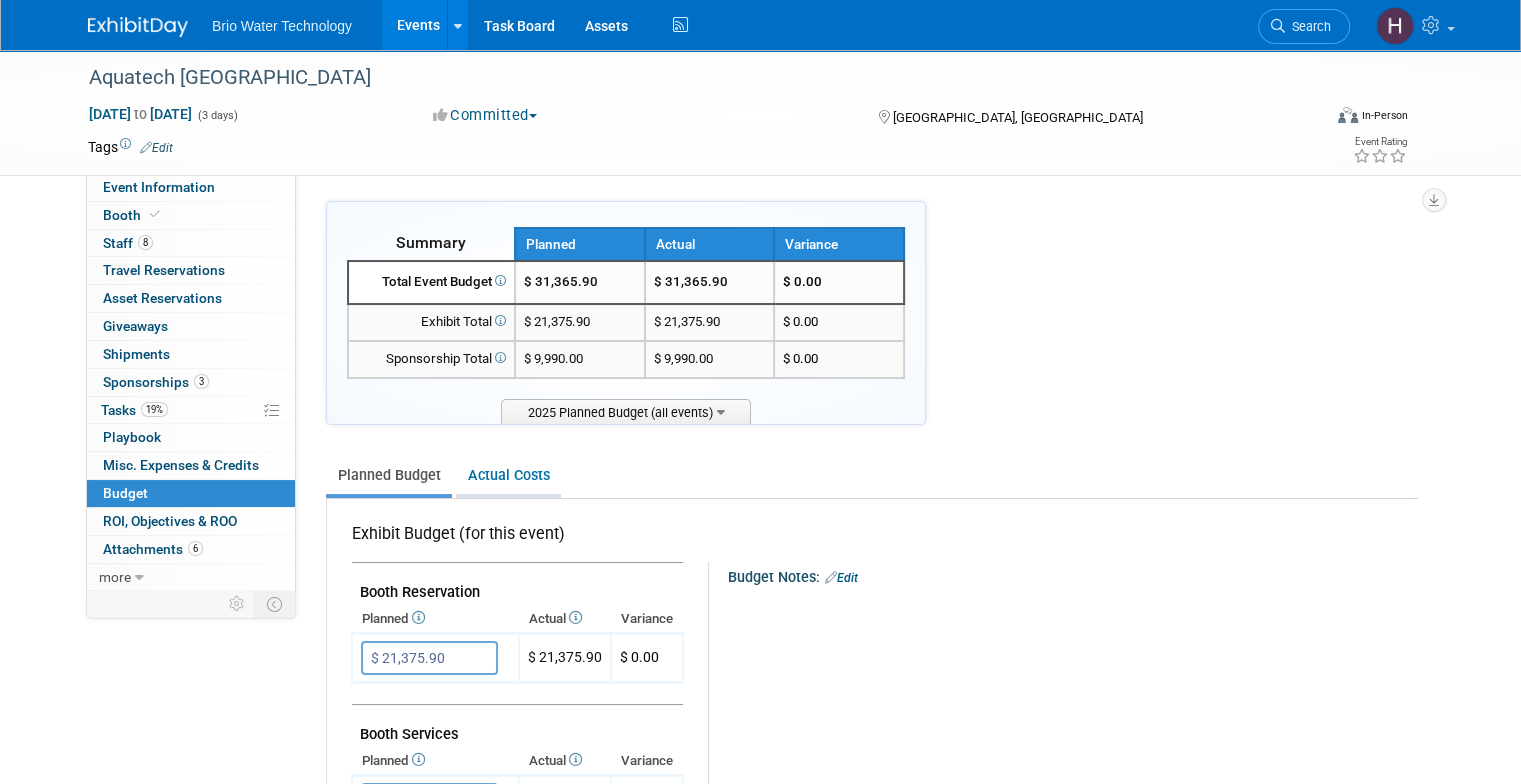 click on "Actual Costs" at bounding box center (508, 475) 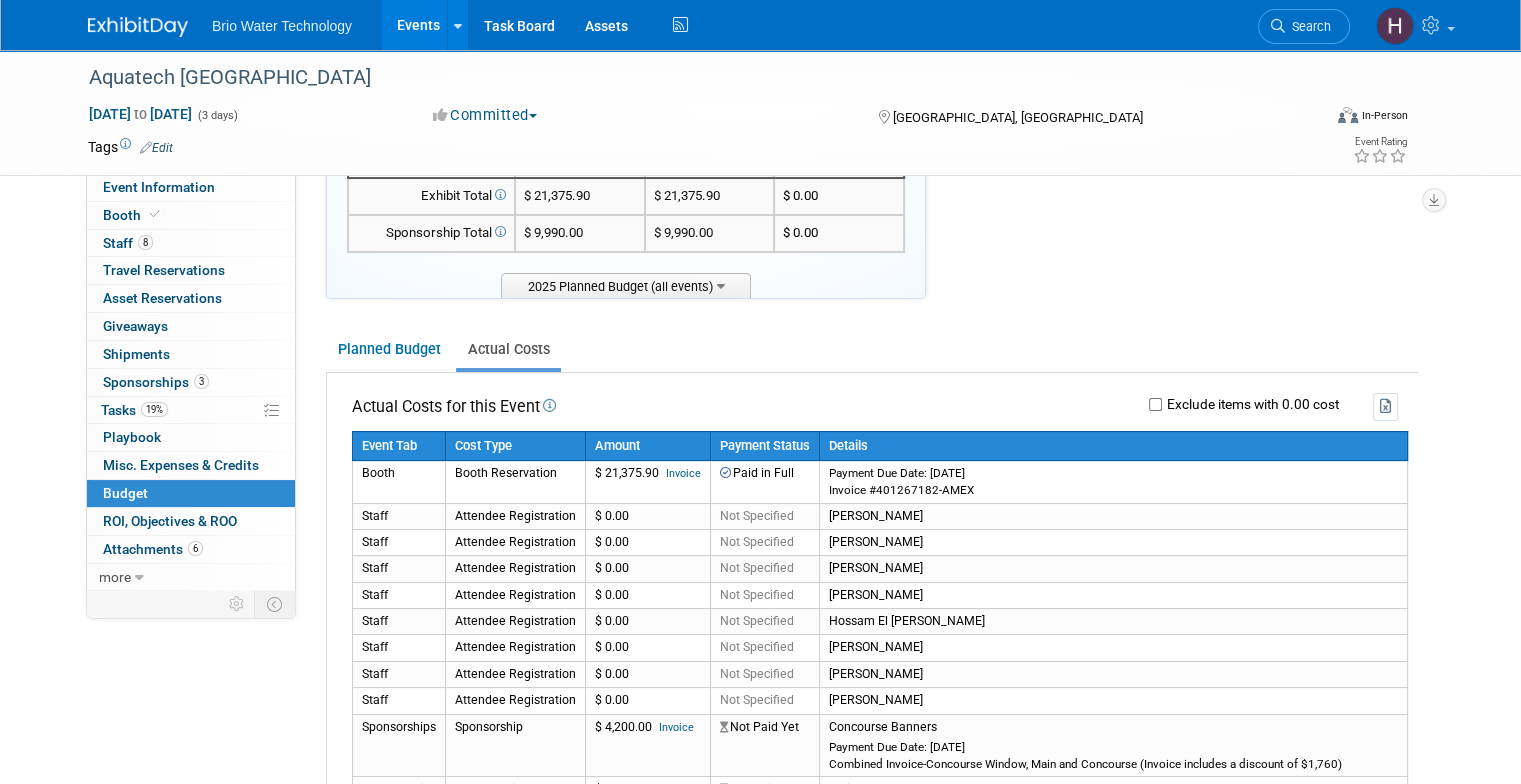 scroll, scrollTop: 0, scrollLeft: 0, axis: both 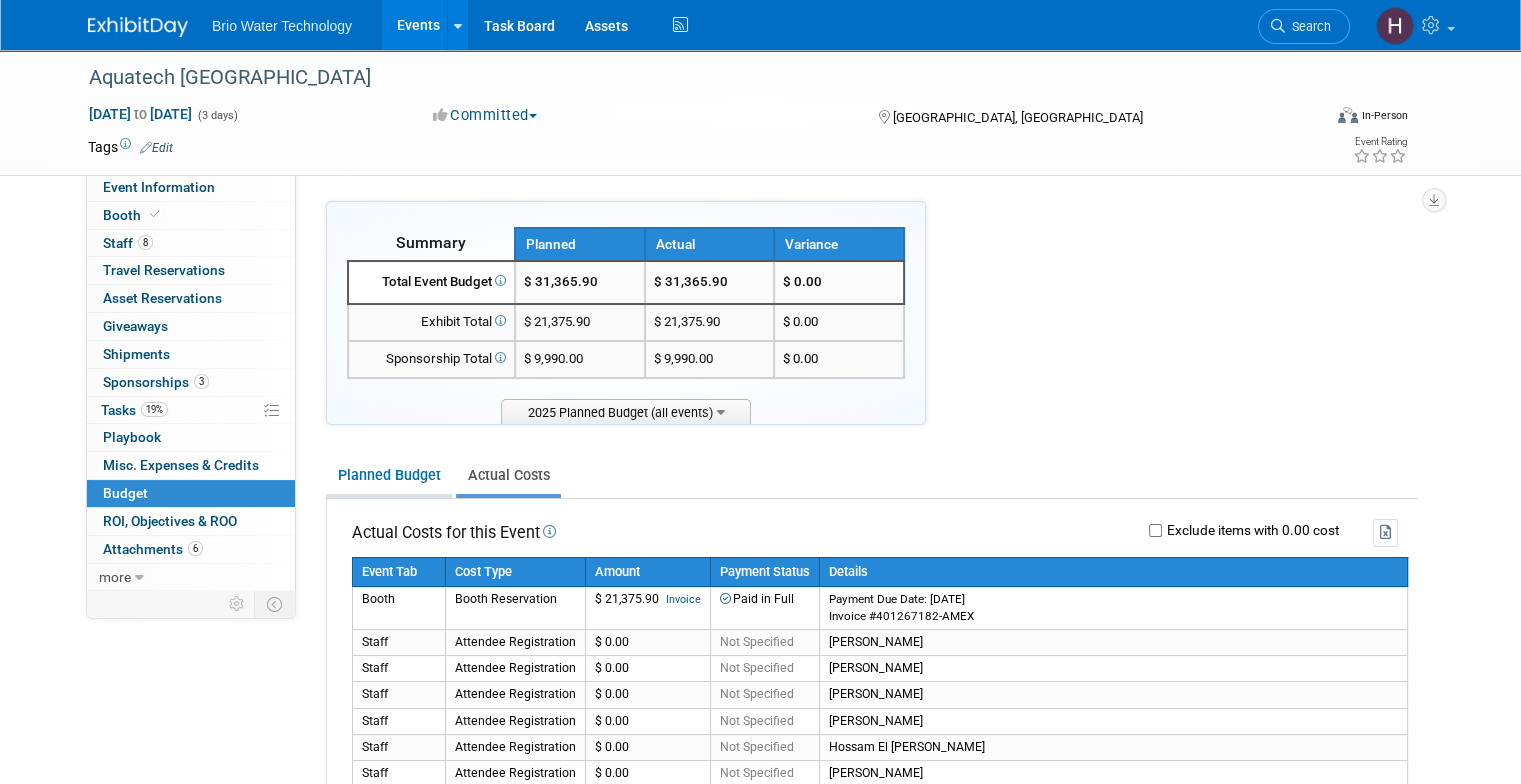 click on "Planned Budget" at bounding box center (389, 475) 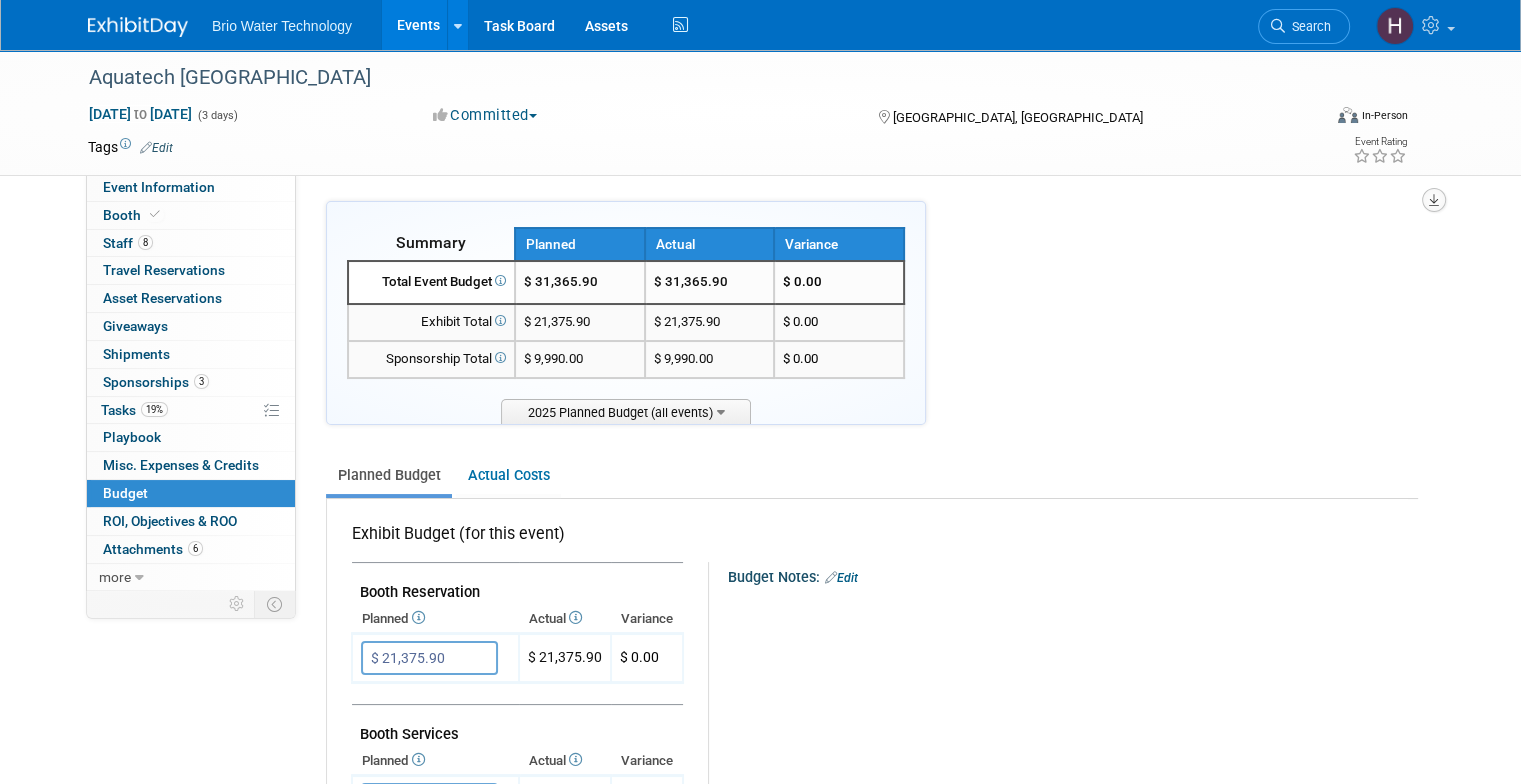 click at bounding box center (1434, 200) 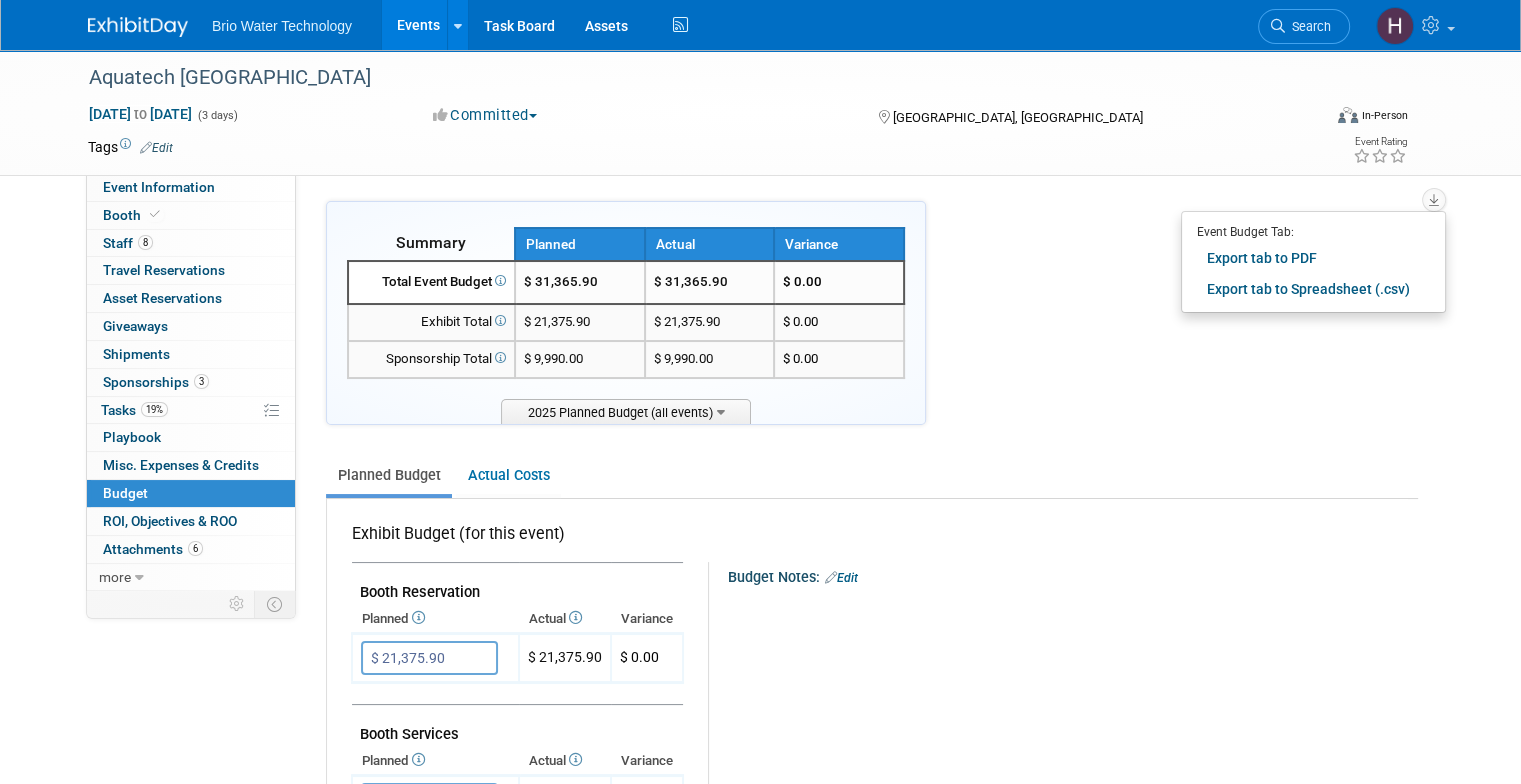 click on "Summary
Planned
Actual
Variance
X" at bounding box center (872, 1014) 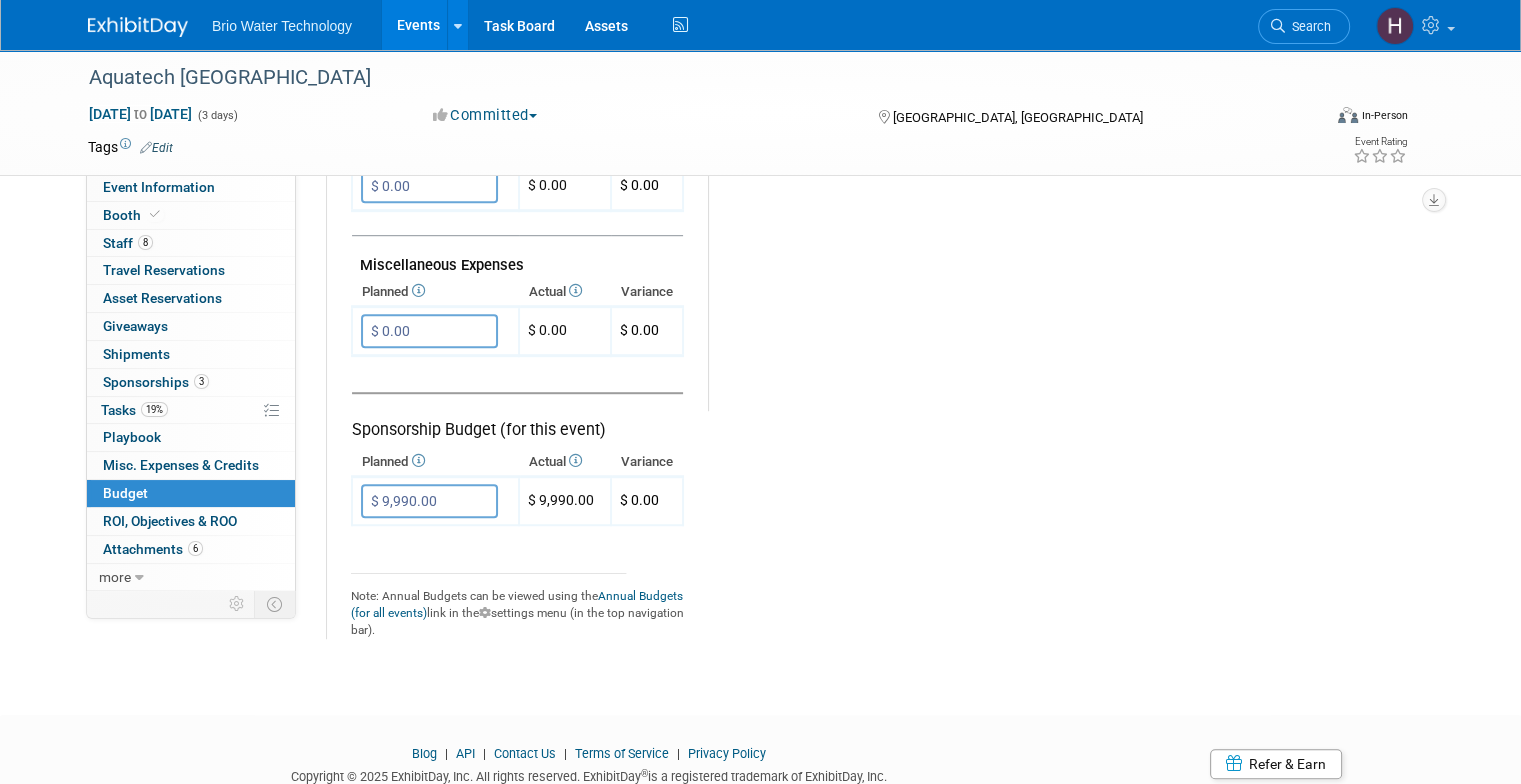 scroll, scrollTop: 1200, scrollLeft: 0, axis: vertical 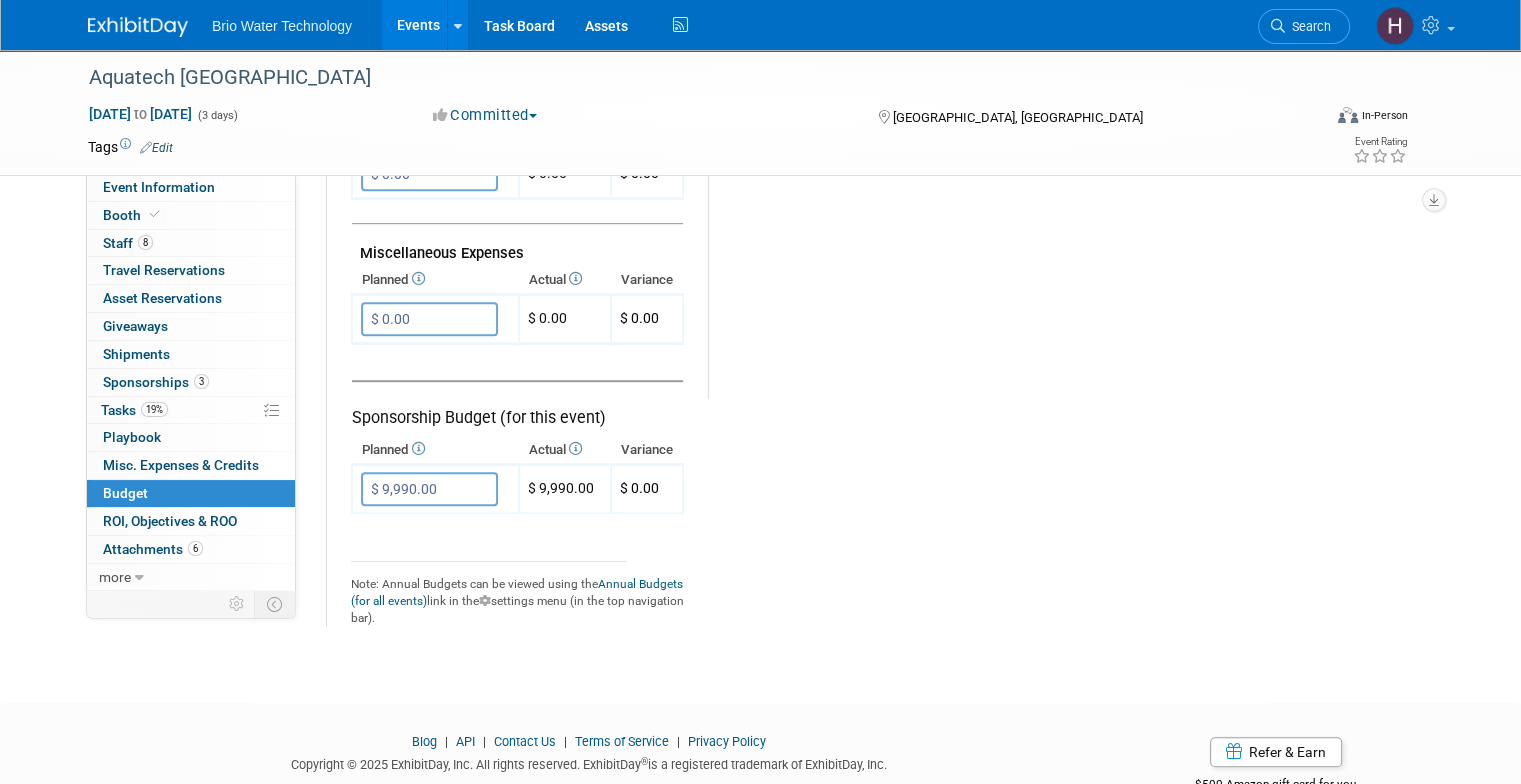 click on "Annual Budgets (for all events)" at bounding box center [517, 592] 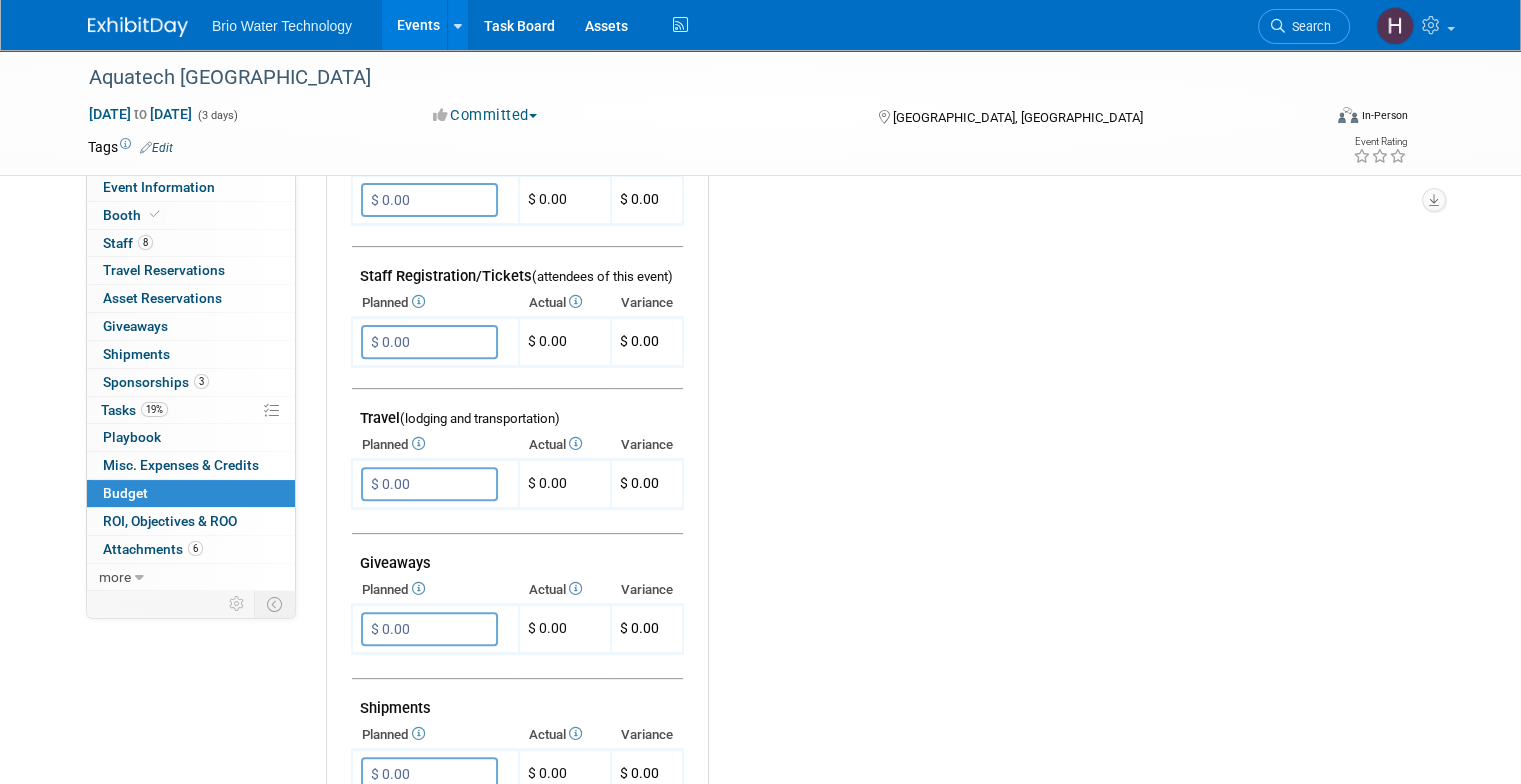 scroll, scrollTop: 0, scrollLeft: 0, axis: both 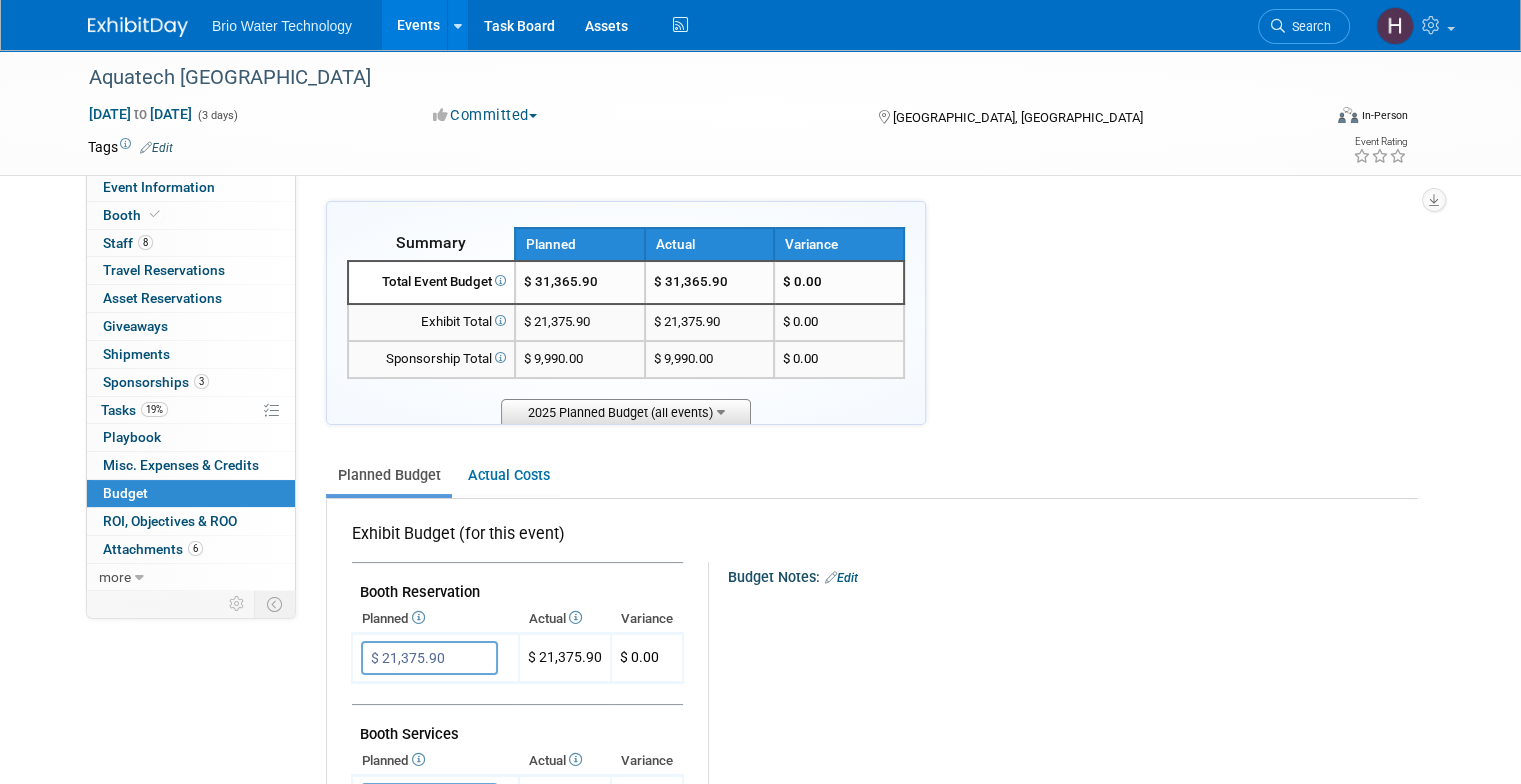 click on "2025 Planned Budget (all events)" at bounding box center [626, 411] 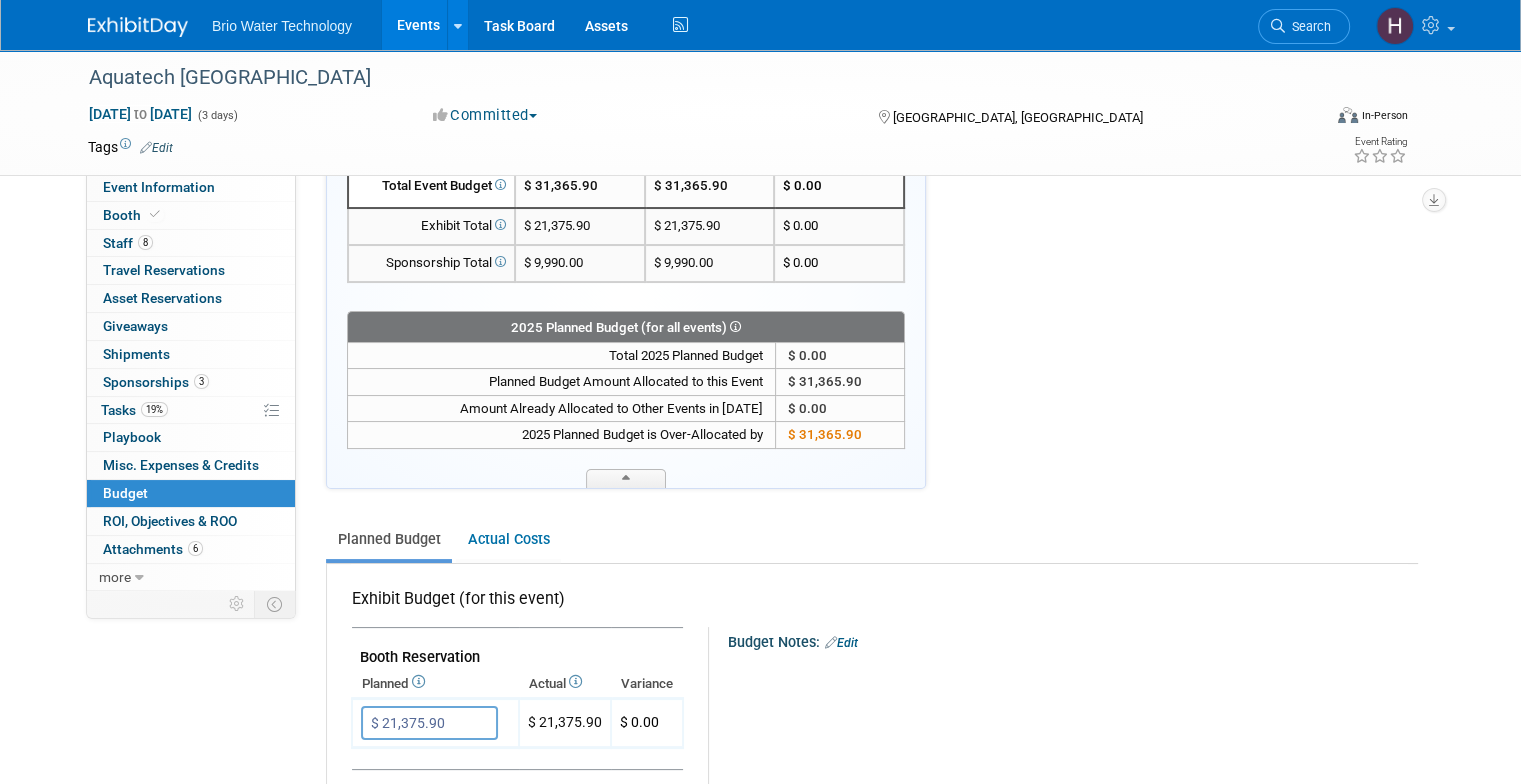 scroll, scrollTop: 200, scrollLeft: 0, axis: vertical 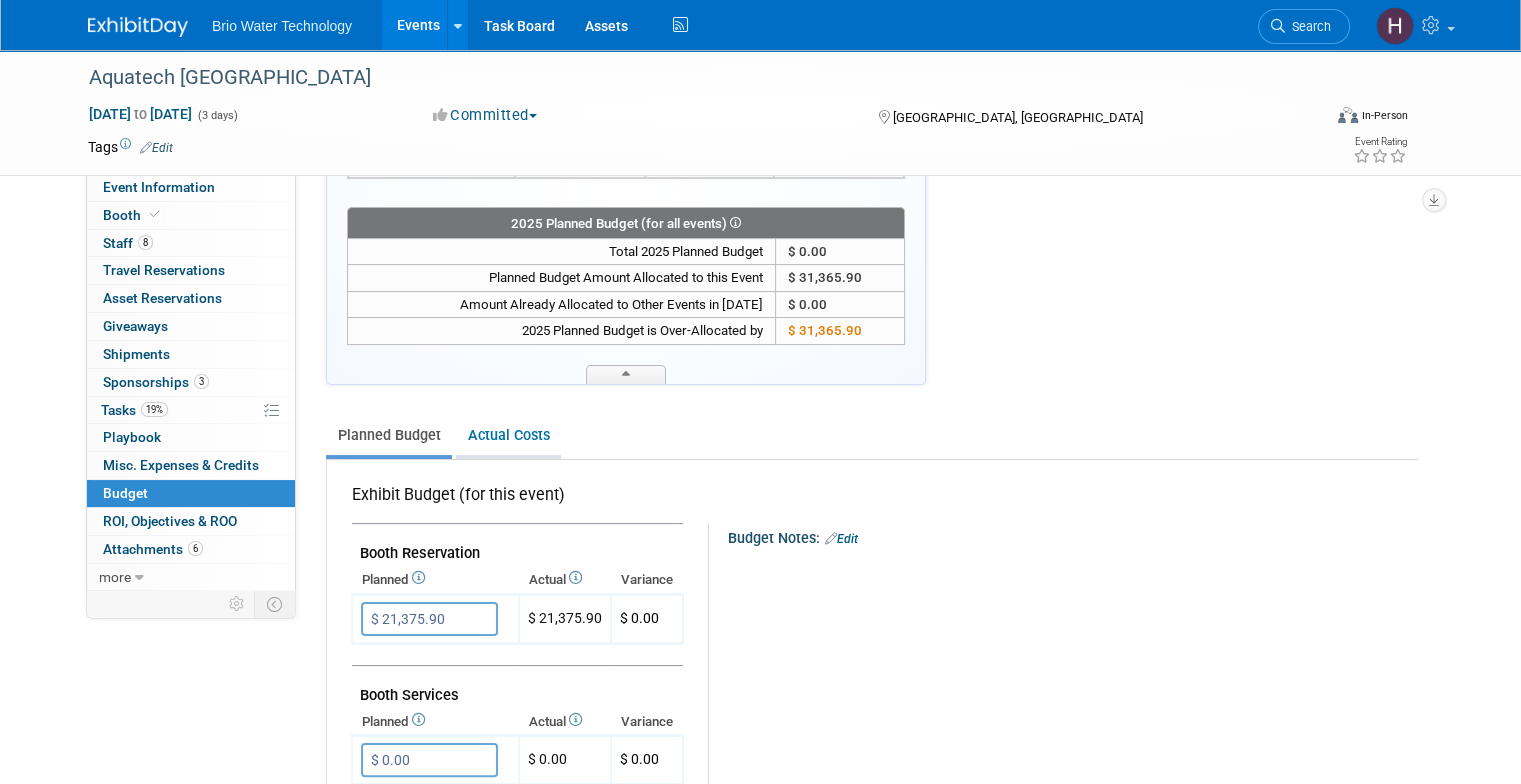 click on "Actual Costs" at bounding box center [508, 435] 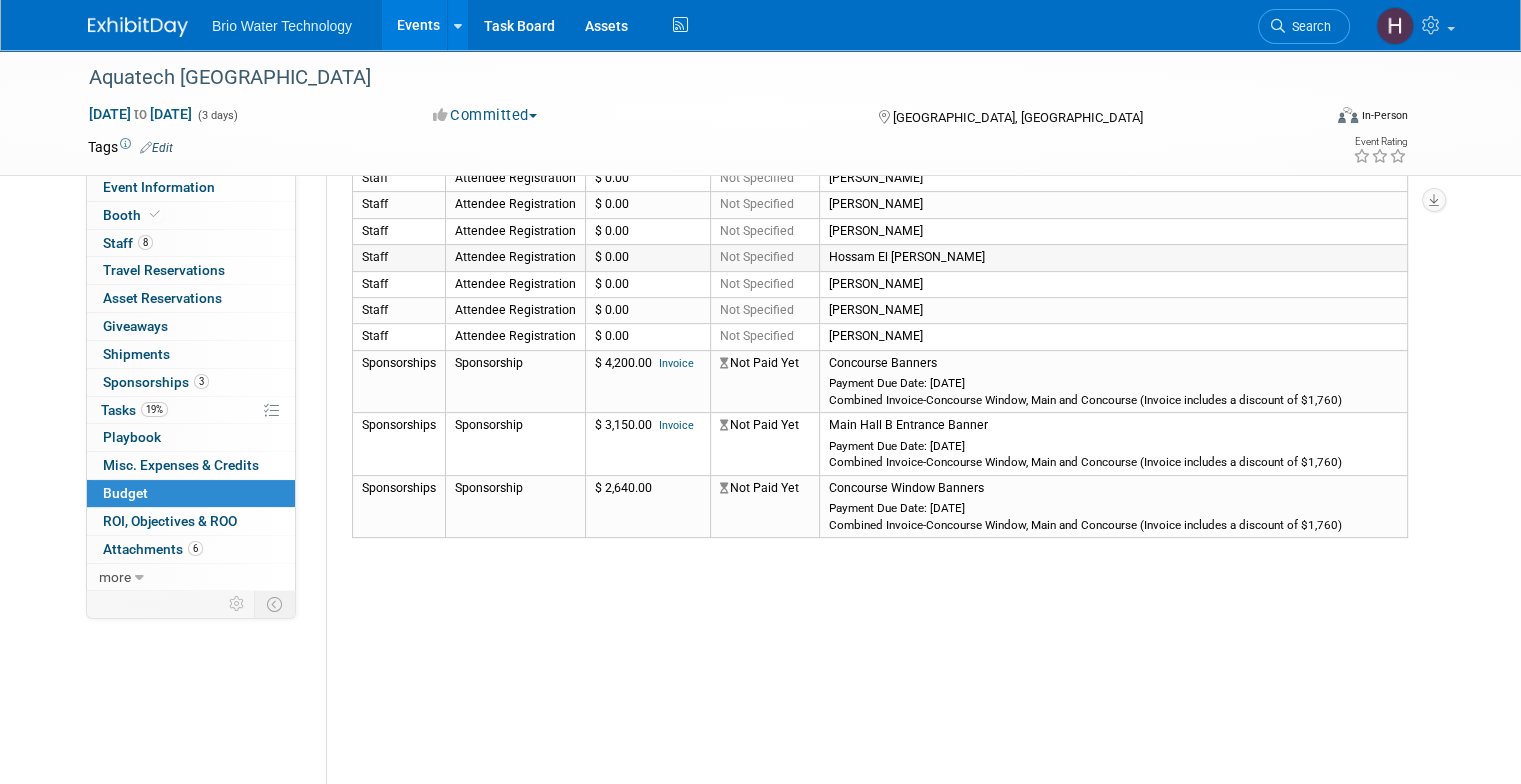 scroll, scrollTop: 800, scrollLeft: 0, axis: vertical 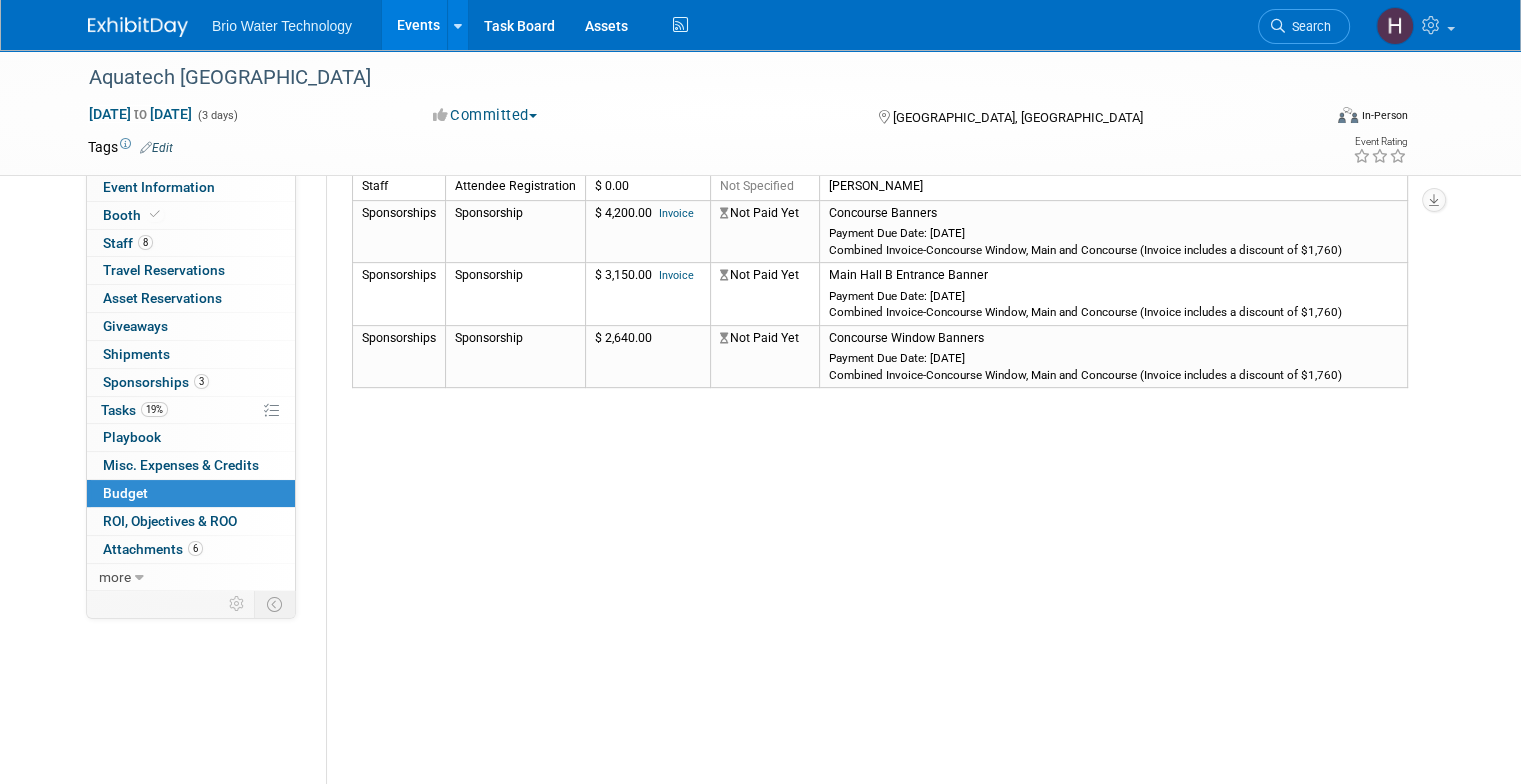 drag, startPoint x: 596, startPoint y: 476, endPoint x: 396, endPoint y: 464, distance: 200.35968 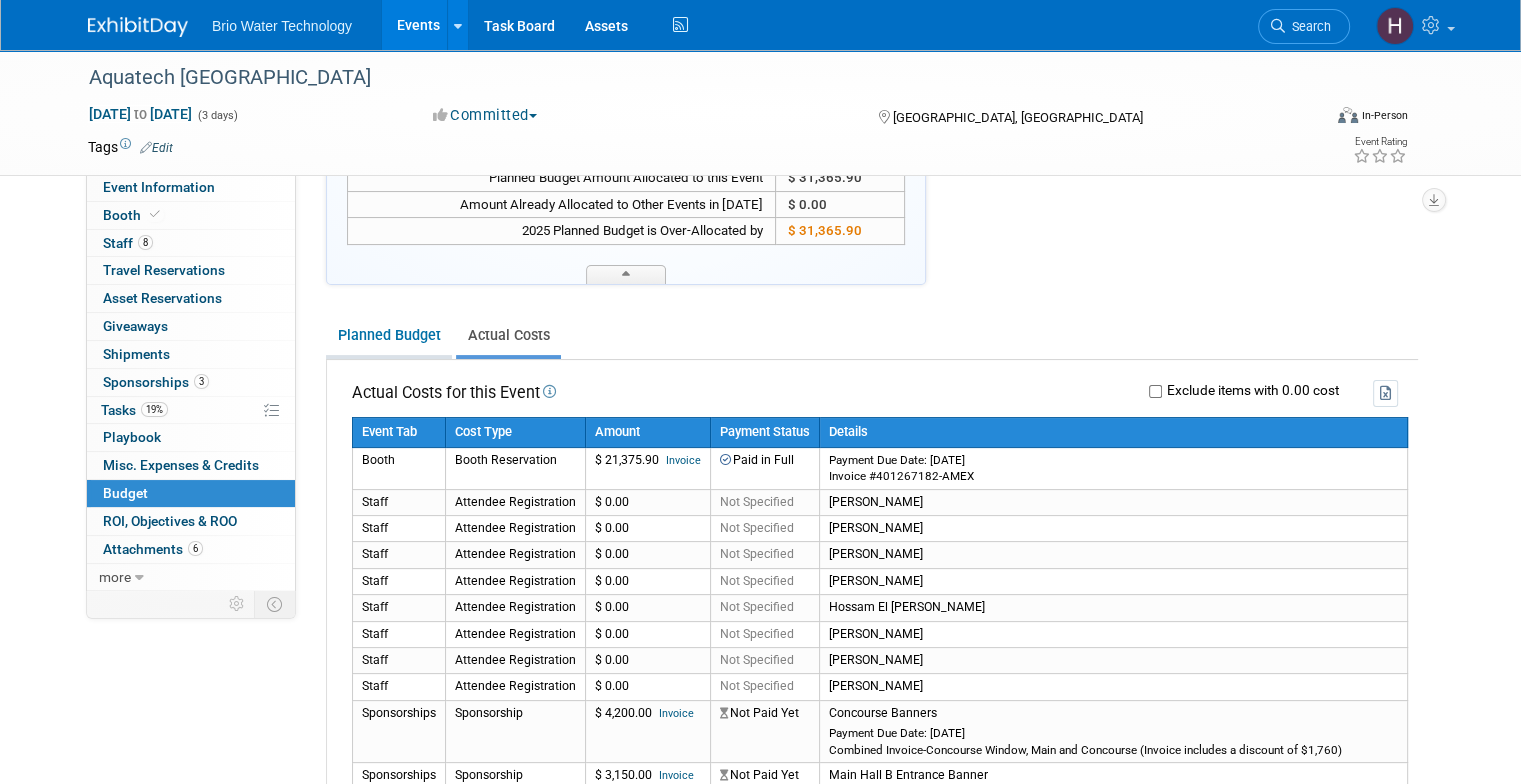 click on "Planned Budget" at bounding box center (389, 335) 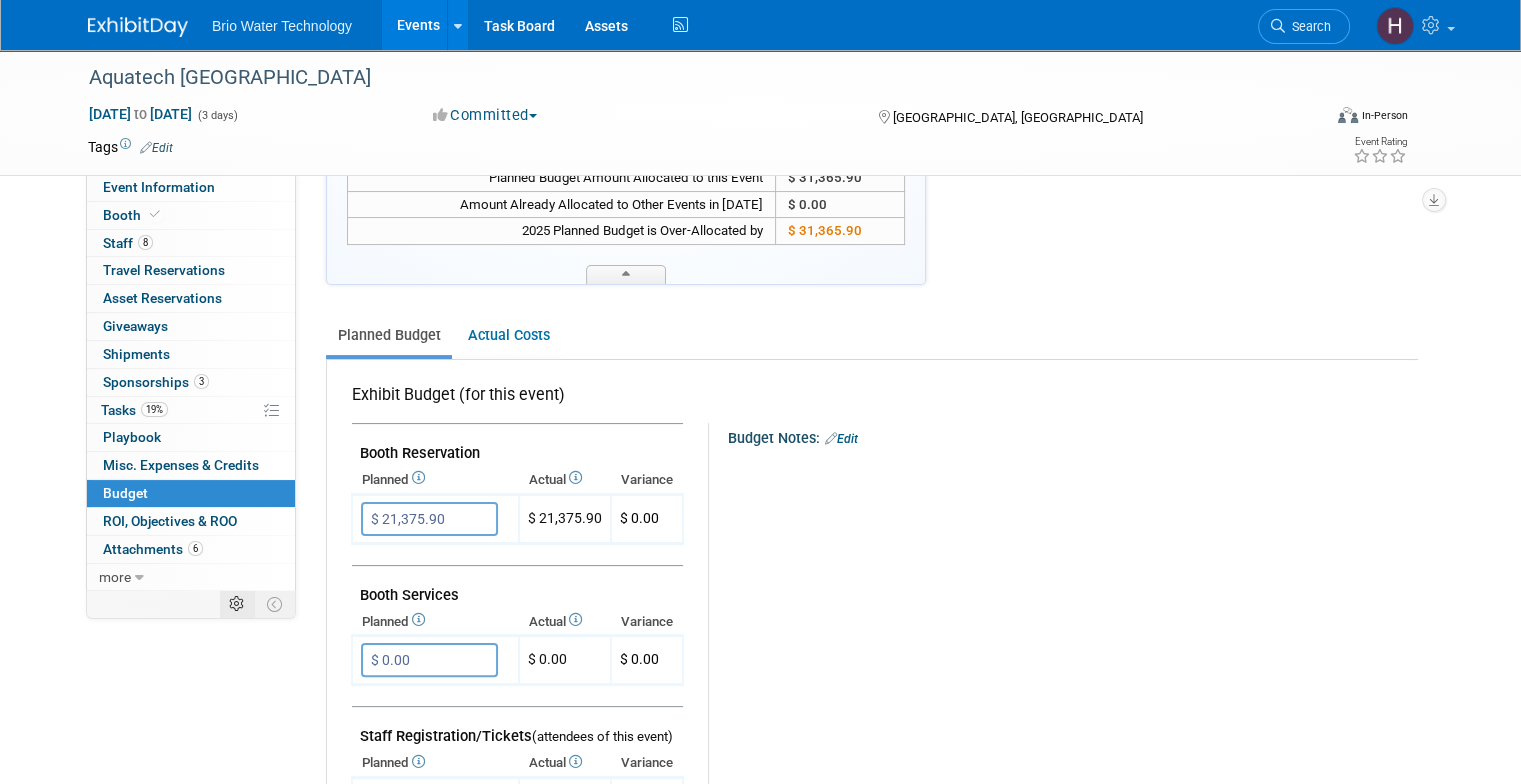 click at bounding box center (236, 604) 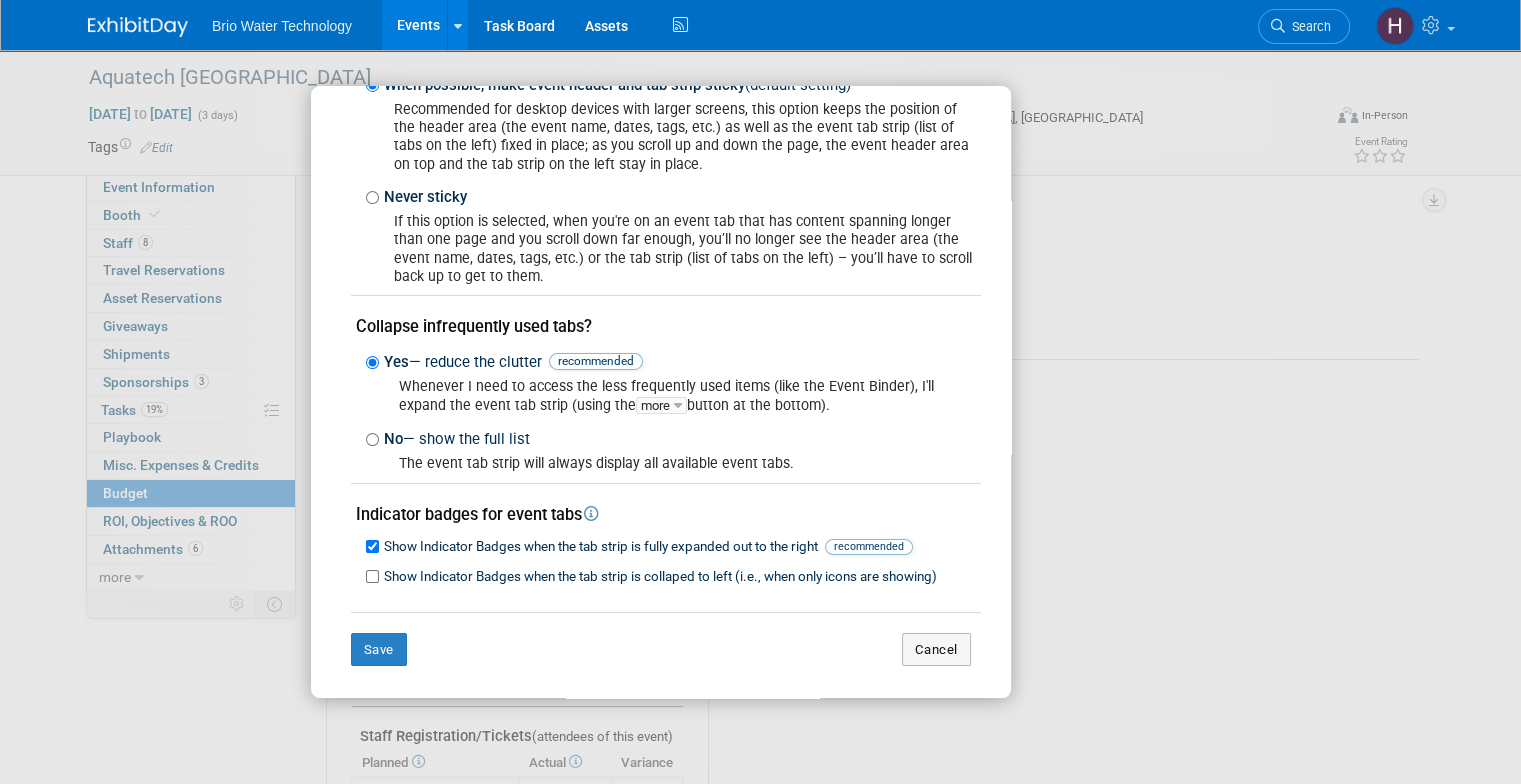 scroll, scrollTop: 148, scrollLeft: 0, axis: vertical 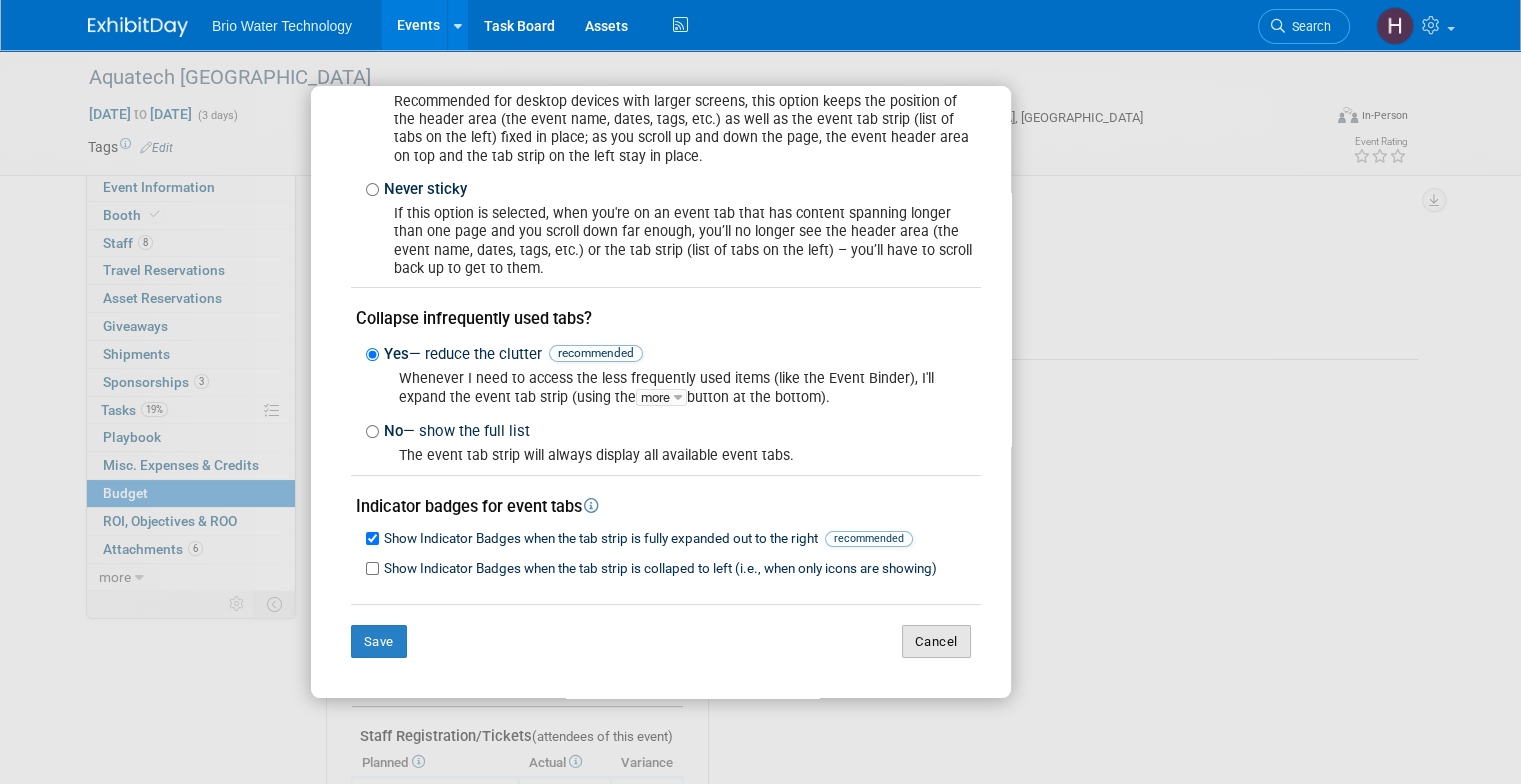 click on "Cancel" at bounding box center (936, 642) 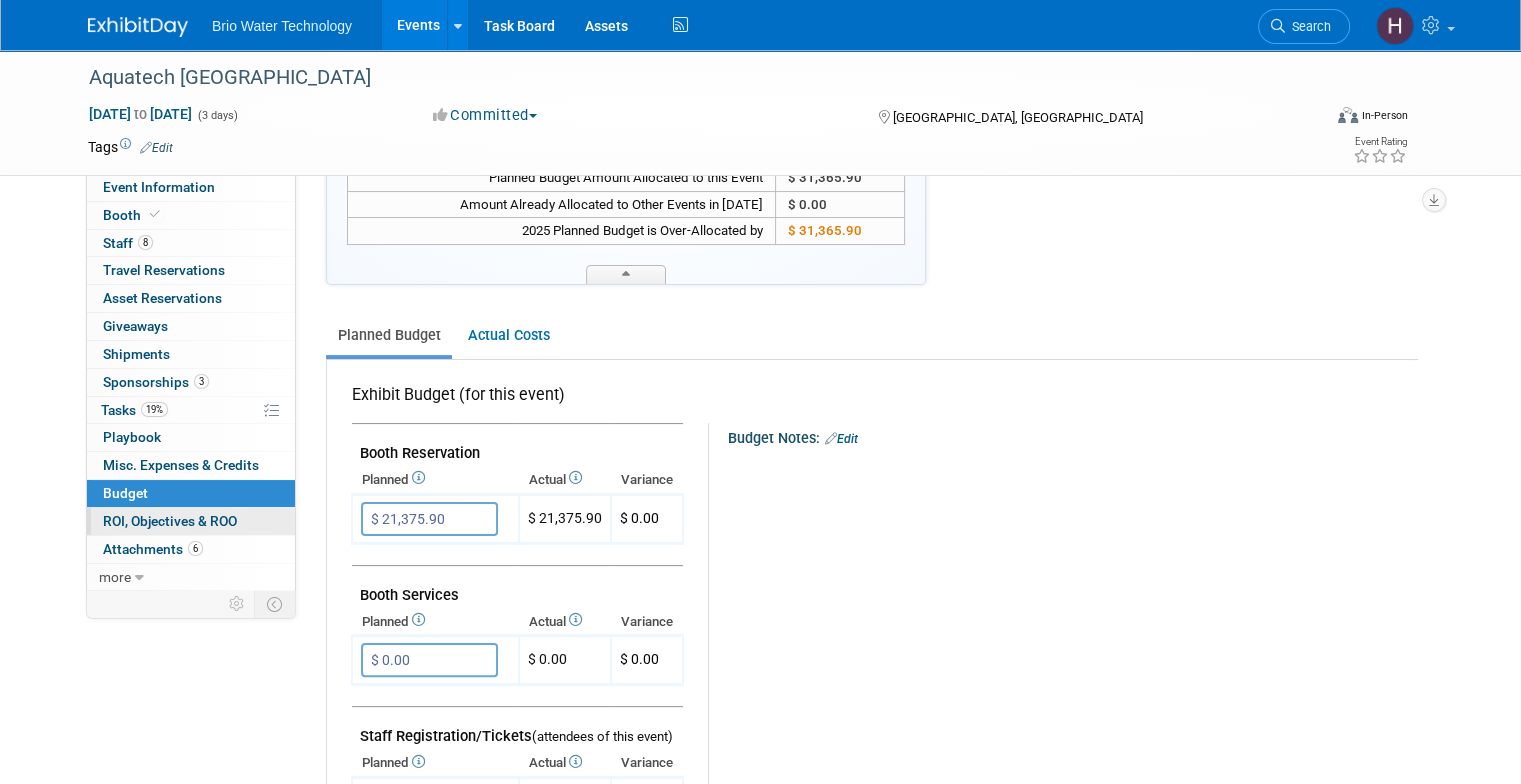 click on "0
ROI, Objectives & ROO 0" at bounding box center [191, 521] 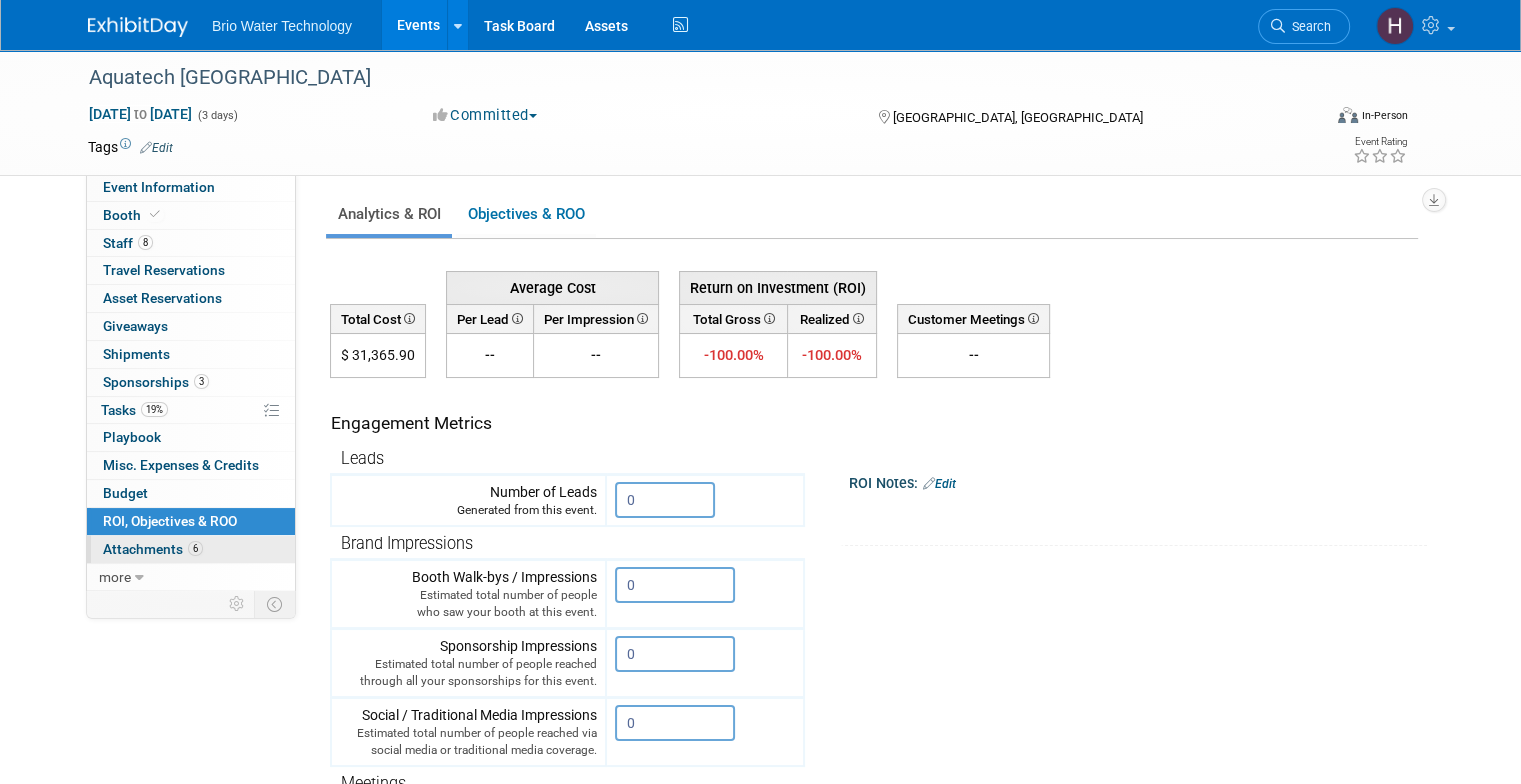 click on "6
Attachments 6" at bounding box center (191, 549) 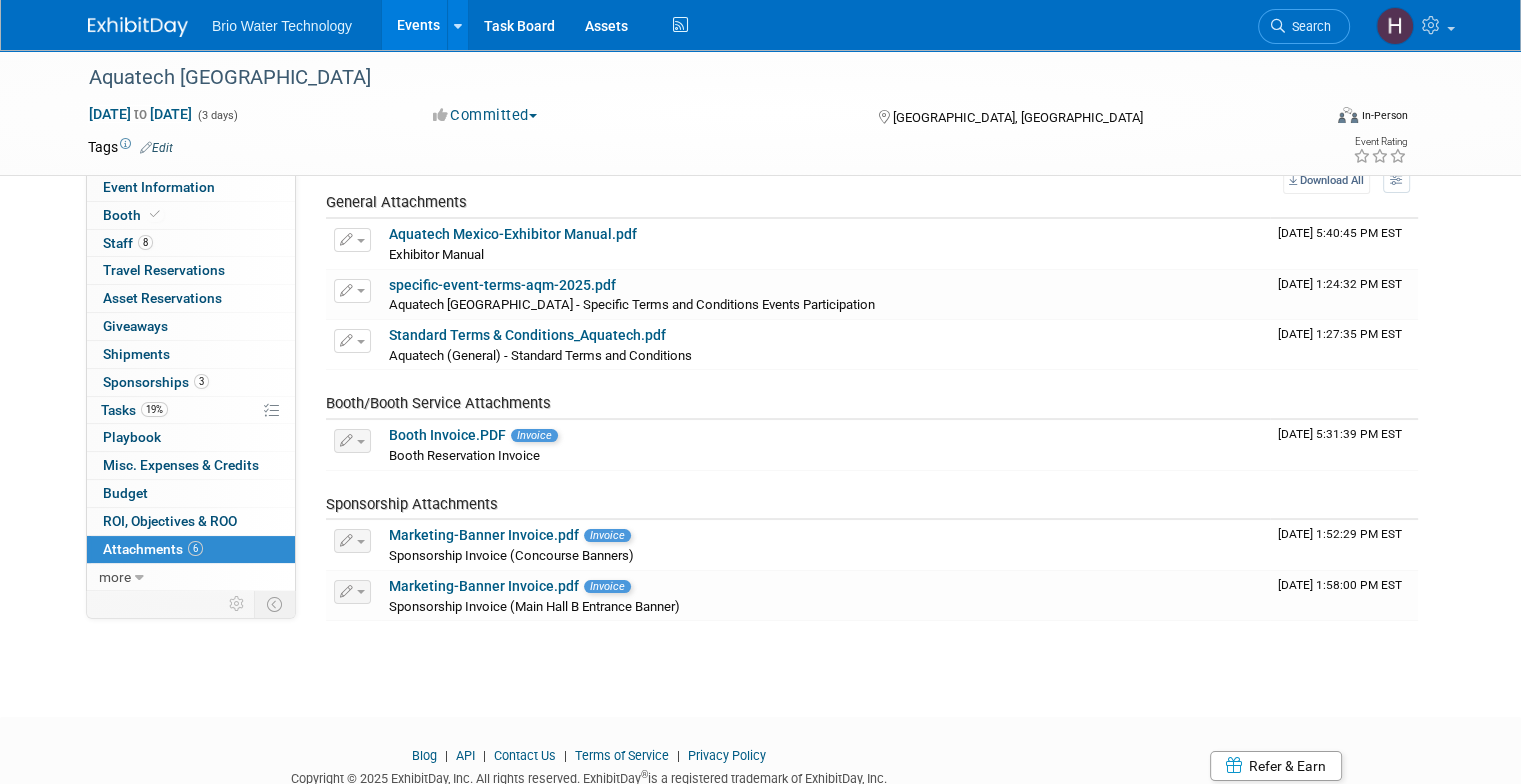 scroll, scrollTop: 146, scrollLeft: 0, axis: vertical 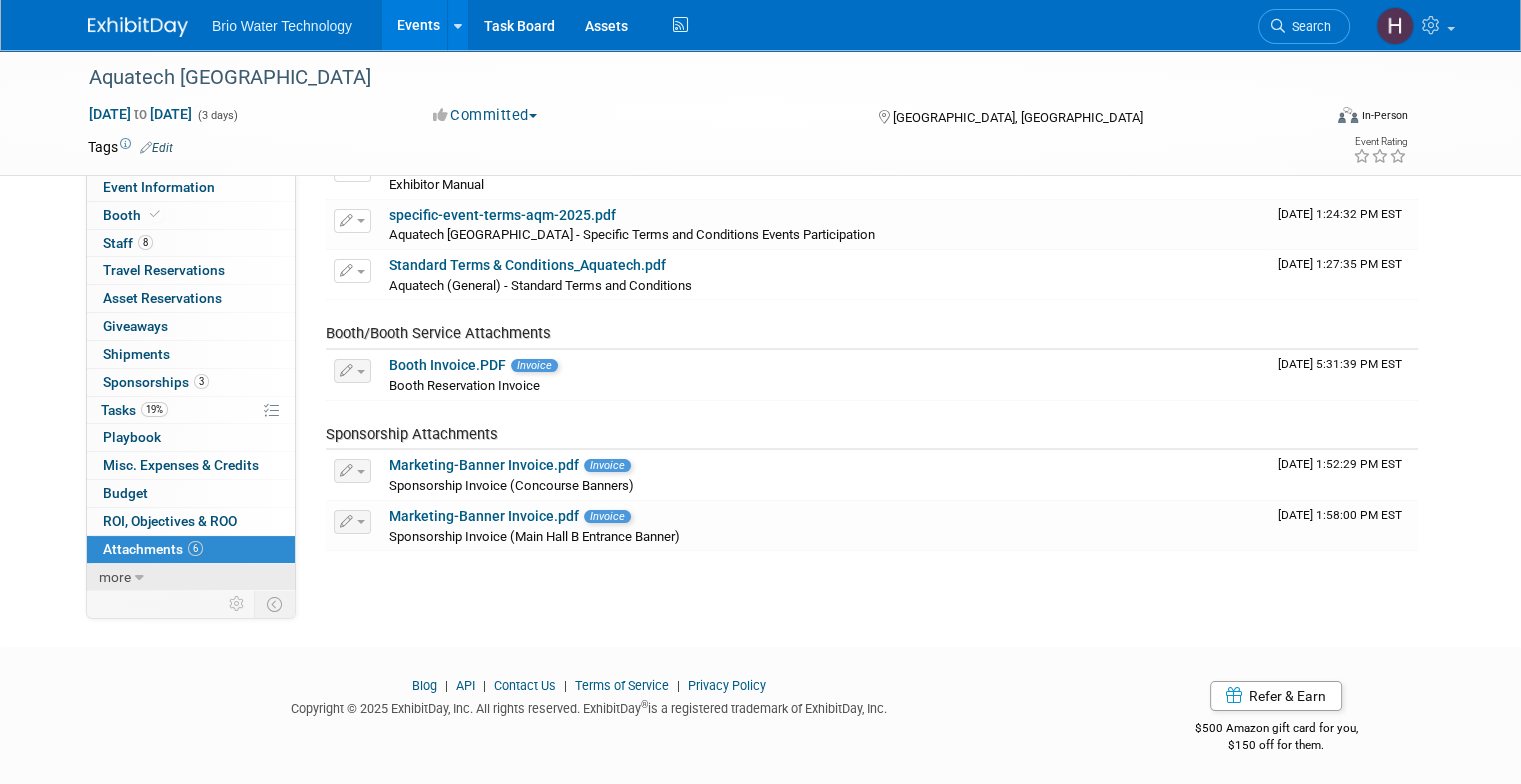 click on "more" at bounding box center (191, 577) 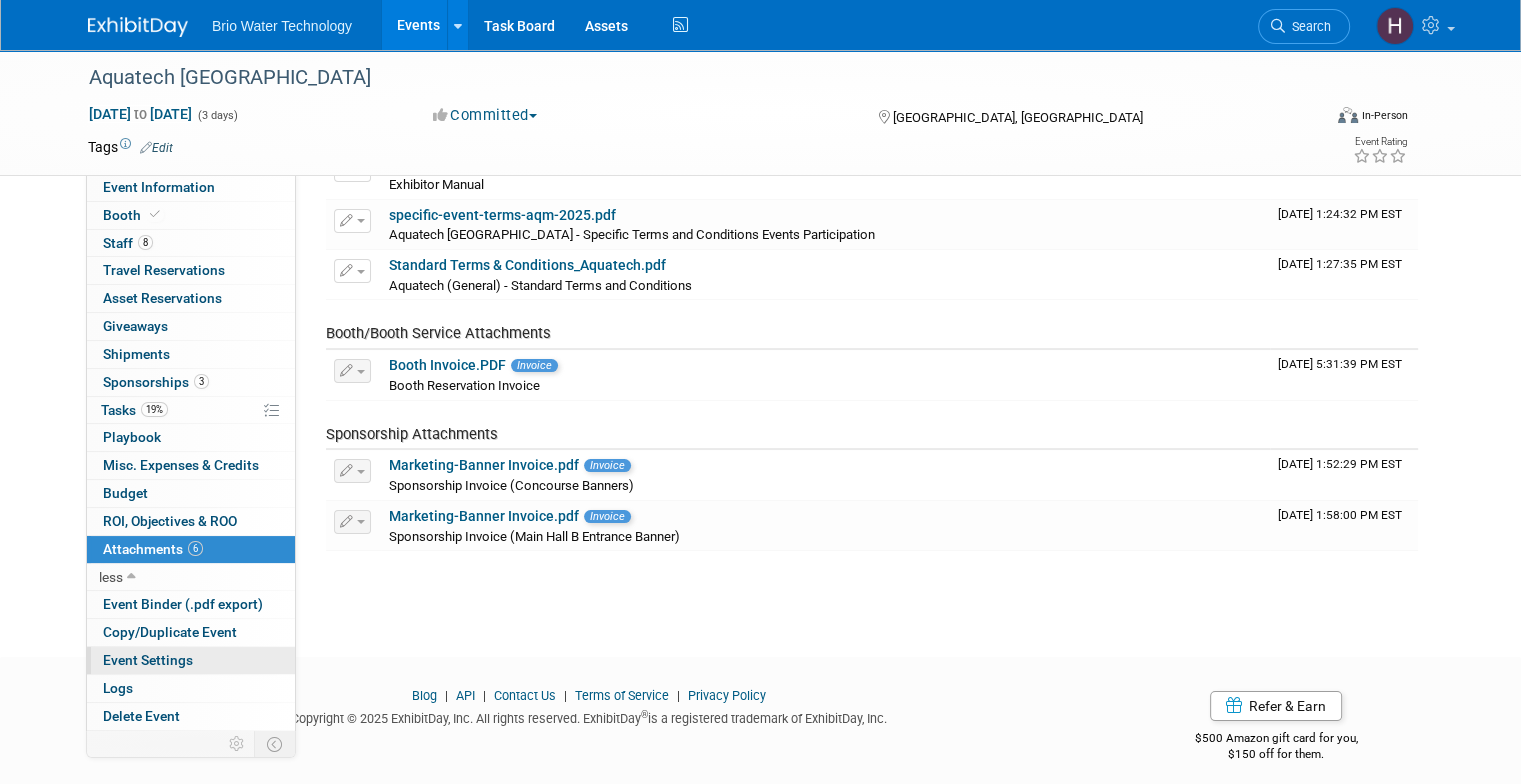 click on "Event Settings" at bounding box center [148, 660] 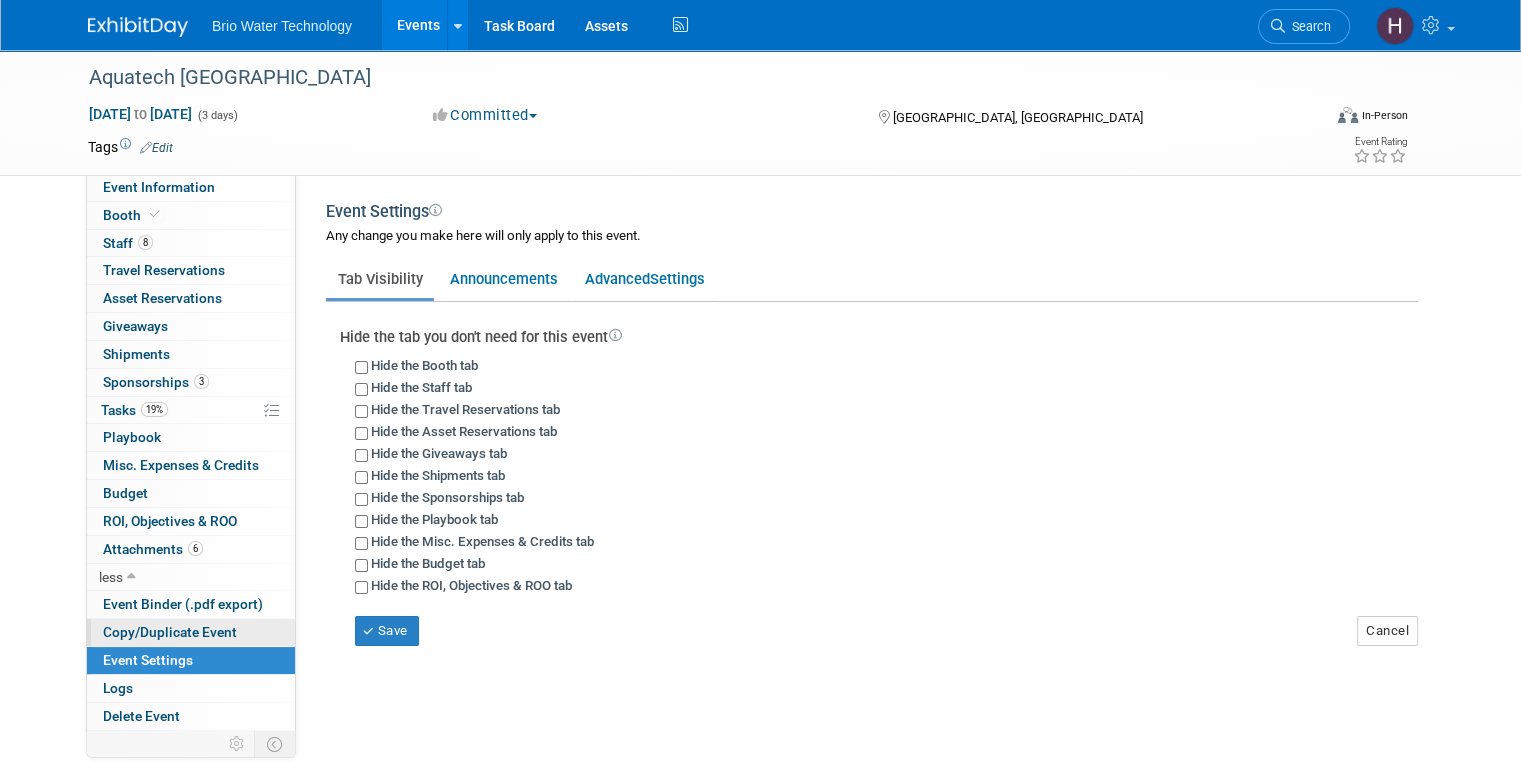 click on "Copy/Duplicate Event" at bounding box center [170, 632] 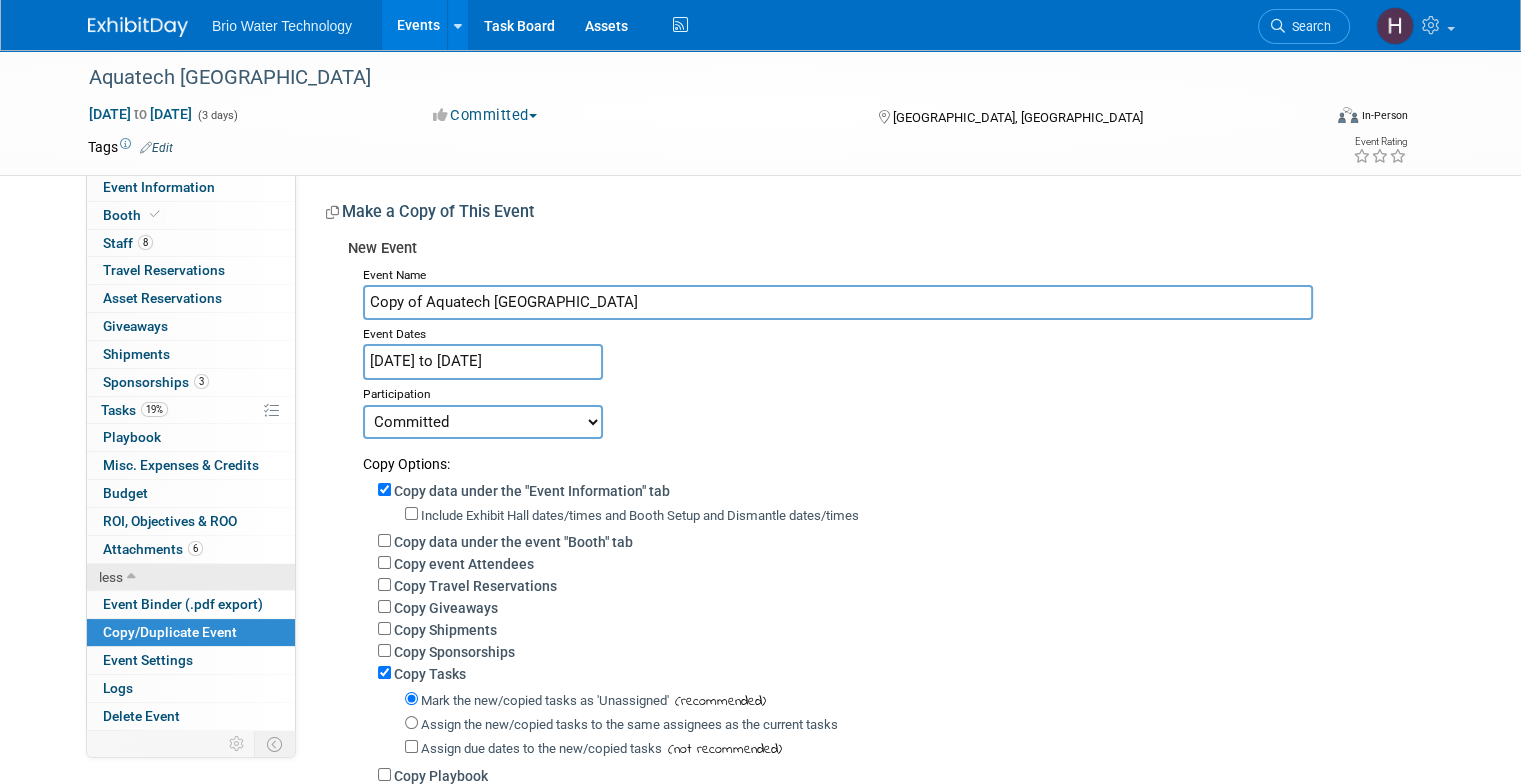 click on "less" at bounding box center (191, 577) 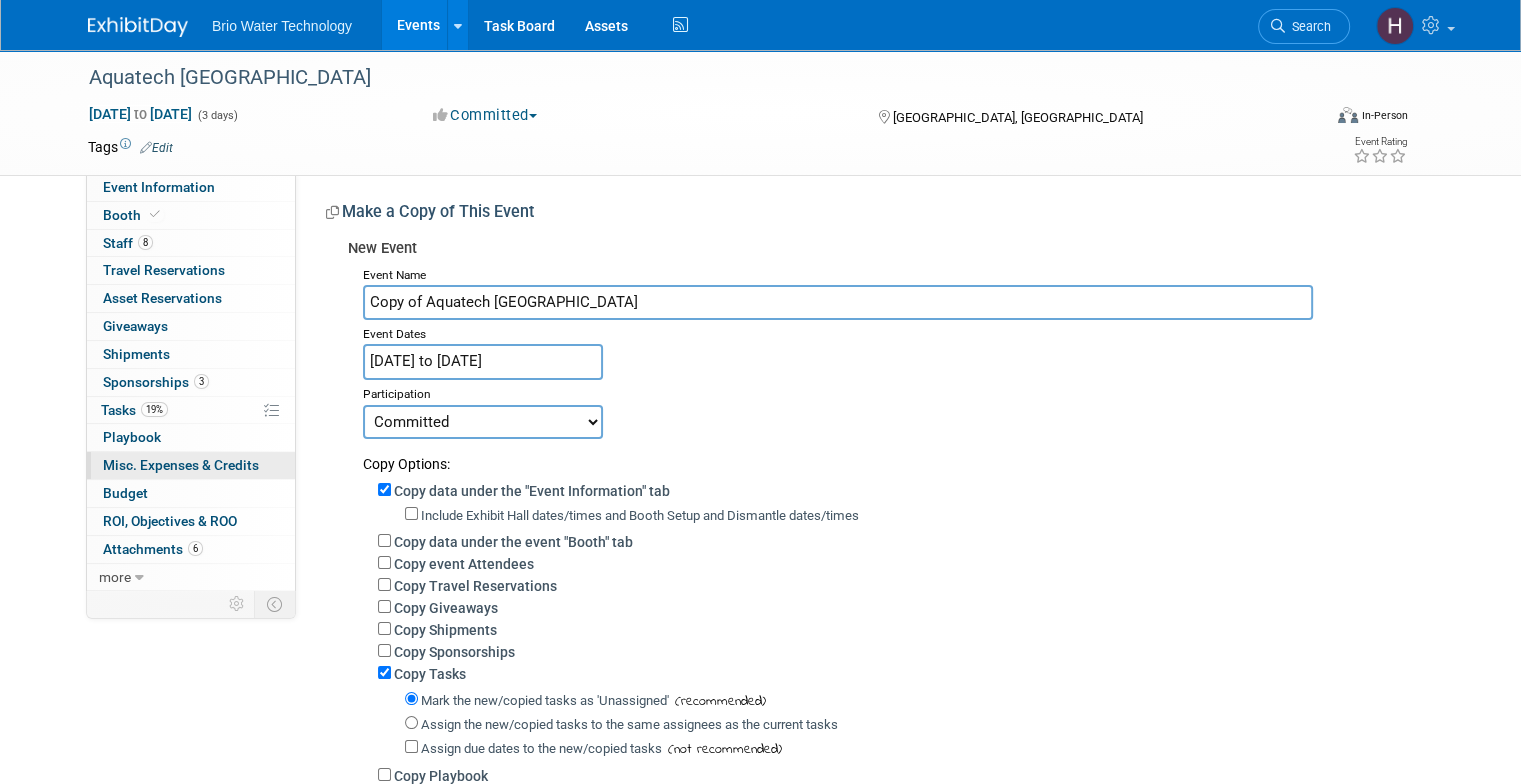 click on "Misc. Expenses & Credits 0" at bounding box center [181, 465] 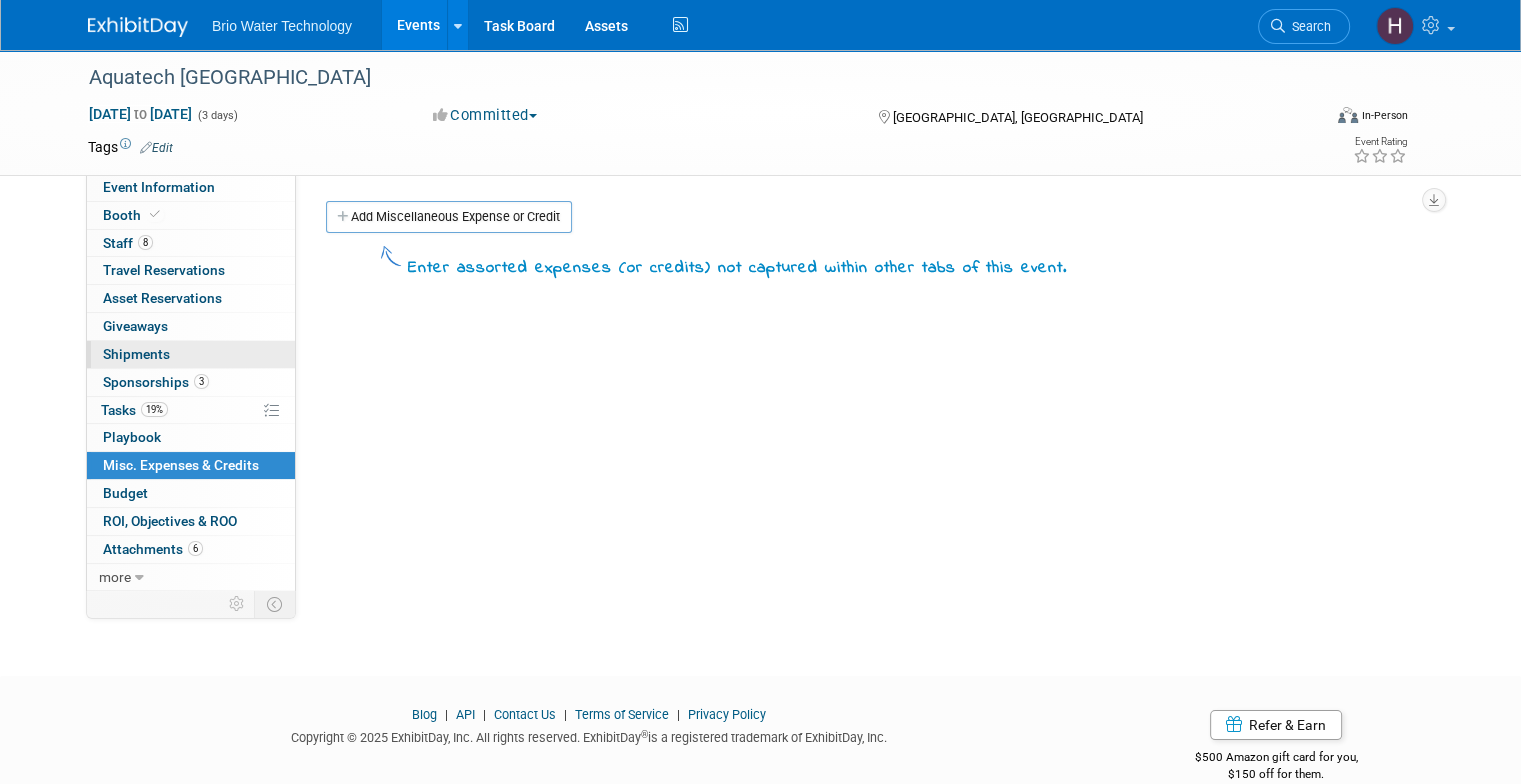 click on "0
Shipments 0" at bounding box center (191, 354) 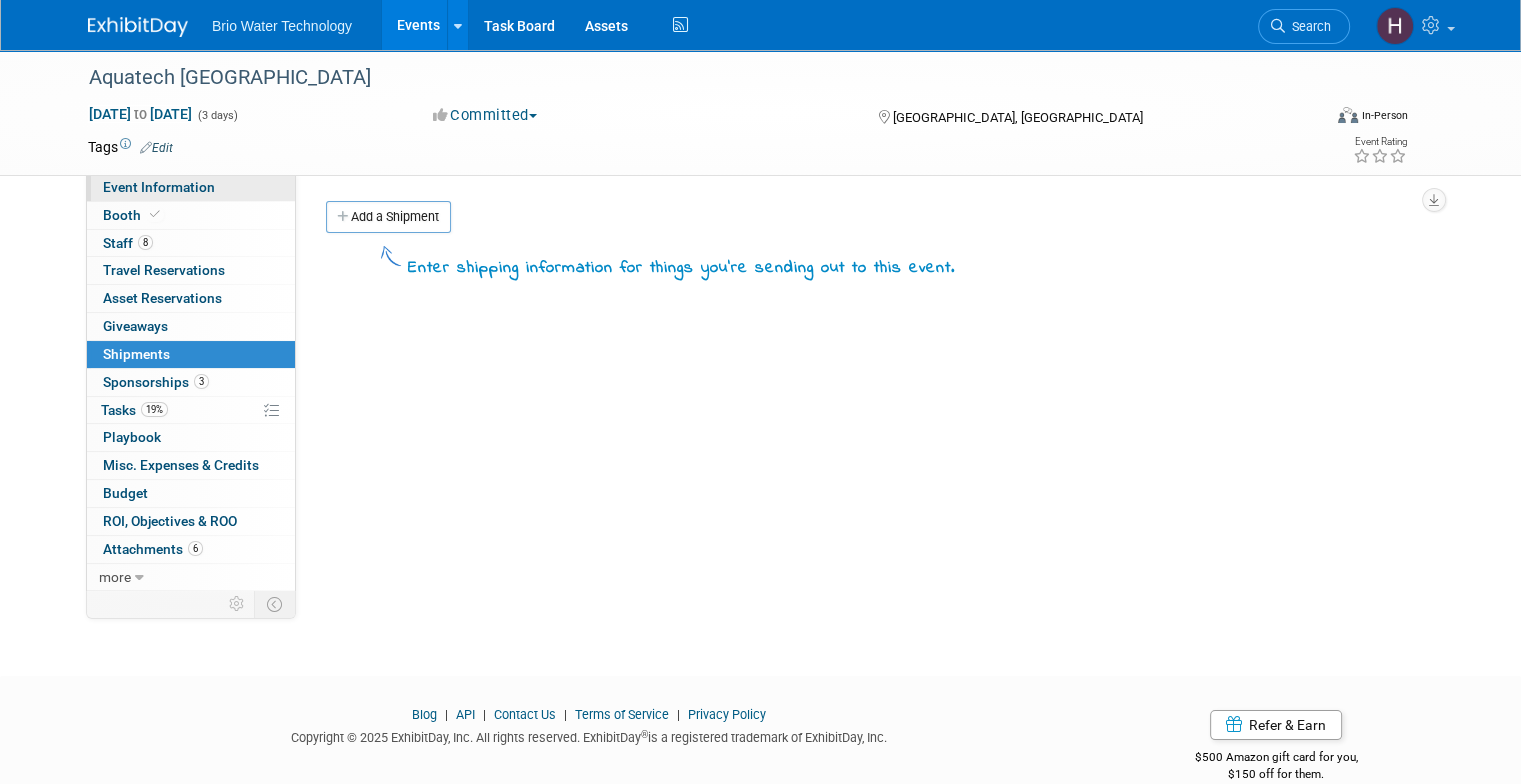 click on "Event Information" at bounding box center [159, 187] 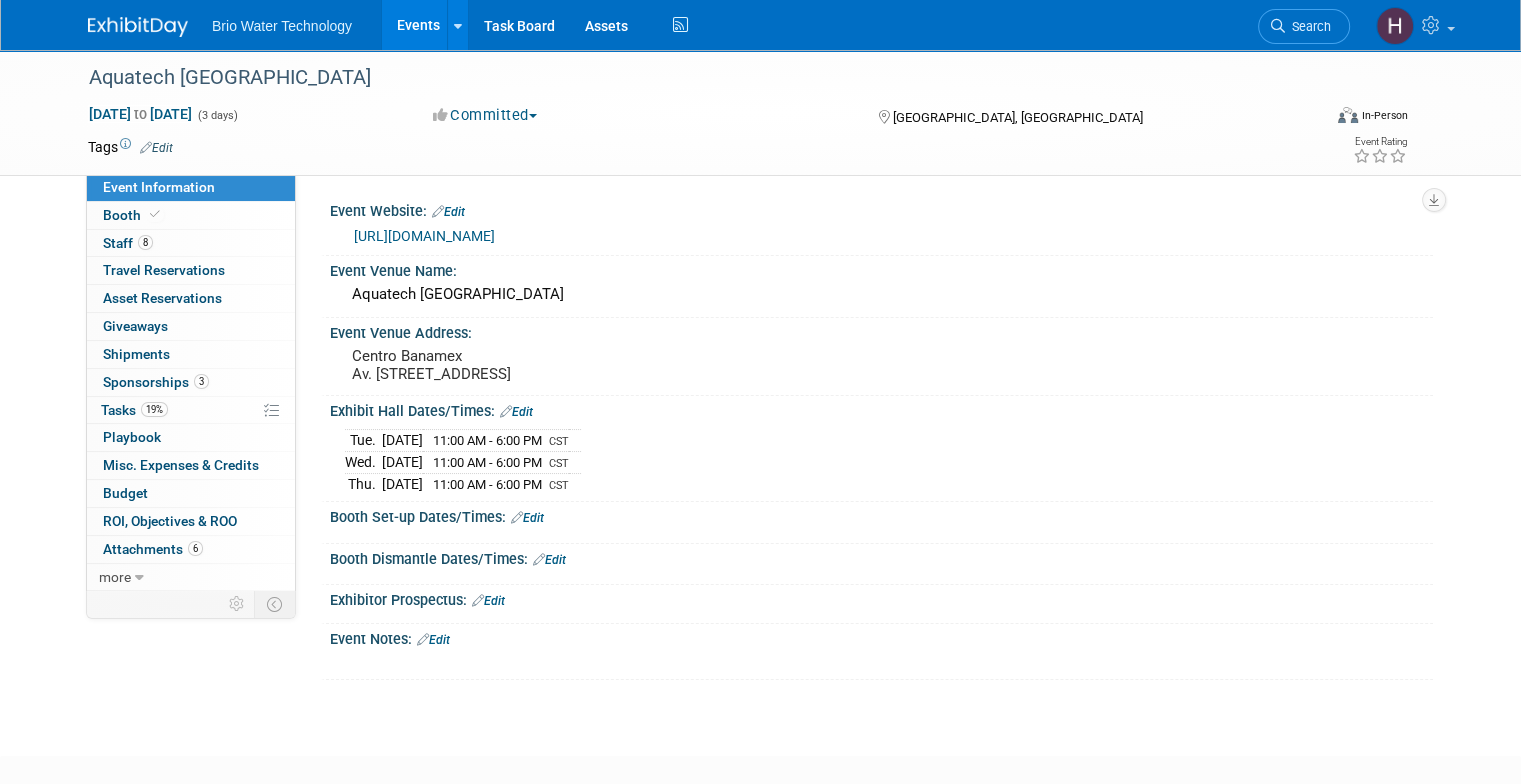click on "Brio Water Technology" at bounding box center [282, 26] 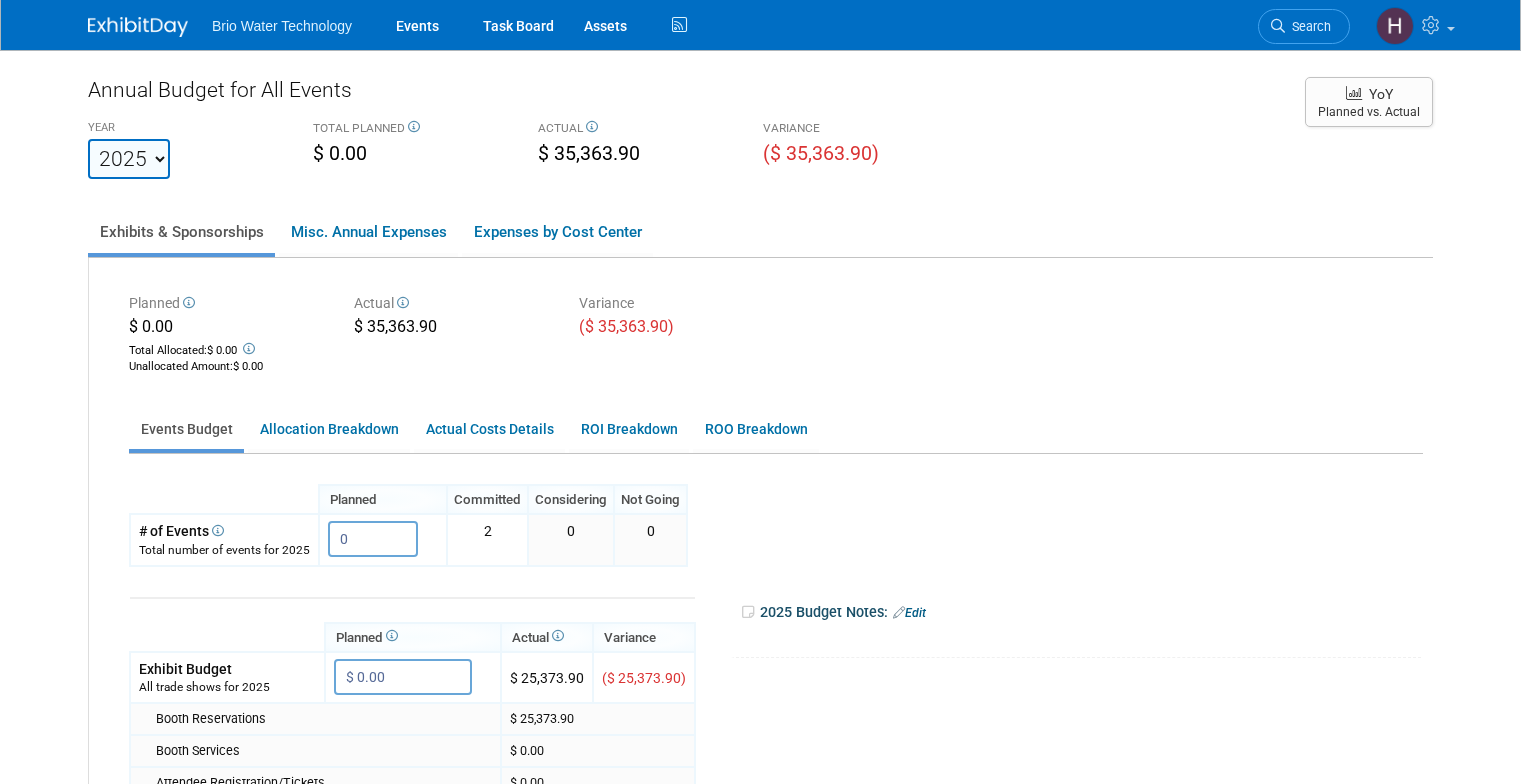scroll, scrollTop: 0, scrollLeft: 0, axis: both 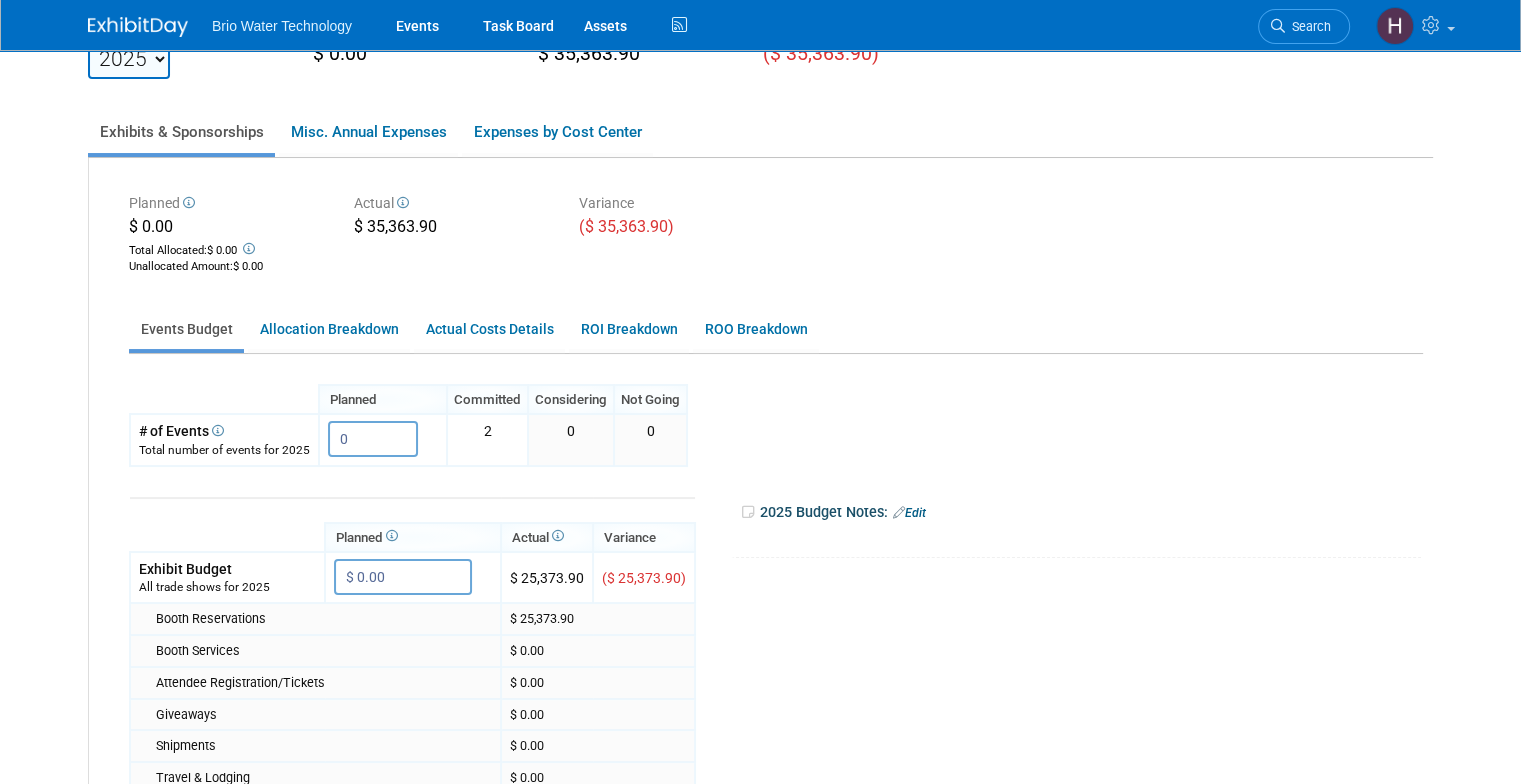 click on "Edit" at bounding box center [909, 513] 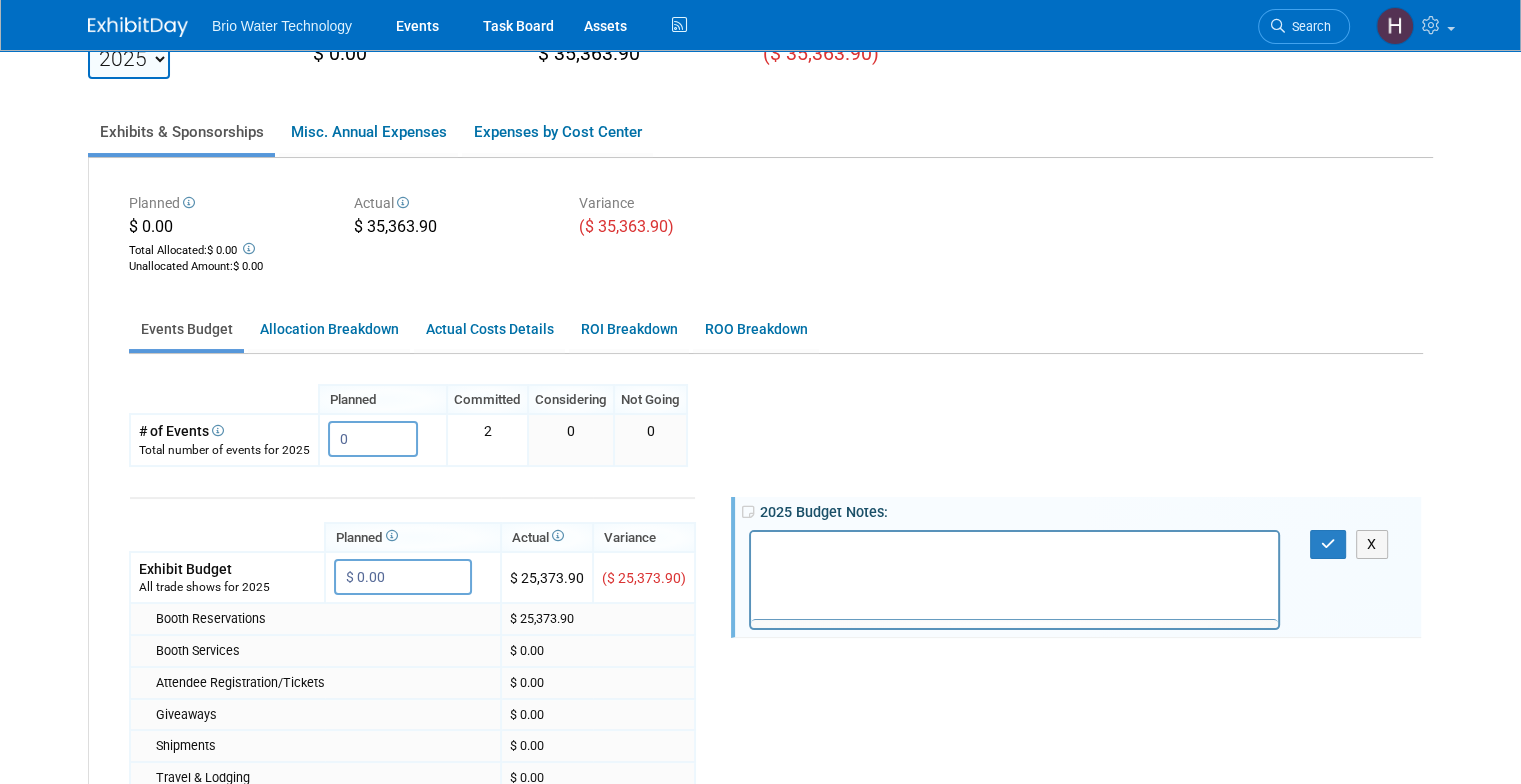 scroll, scrollTop: 0, scrollLeft: 0, axis: both 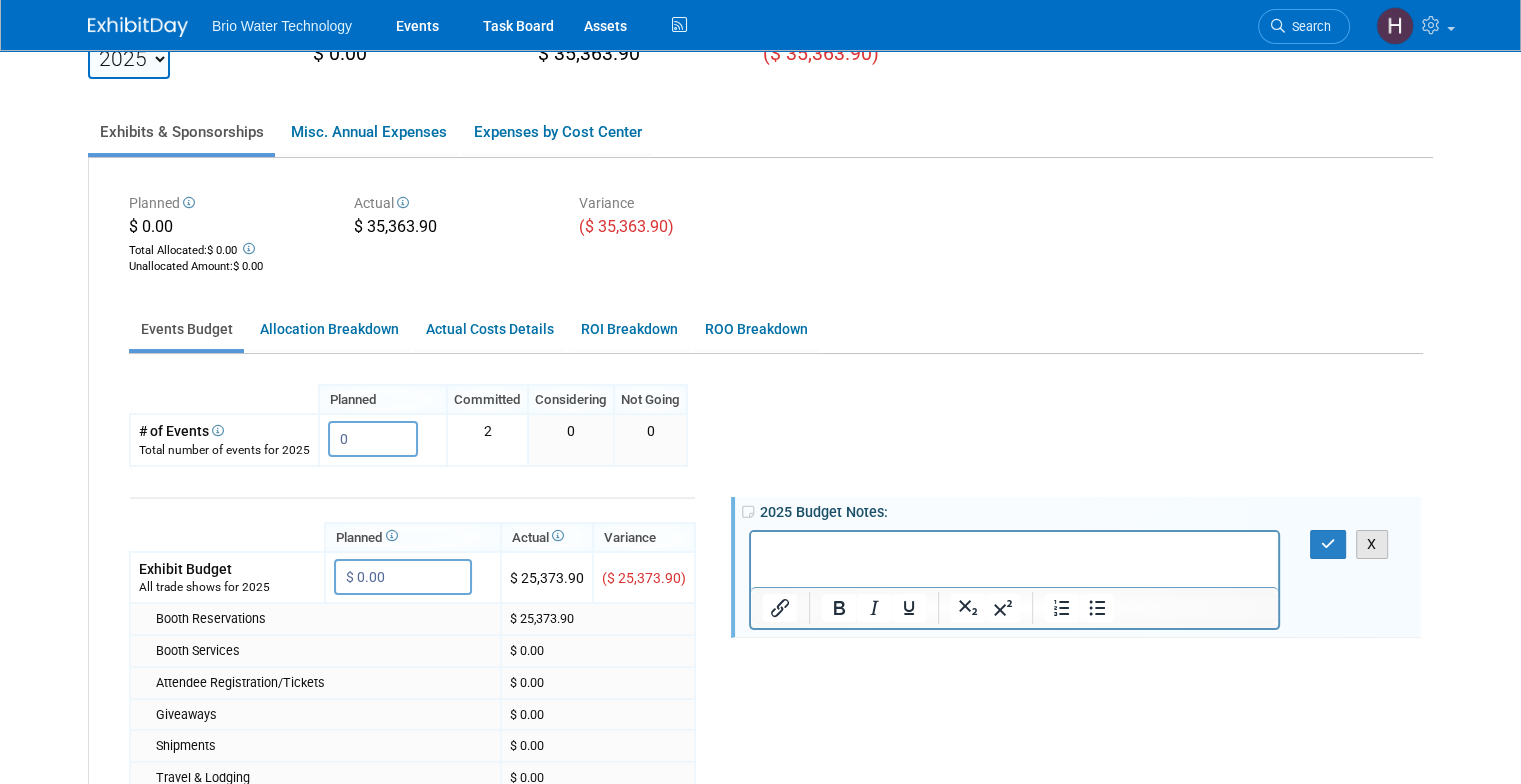 click on "X" at bounding box center (1372, 544) 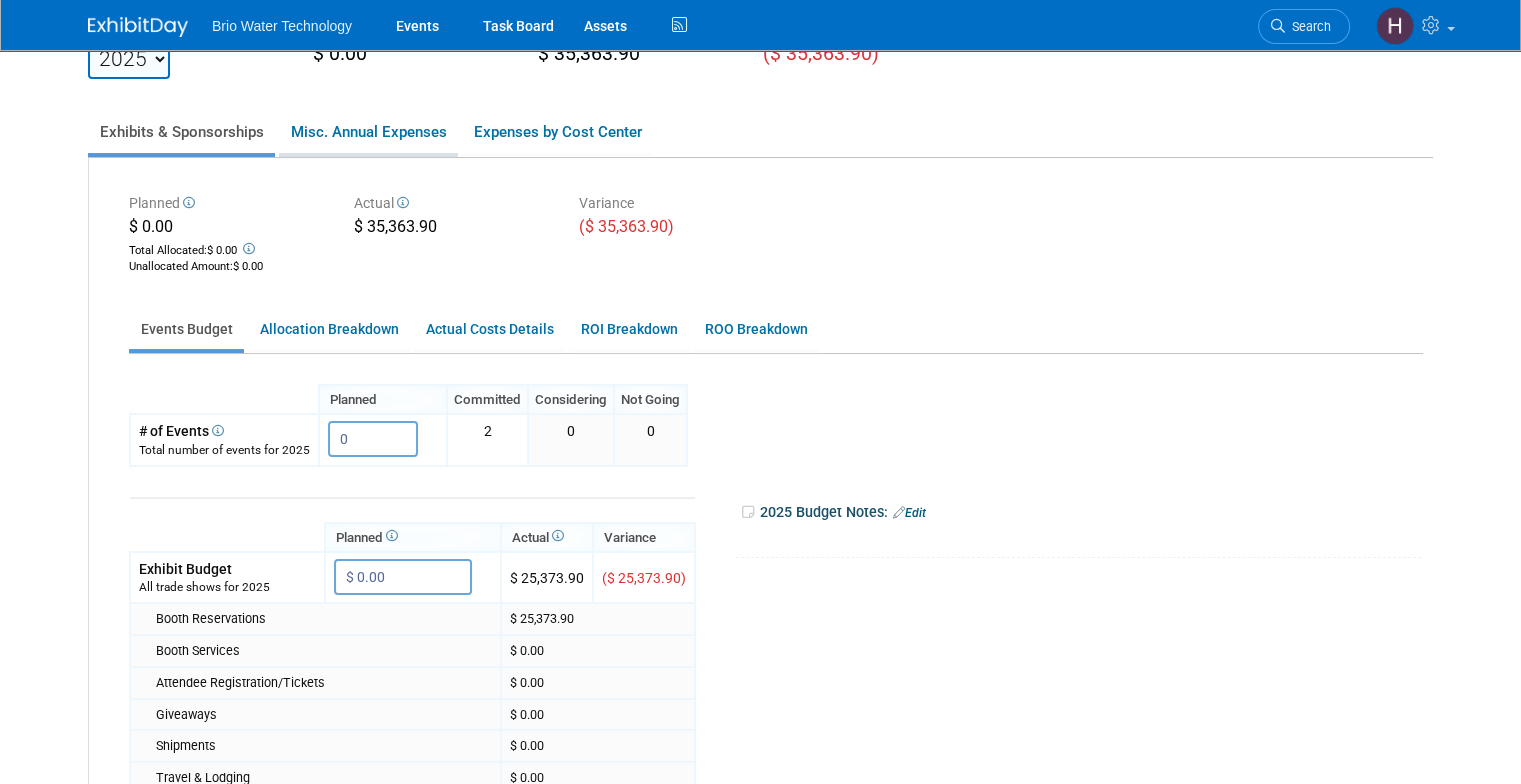 click on "Misc. Annual Expenses" at bounding box center [368, 132] 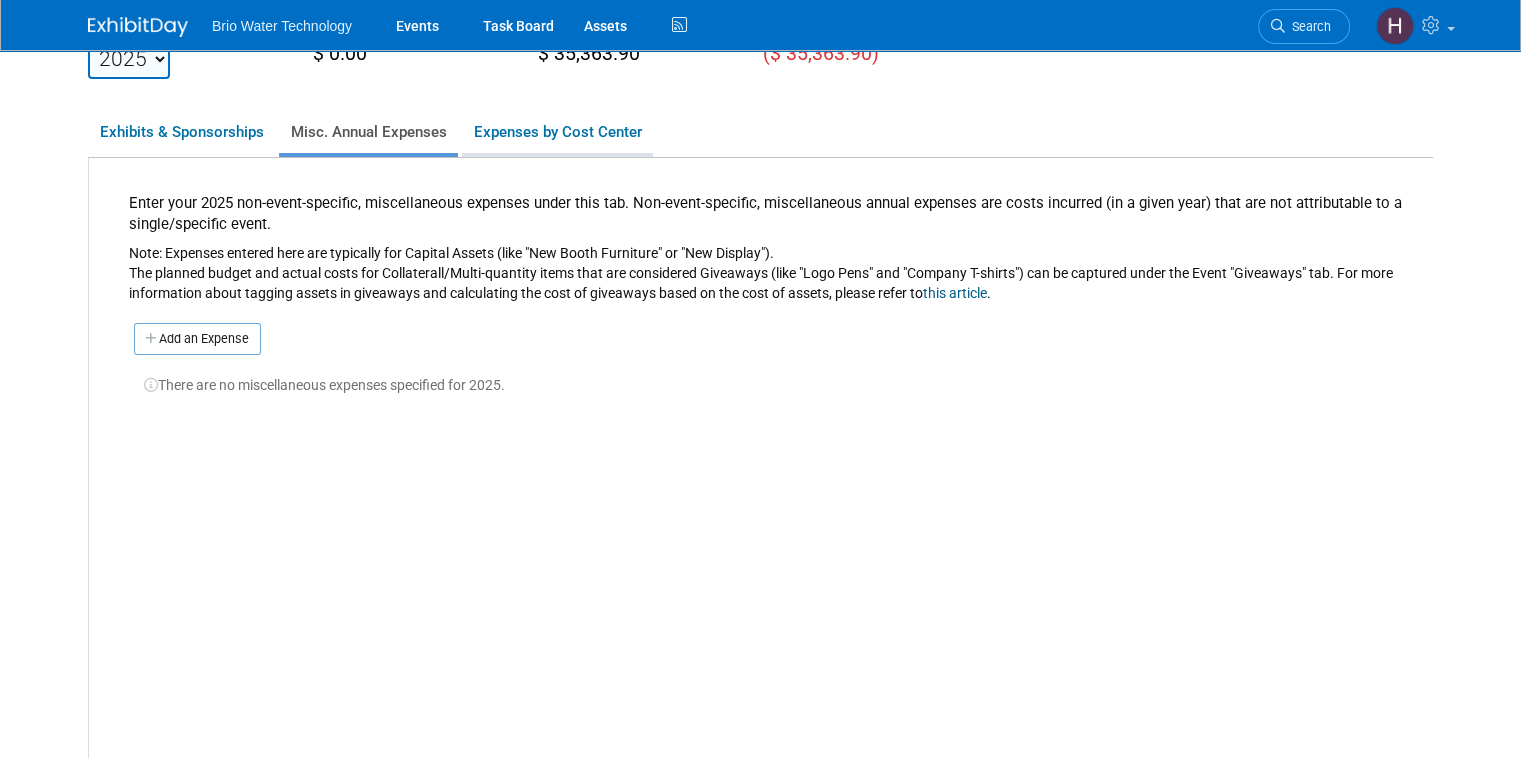 click on "Expenses by Cost Center" at bounding box center (557, 132) 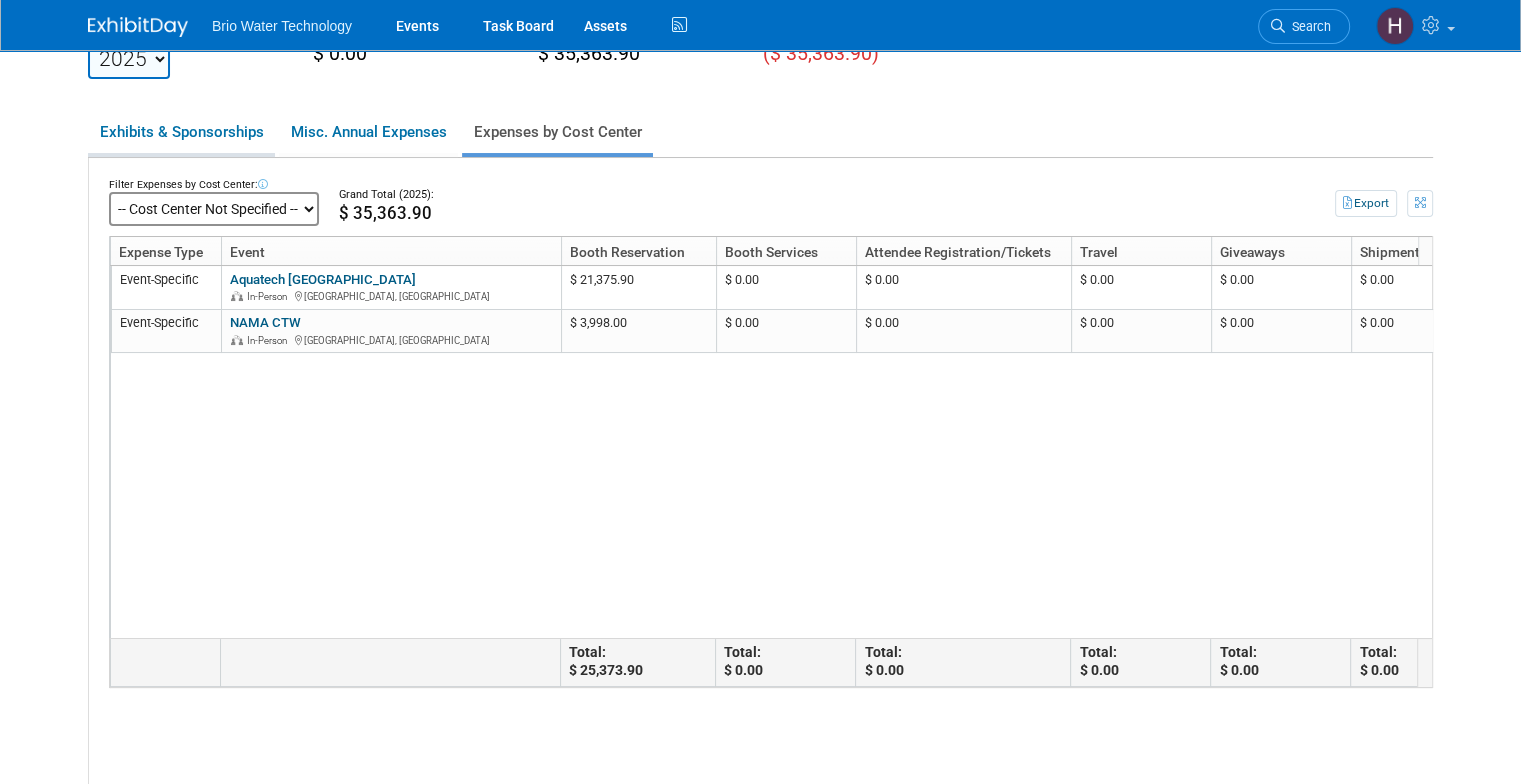 click on "Exhibits & Sponsorships" at bounding box center (181, 132) 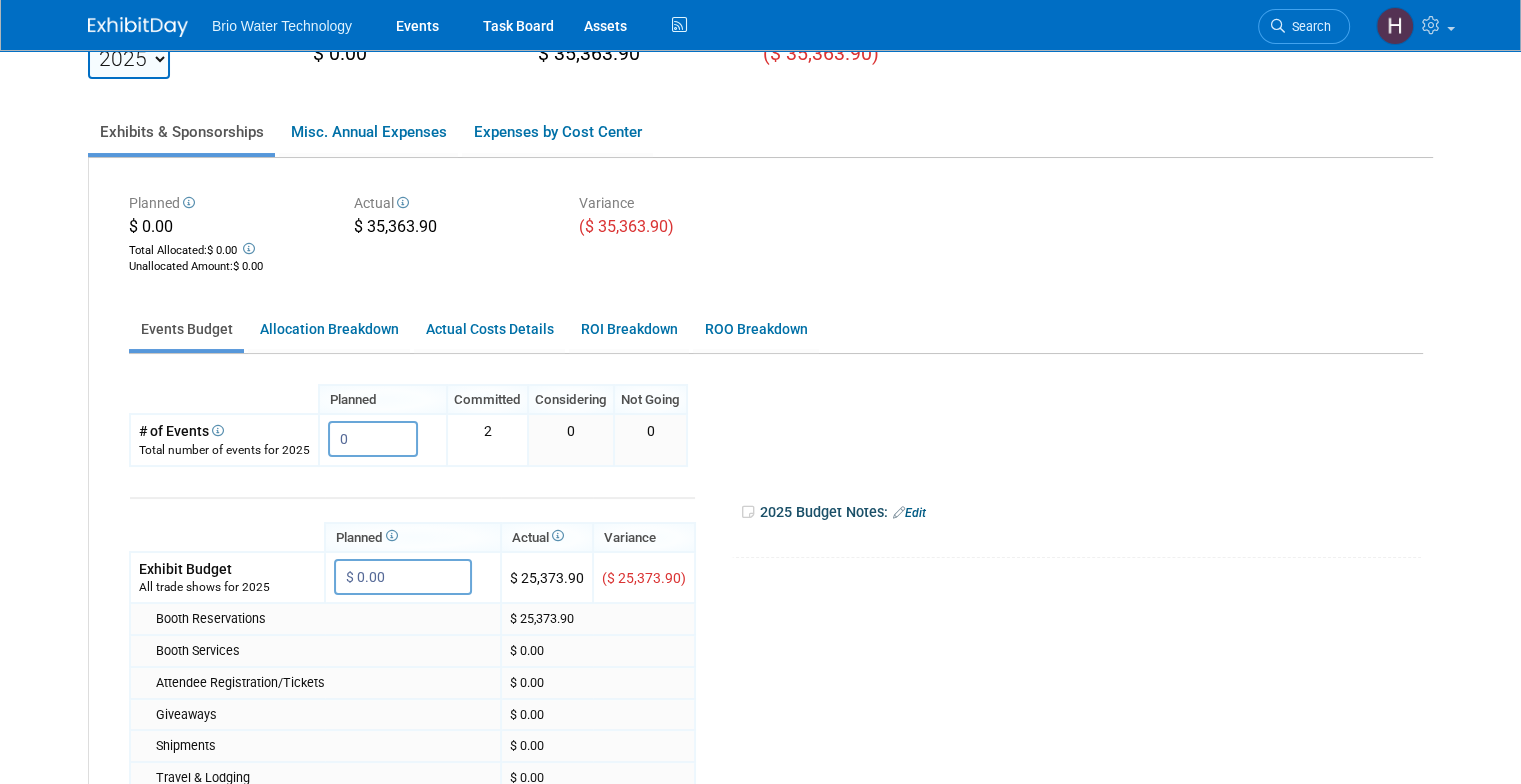 scroll, scrollTop: 0, scrollLeft: 0, axis: both 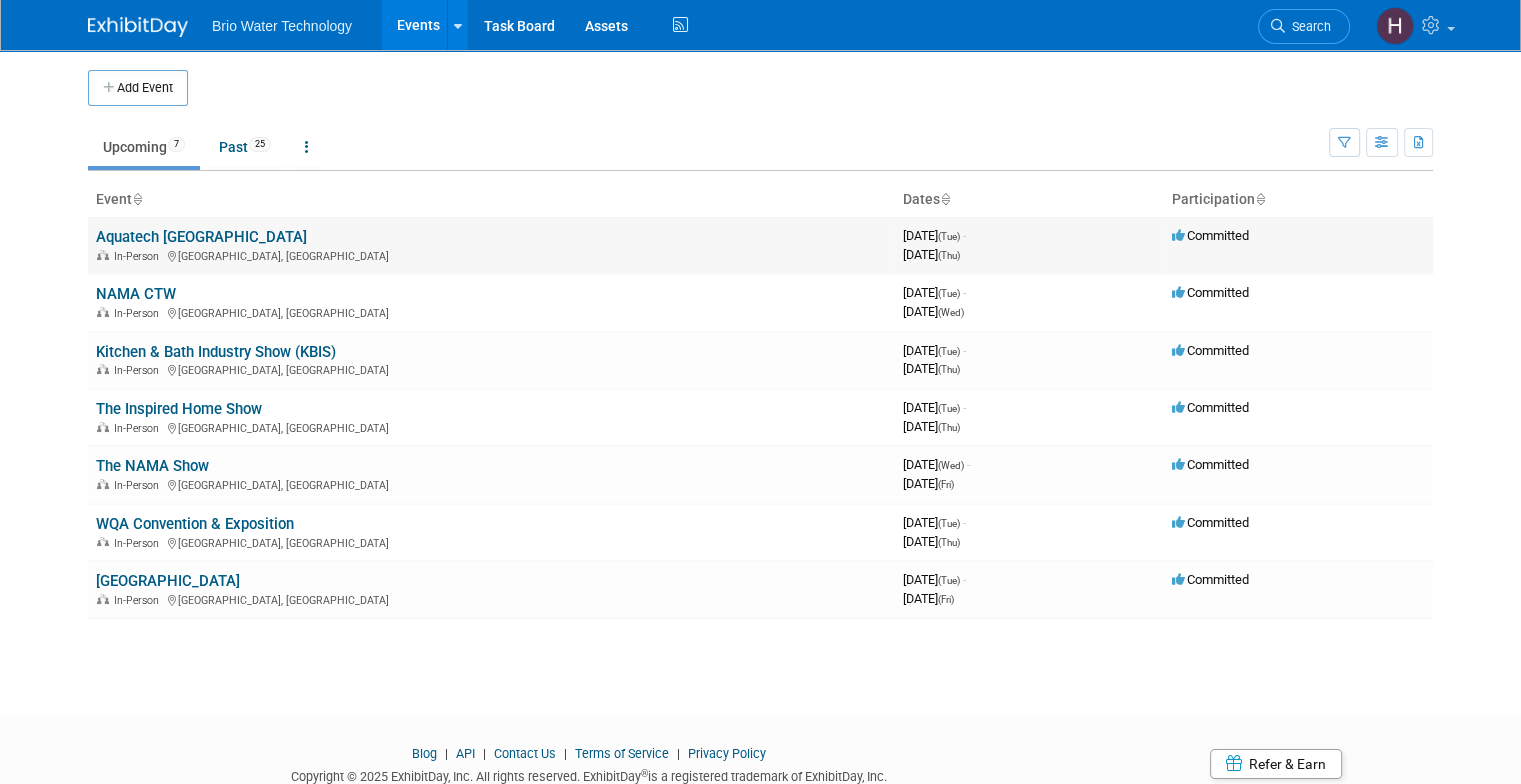 click on "Aquatech [GEOGRAPHIC_DATA]" at bounding box center [201, 237] 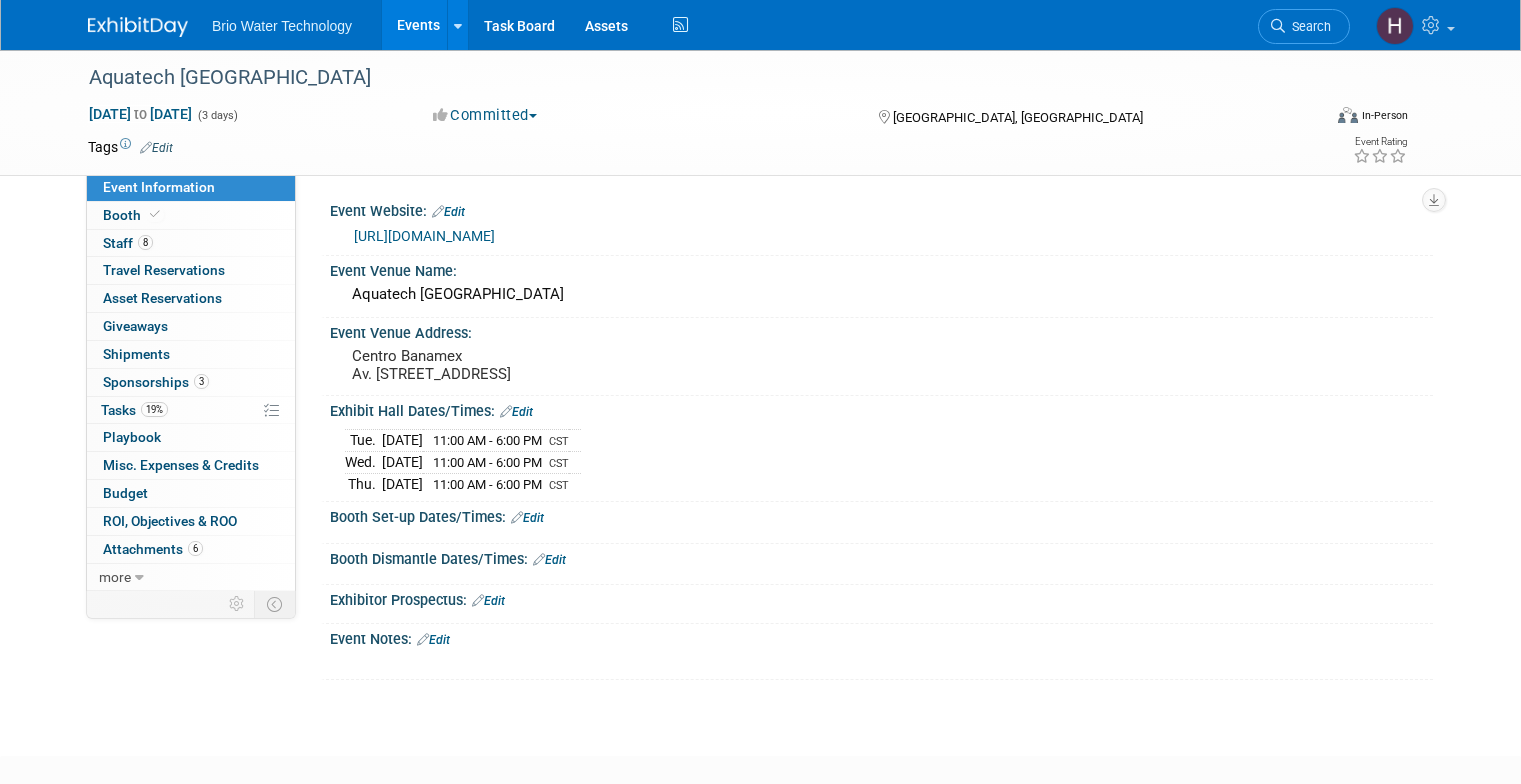 scroll, scrollTop: 0, scrollLeft: 0, axis: both 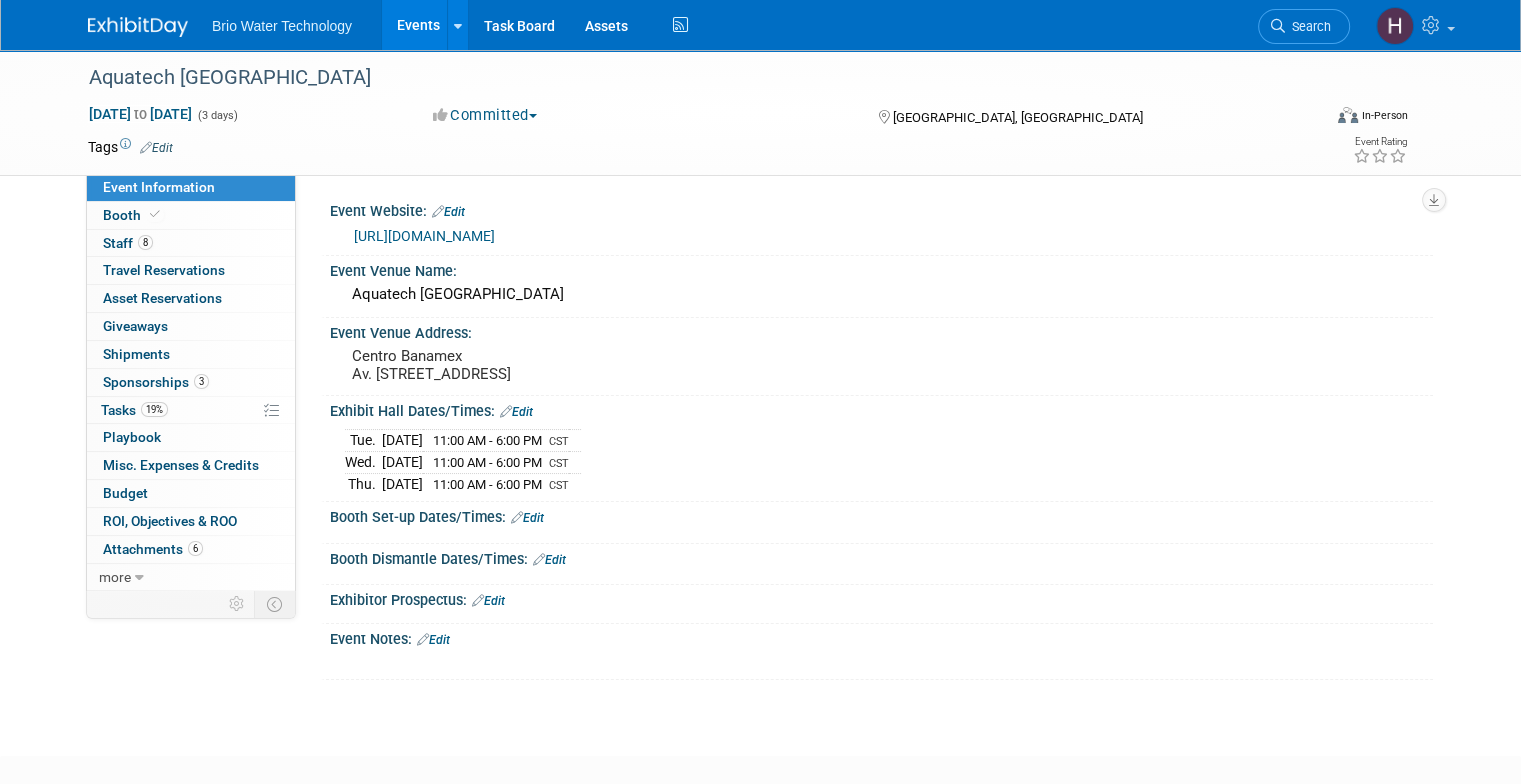 click on "Events" at bounding box center [418, 25] 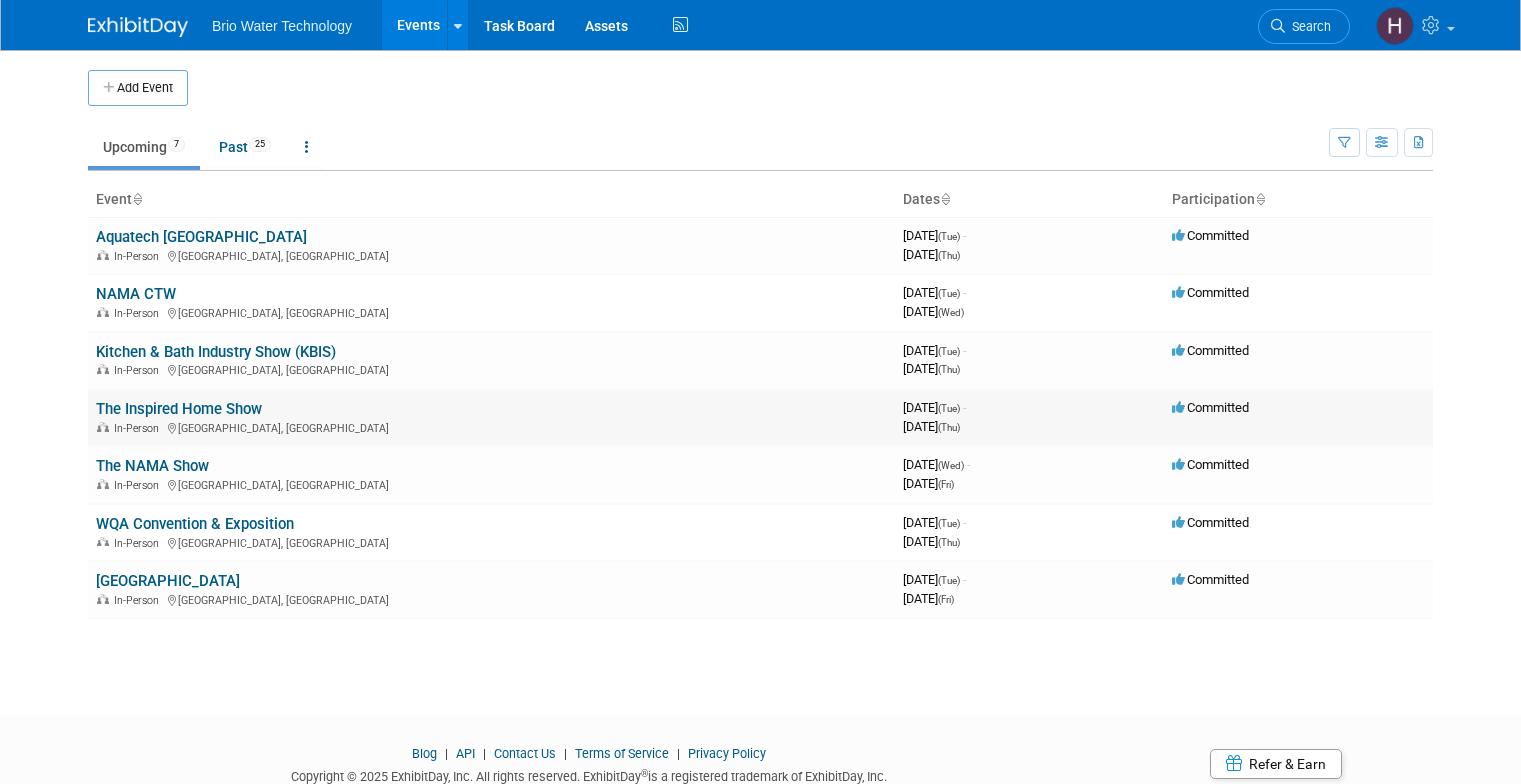 scroll, scrollTop: 0, scrollLeft: 0, axis: both 